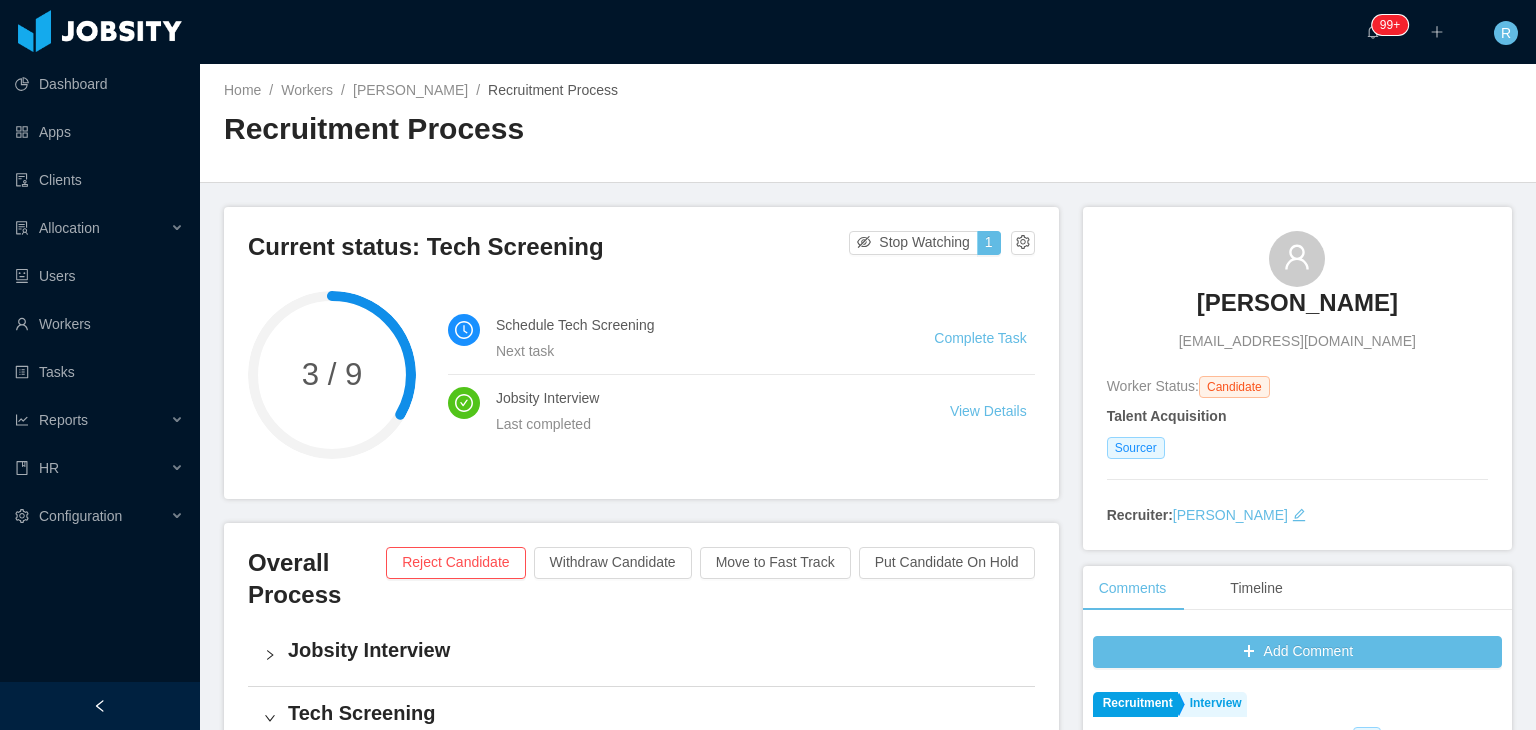 scroll, scrollTop: 0, scrollLeft: 0, axis: both 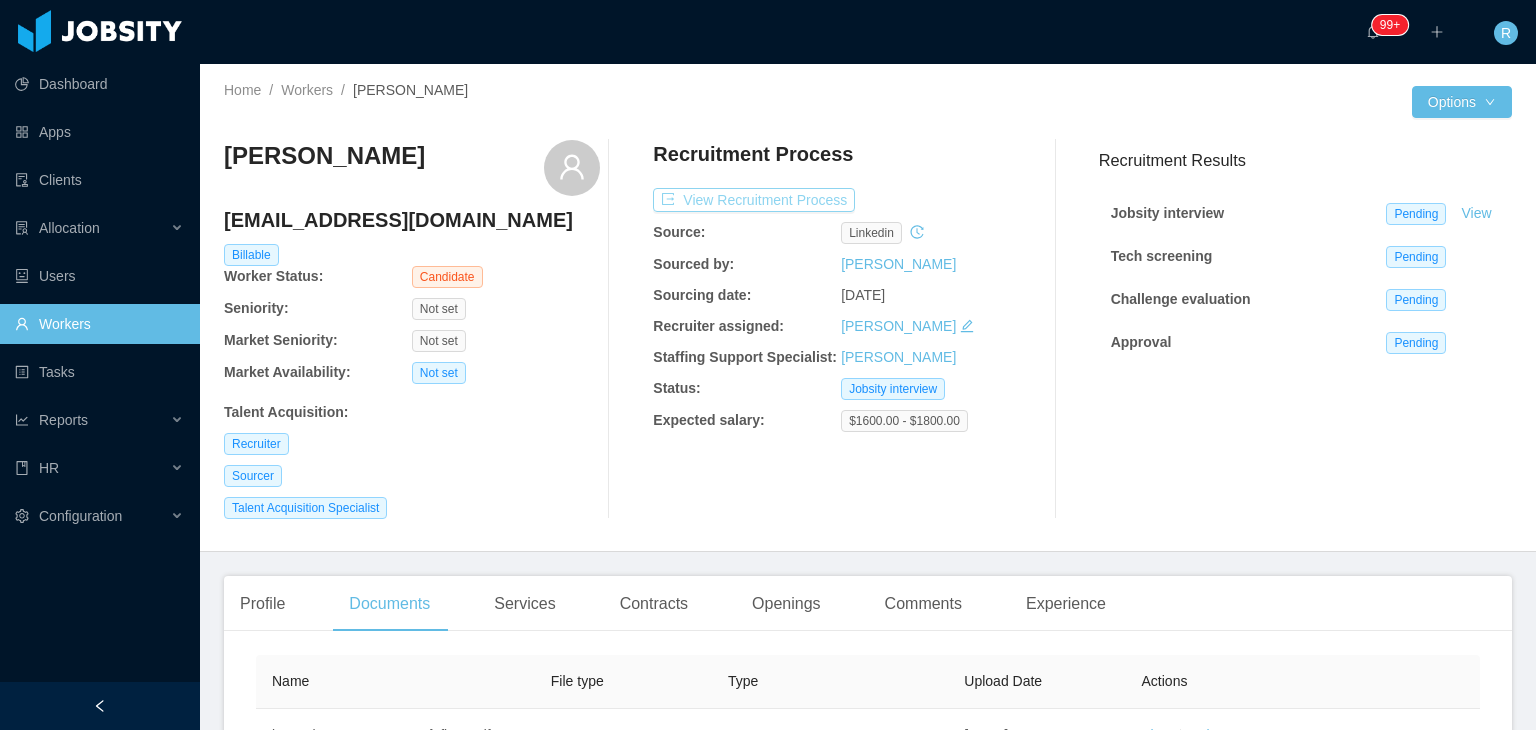 click on "View Recruitment Process" at bounding box center (754, 200) 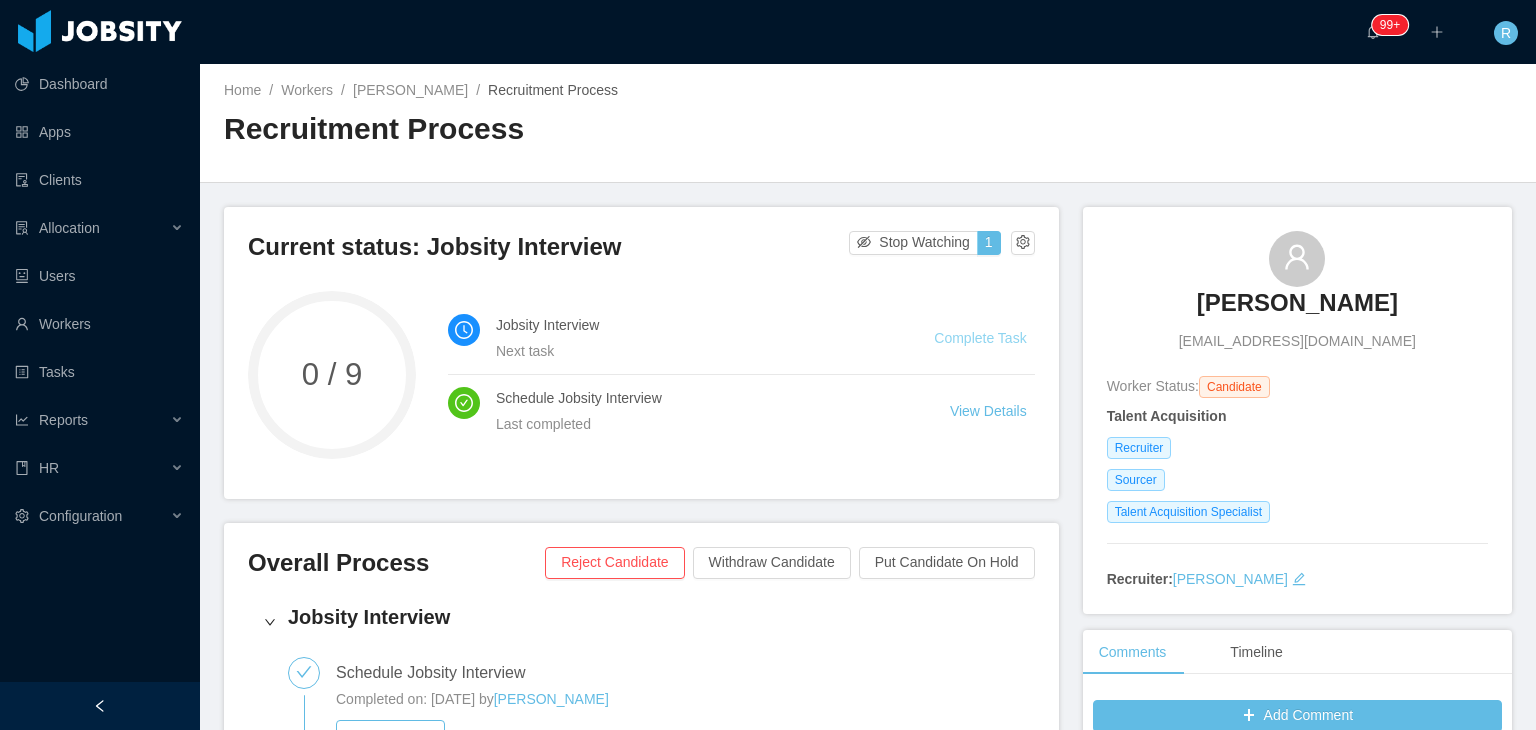 click on "Complete Task" at bounding box center (980, 338) 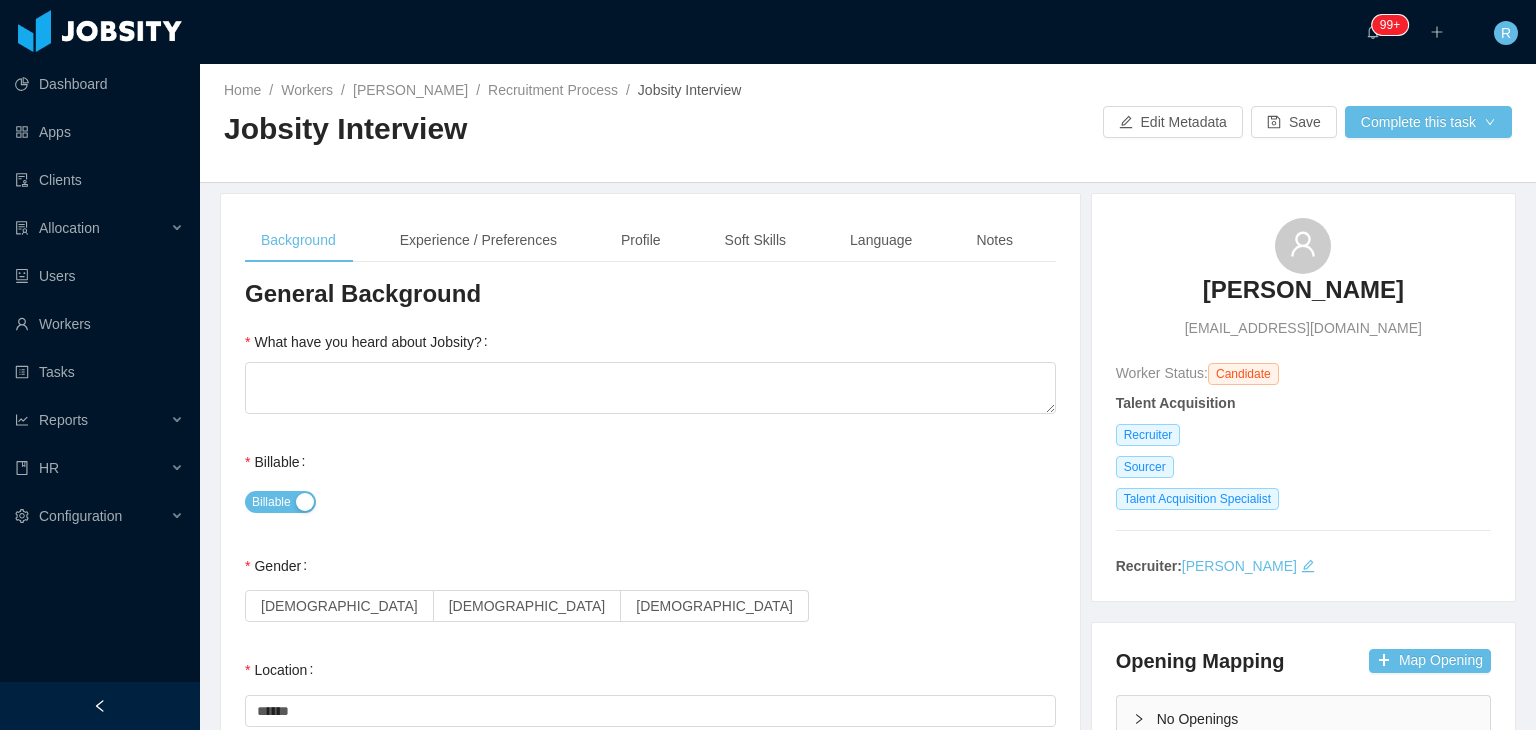 type 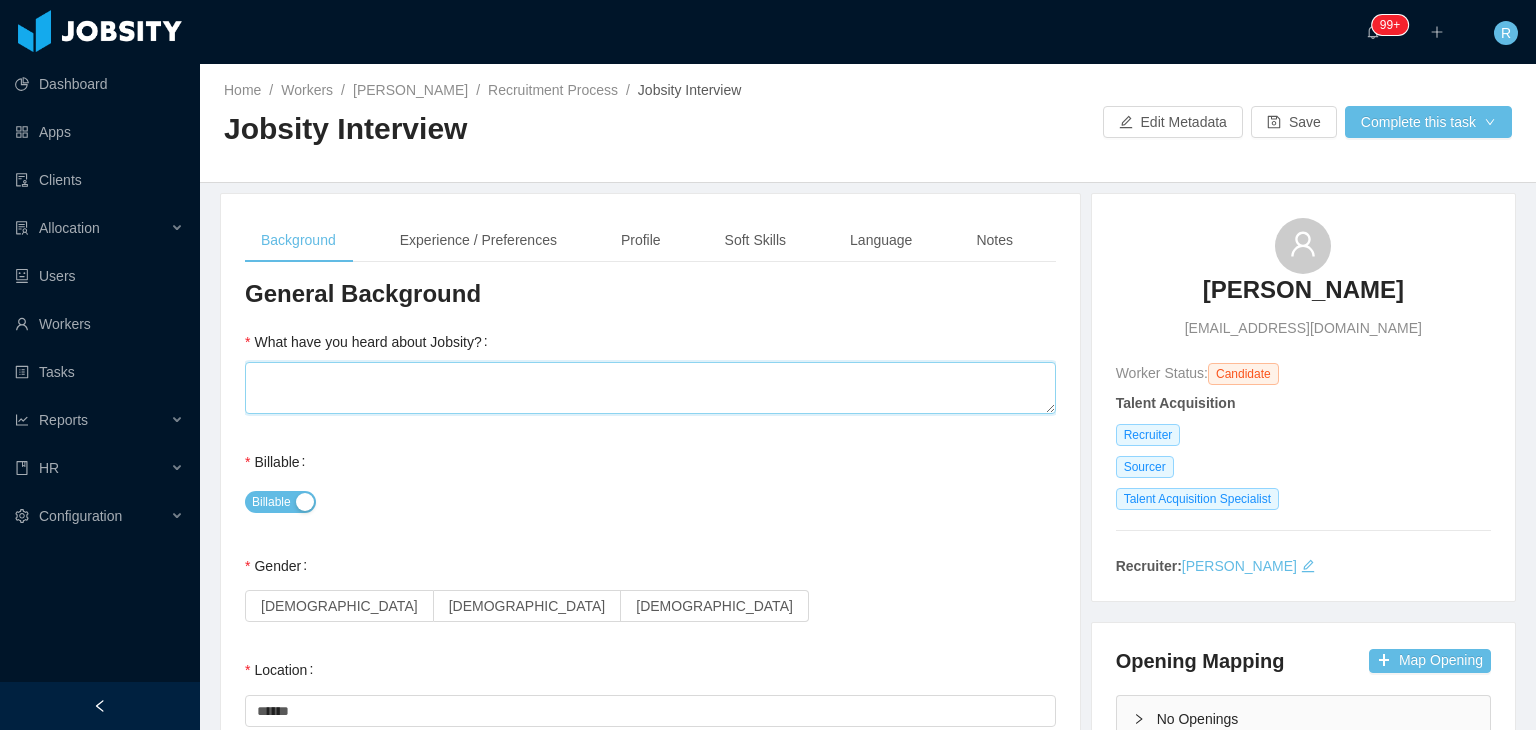 click on "What have you heard about Jobsity?" at bounding box center (650, 388) 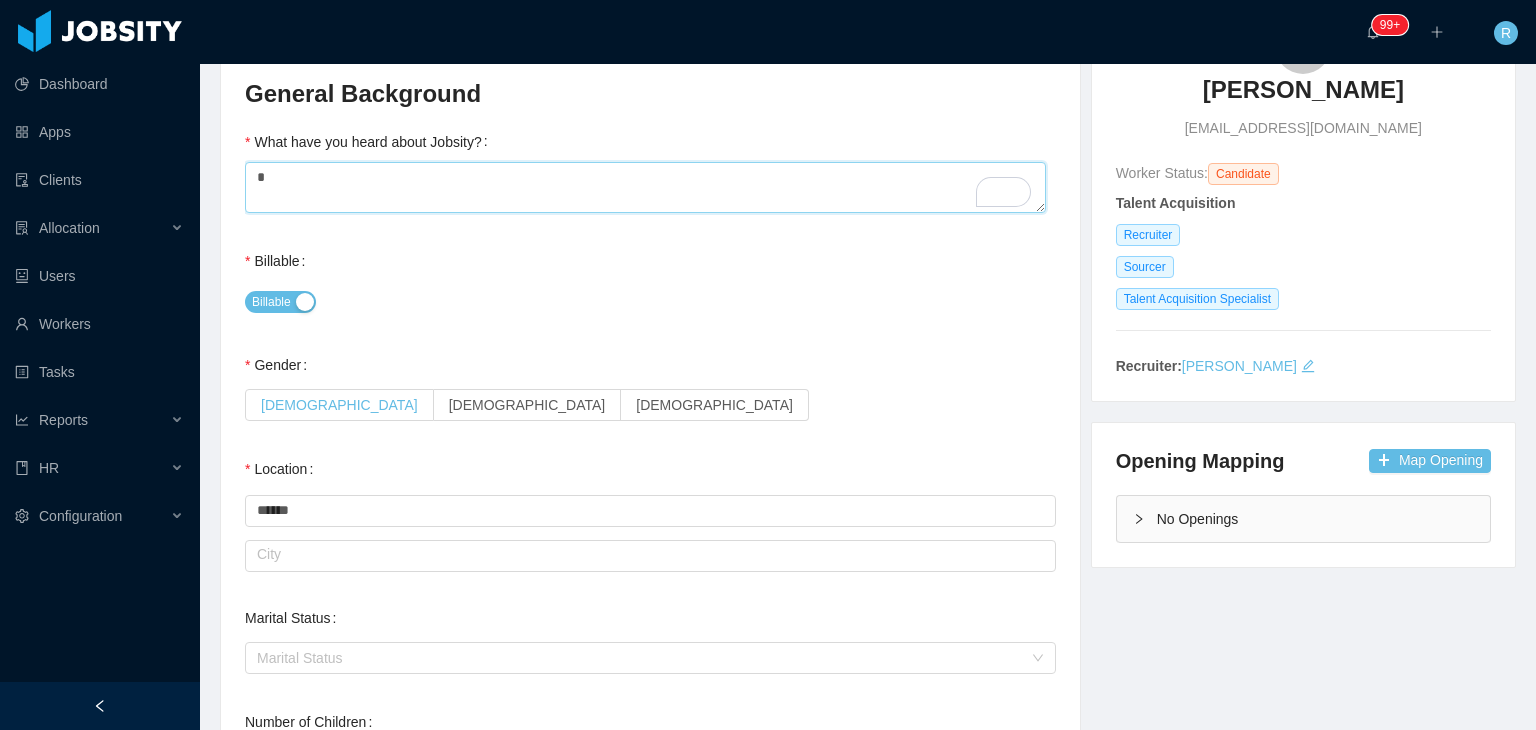 type on "*" 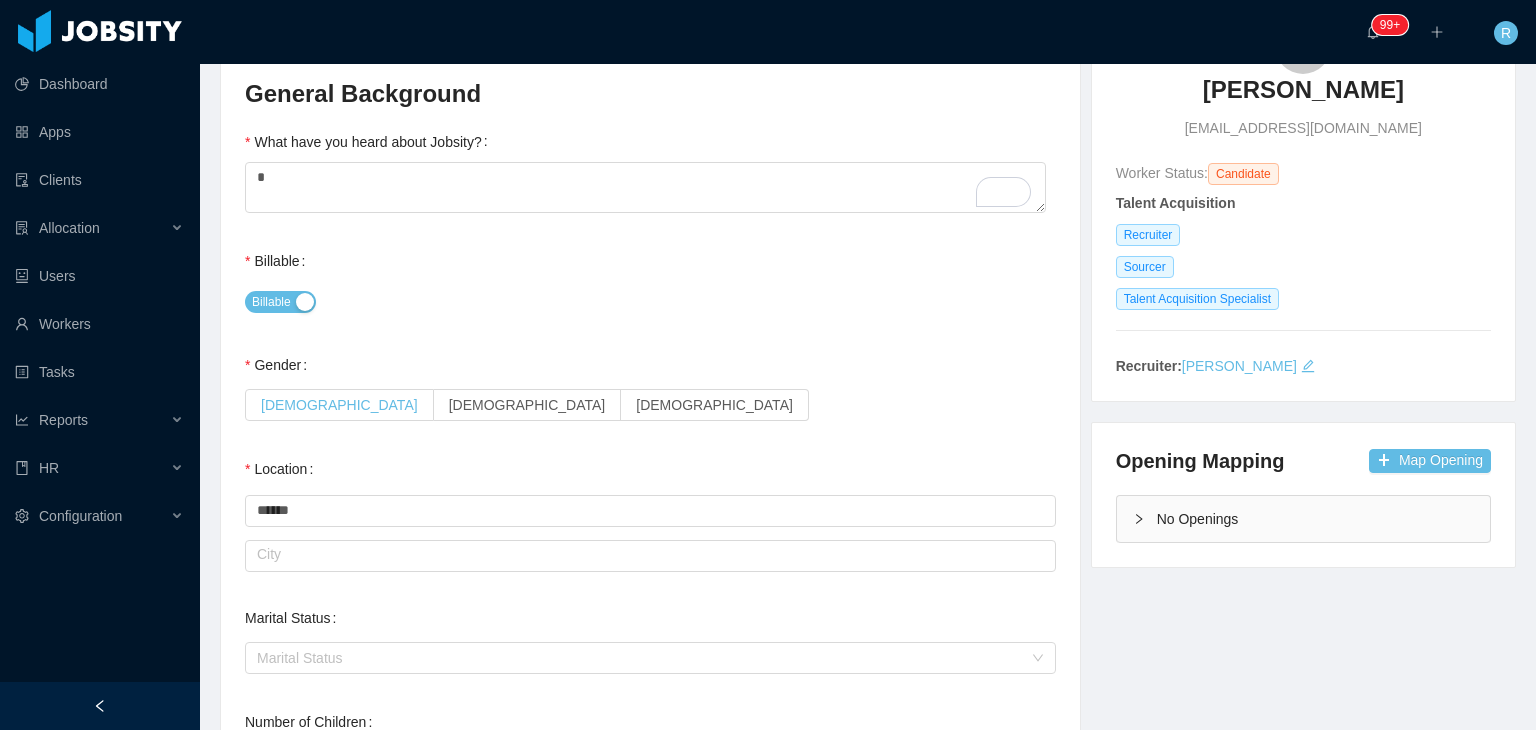 click on "[DEMOGRAPHIC_DATA]" at bounding box center (339, 405) 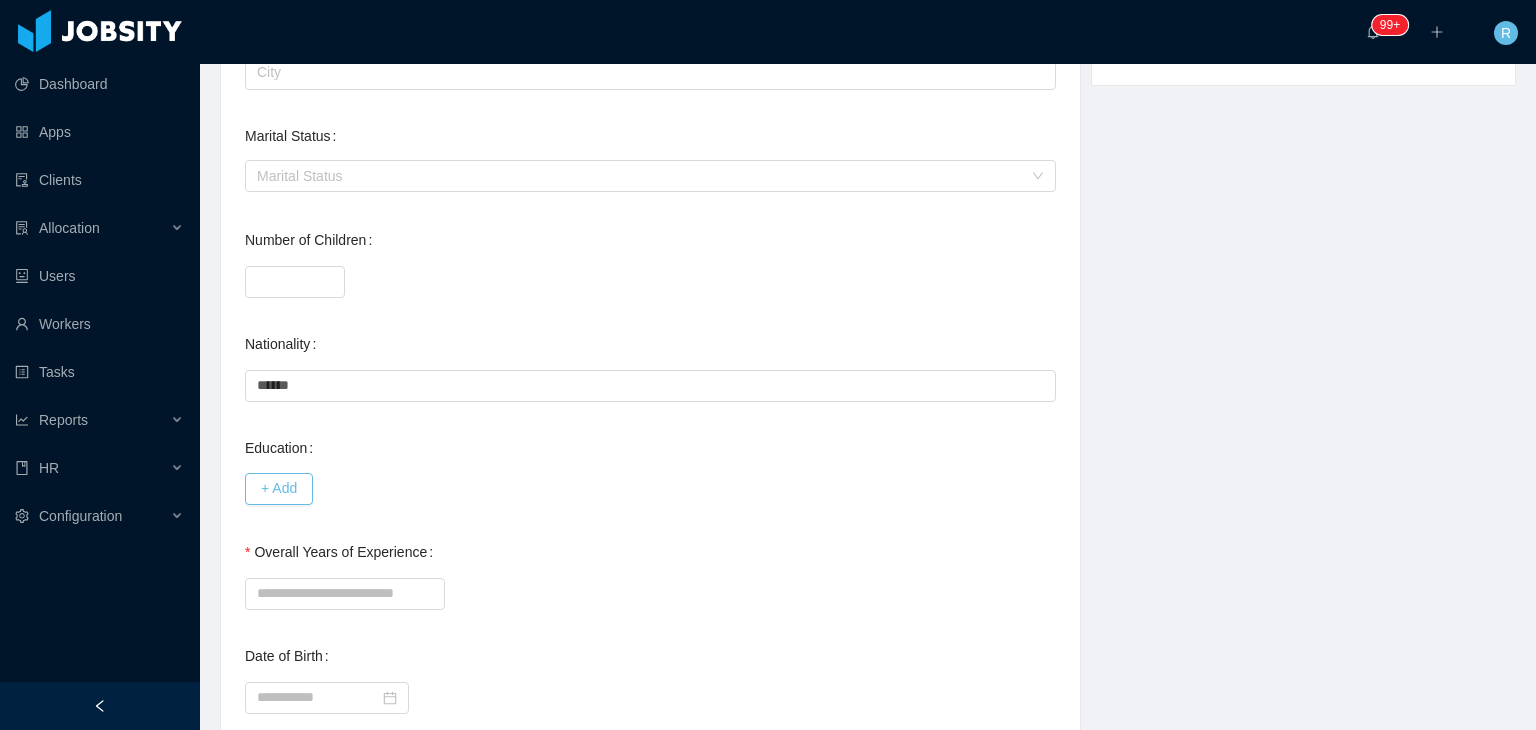 scroll, scrollTop: 700, scrollLeft: 0, axis: vertical 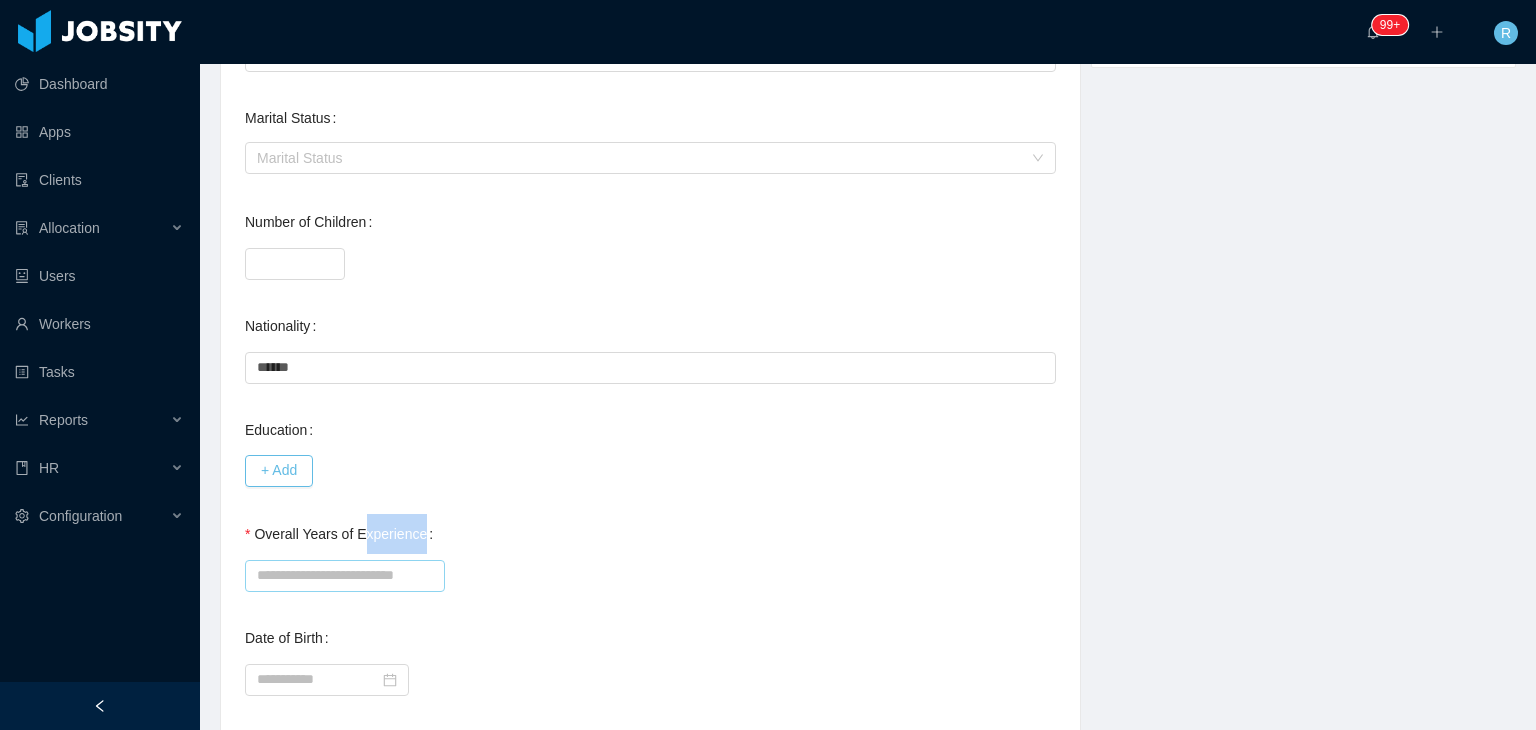 click on "Overall Years of Experience" at bounding box center [650, 554] 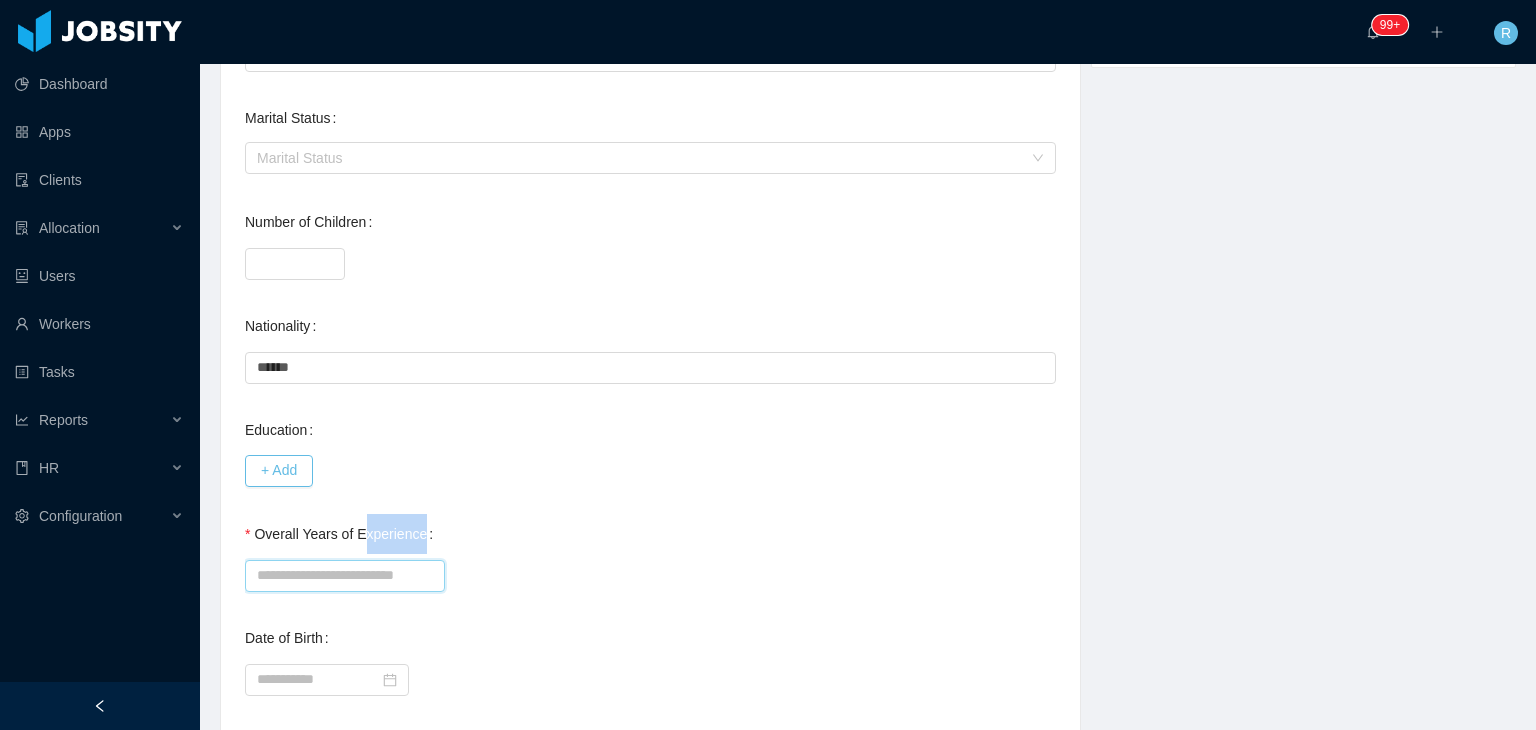 click on "Overall Years of Experience" at bounding box center (345, 576) 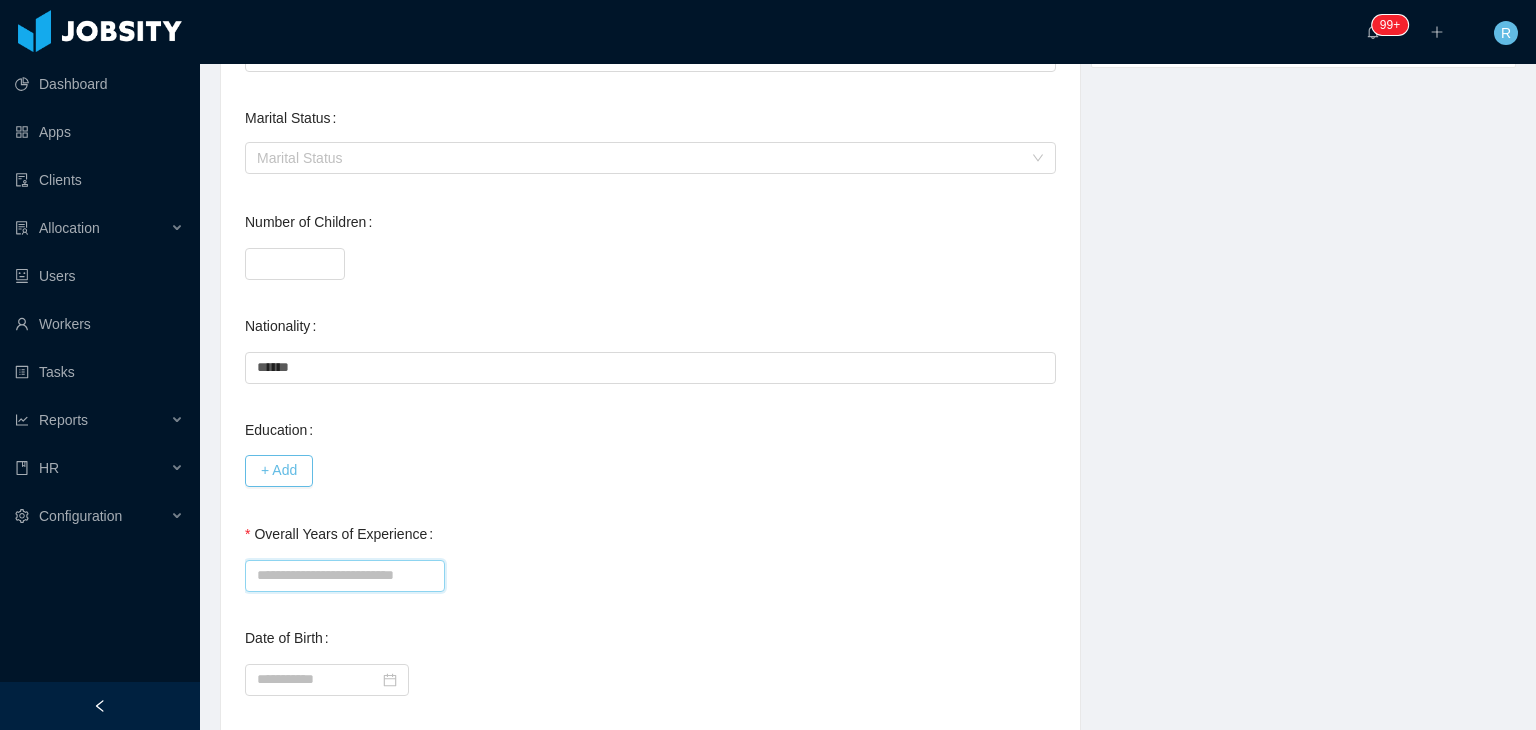 type on "*" 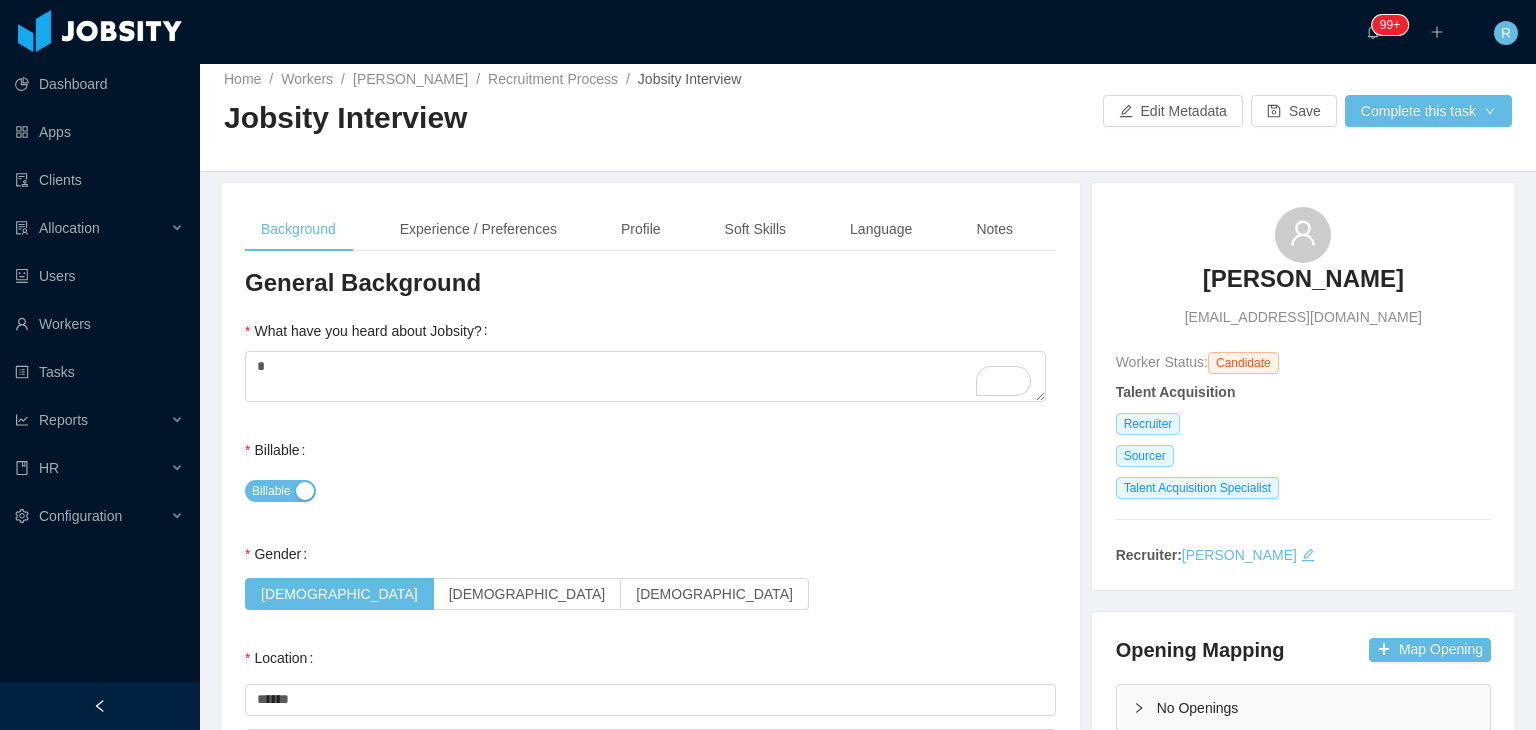 scroll, scrollTop: 0, scrollLeft: 0, axis: both 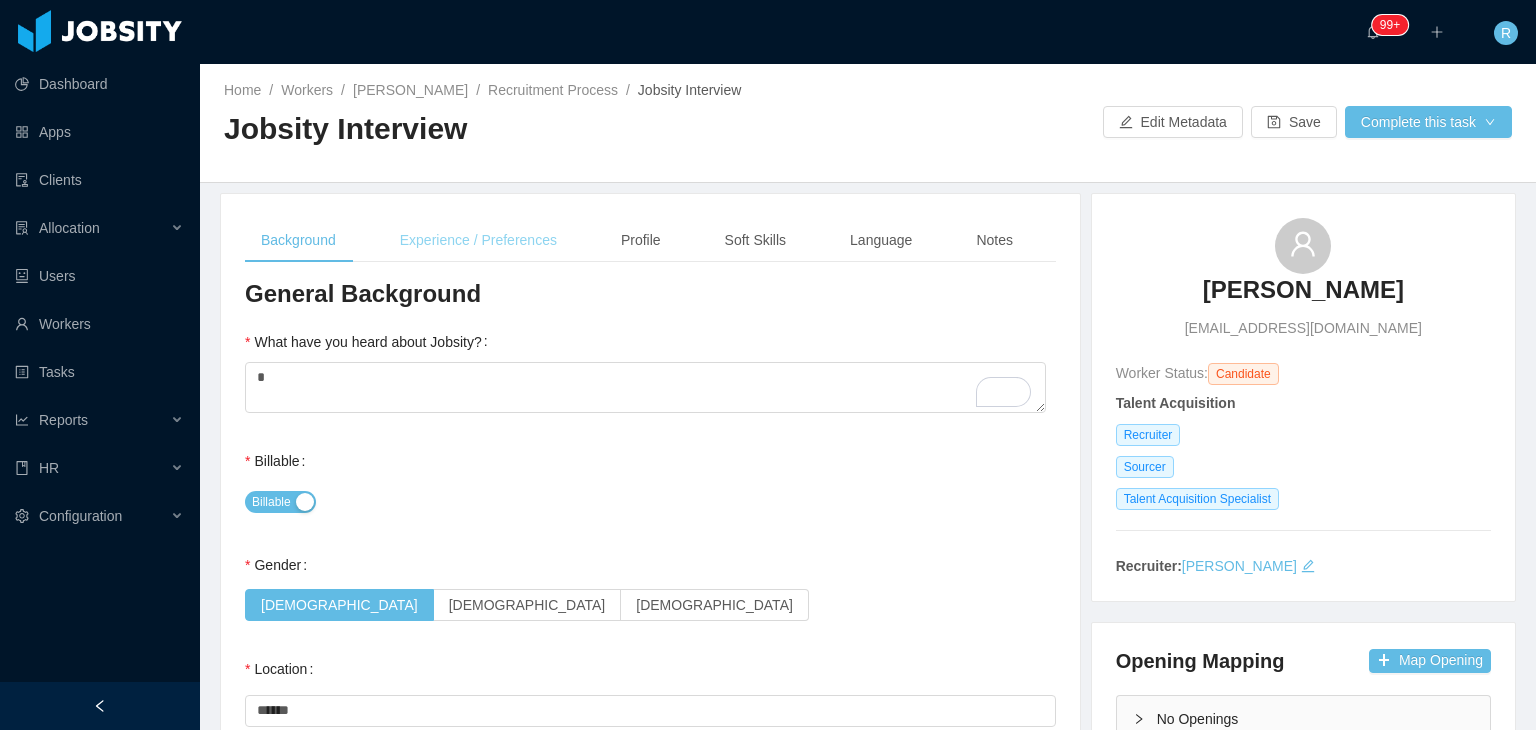 type on "*" 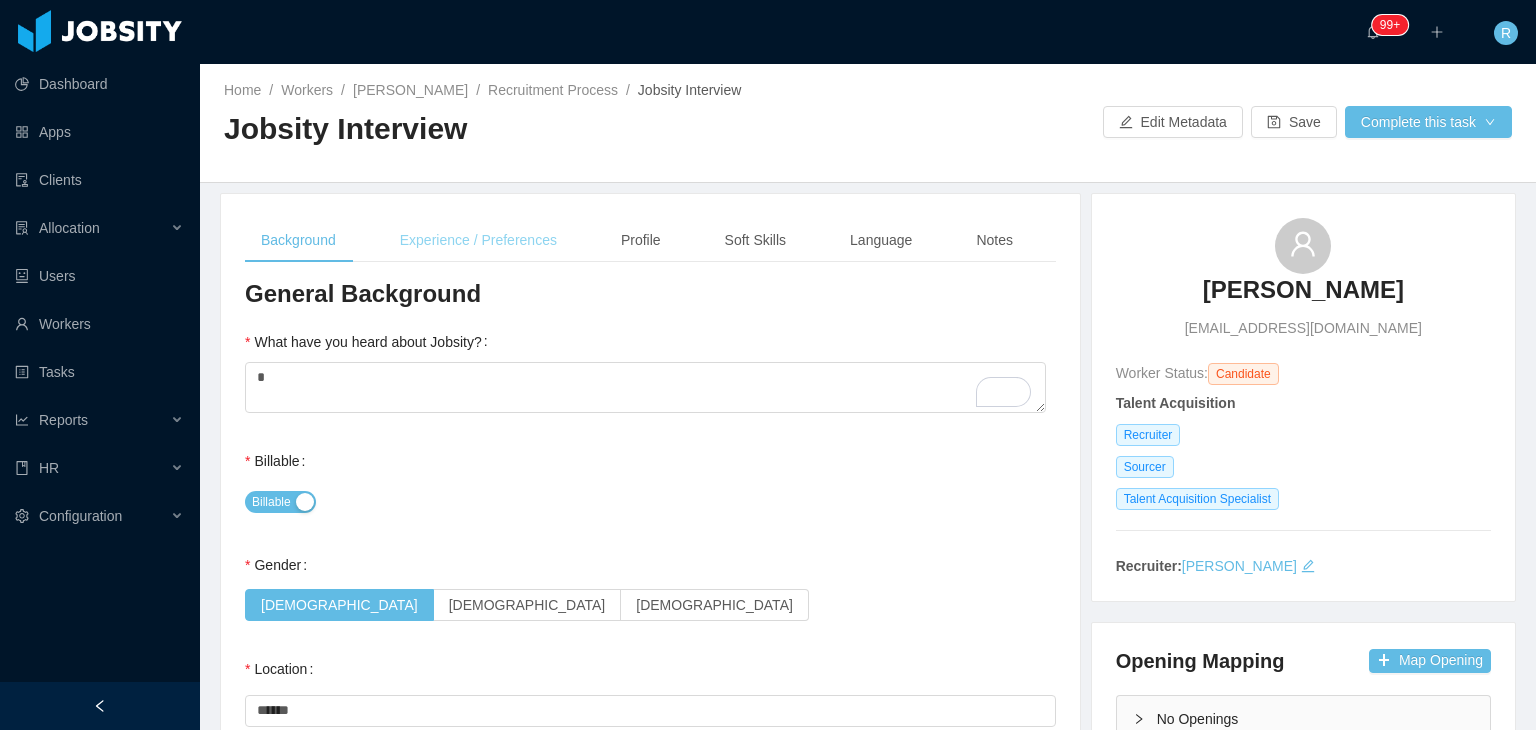 click on "Experience / Preferences" at bounding box center [478, 240] 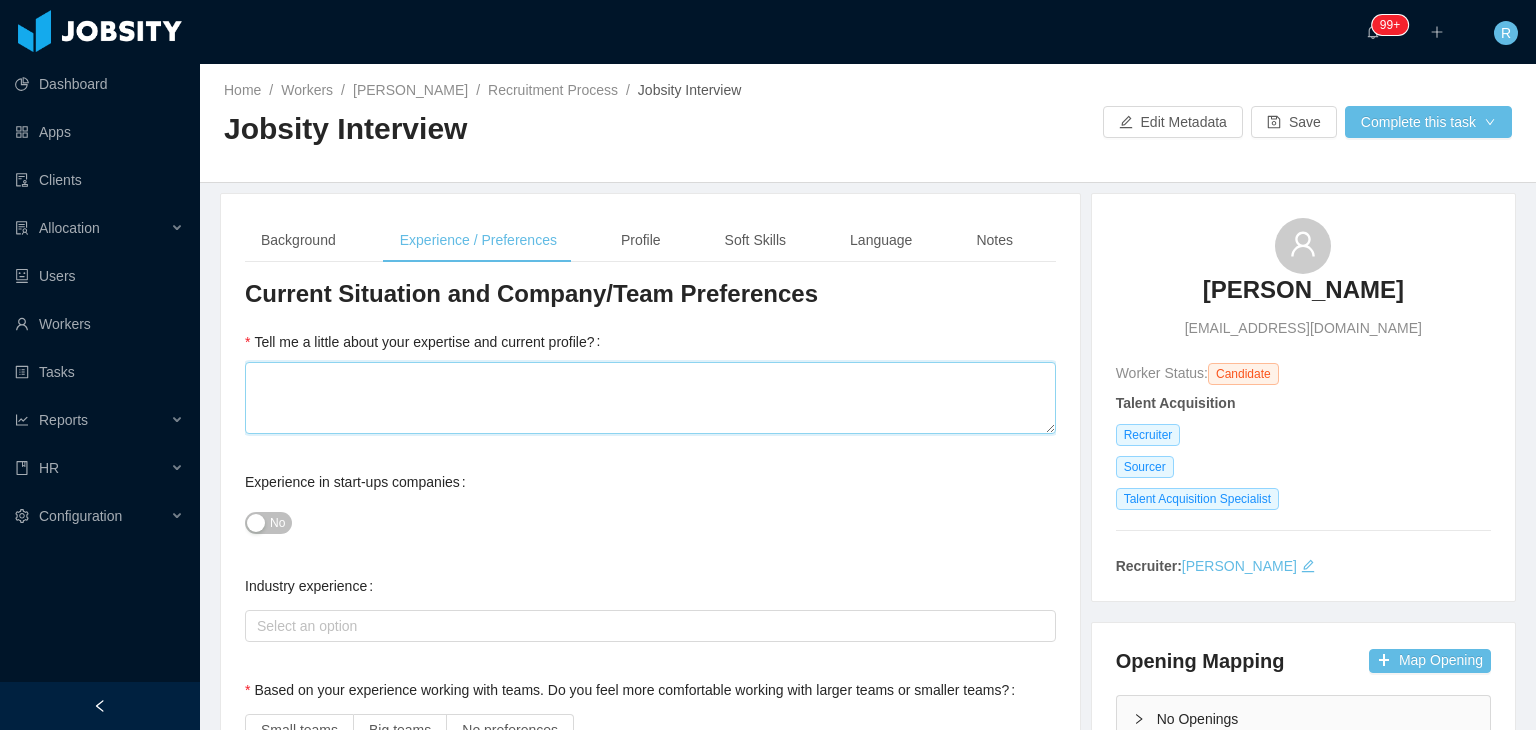 click on "Tell me a little about your expertise and current profile?" at bounding box center (650, 398) 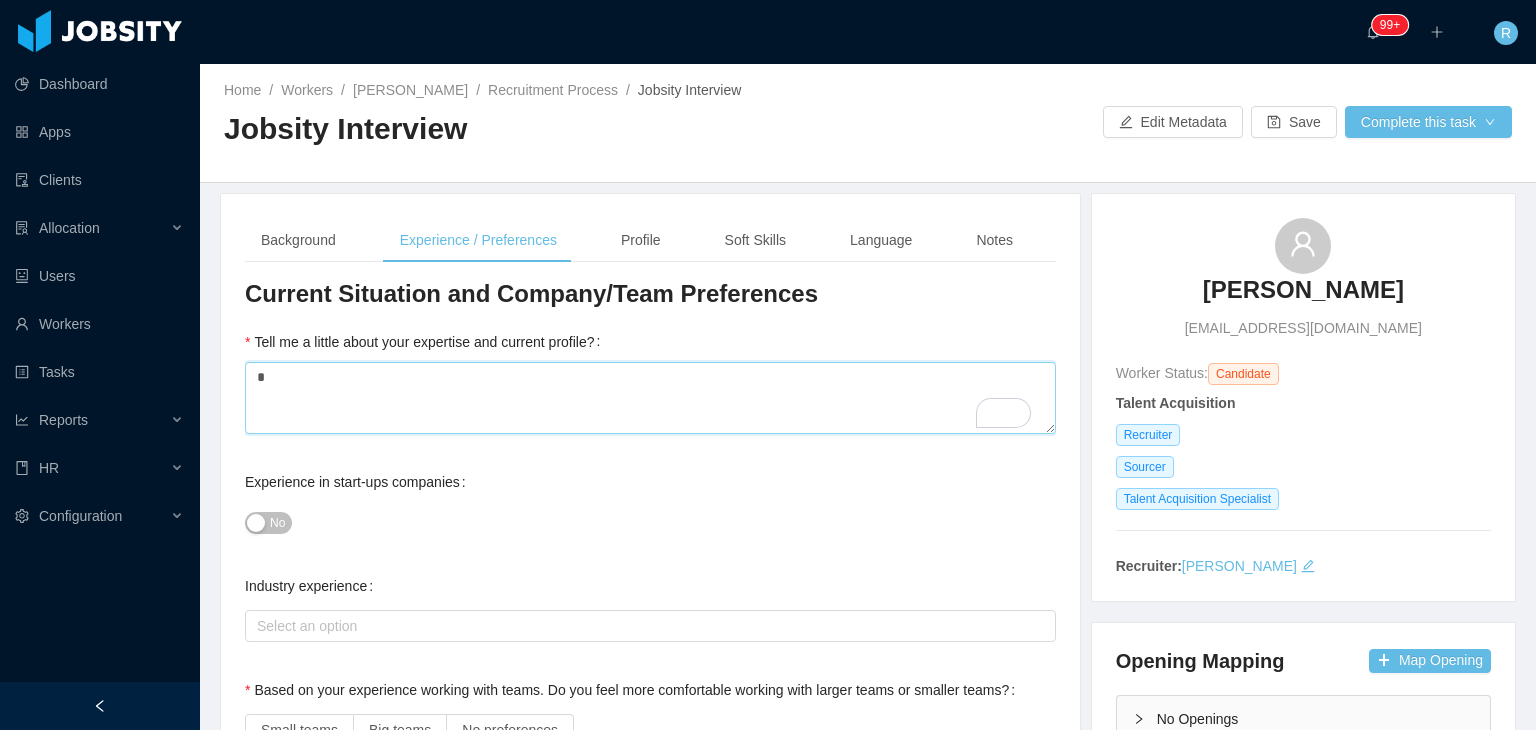 type 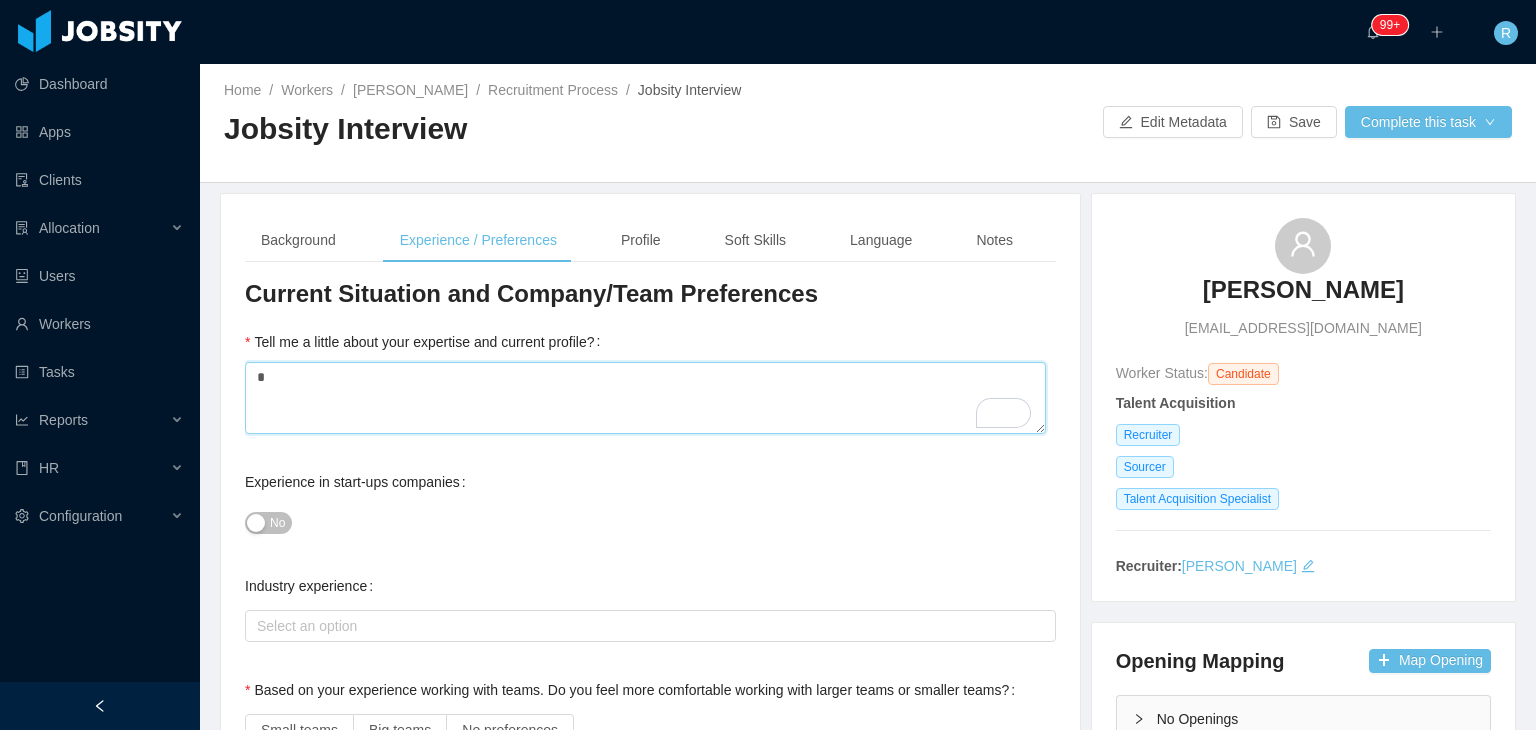 type 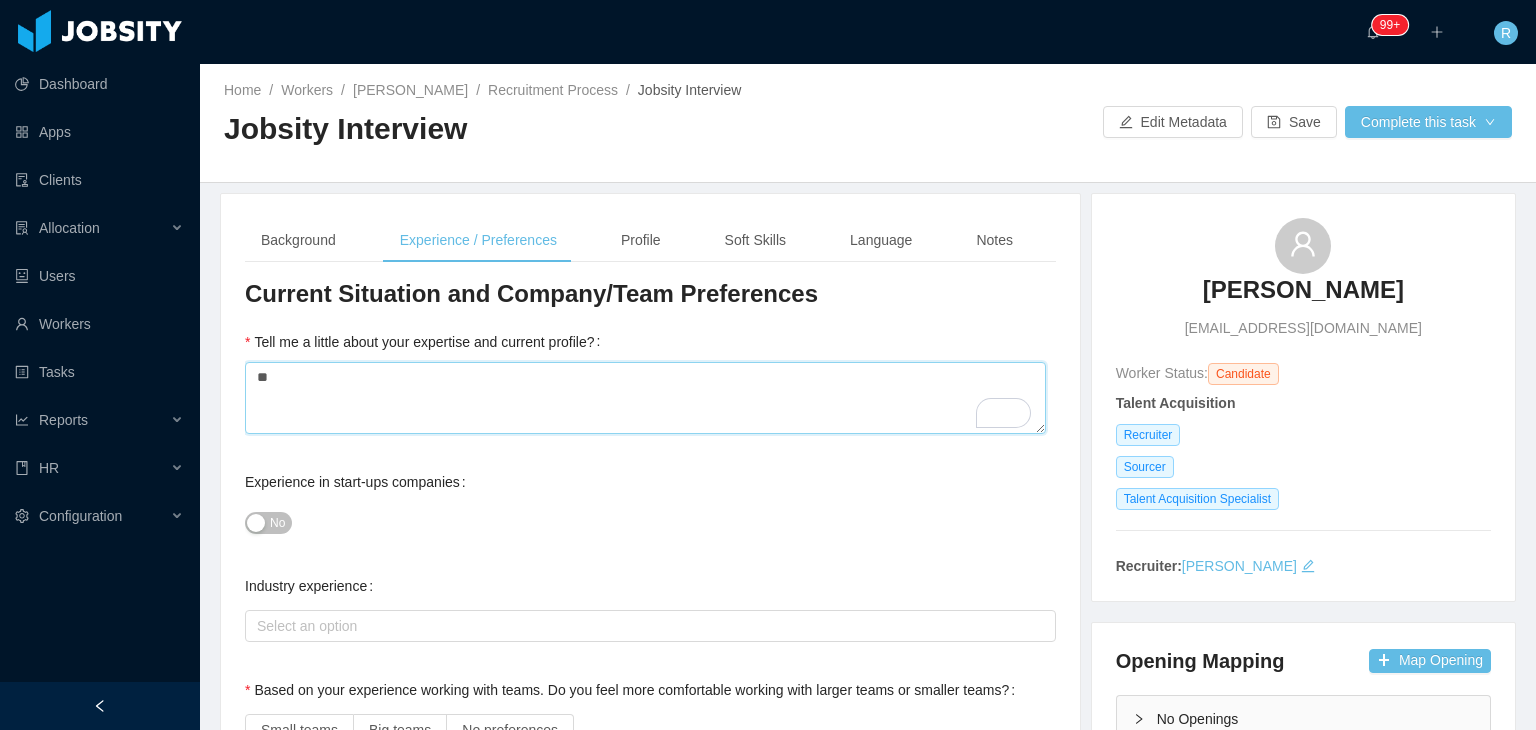 type 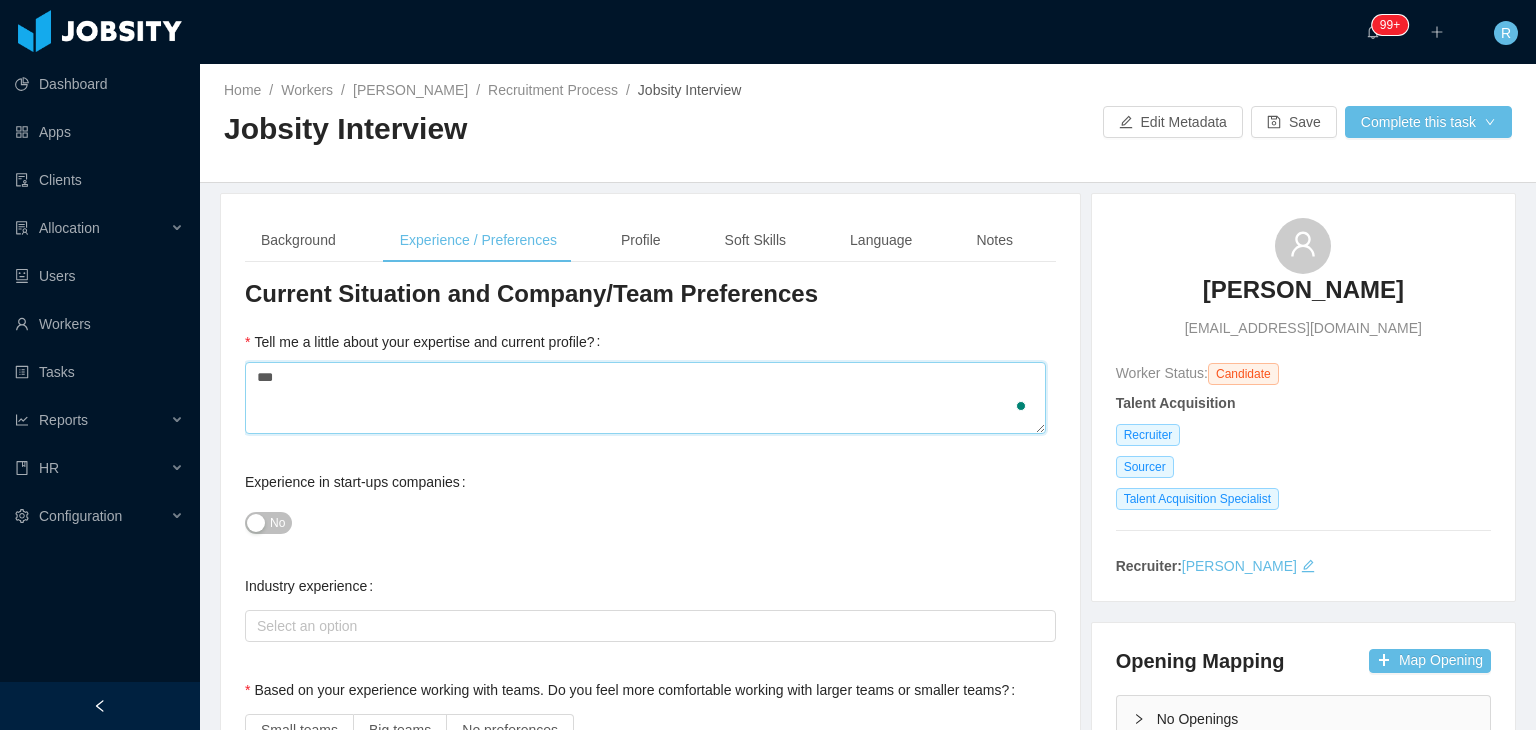 type 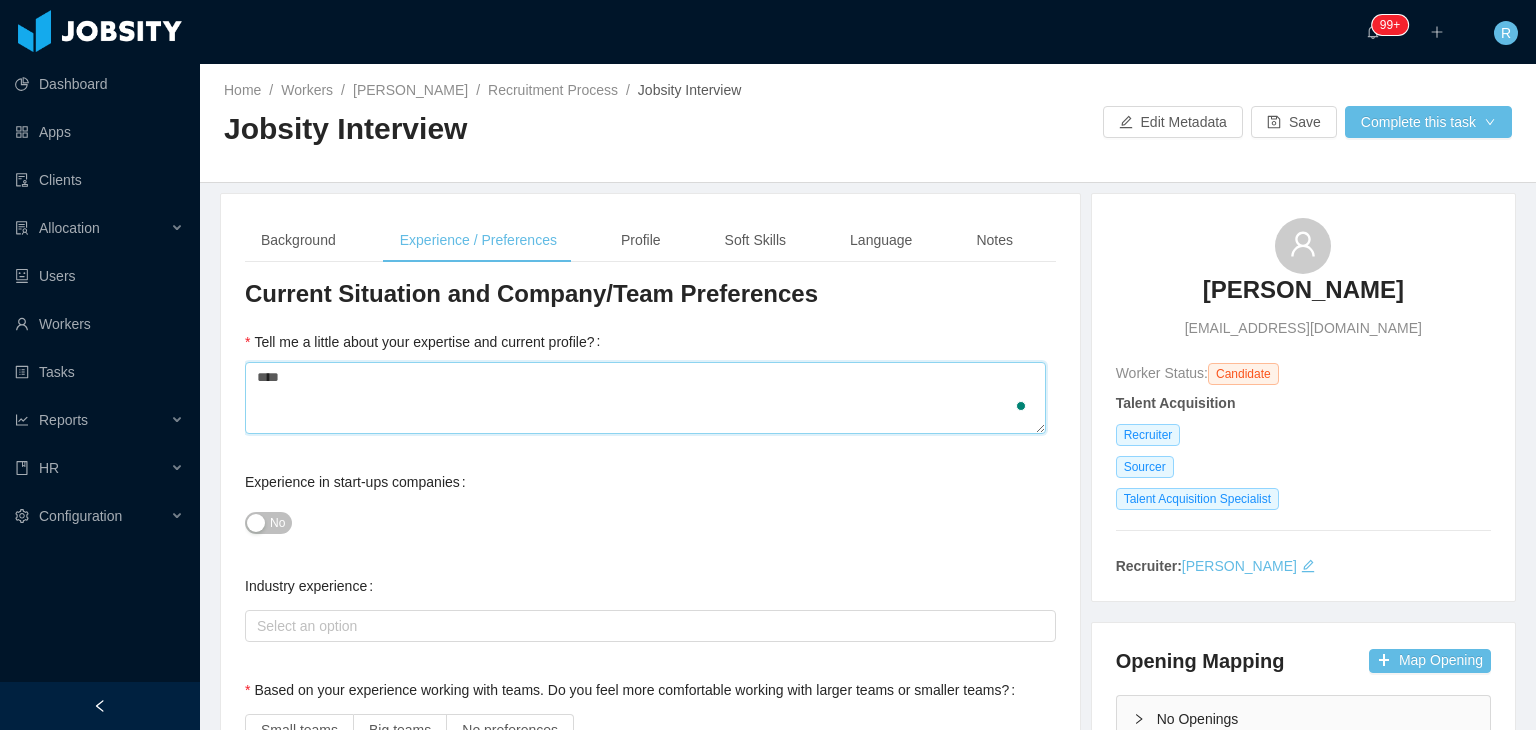 type 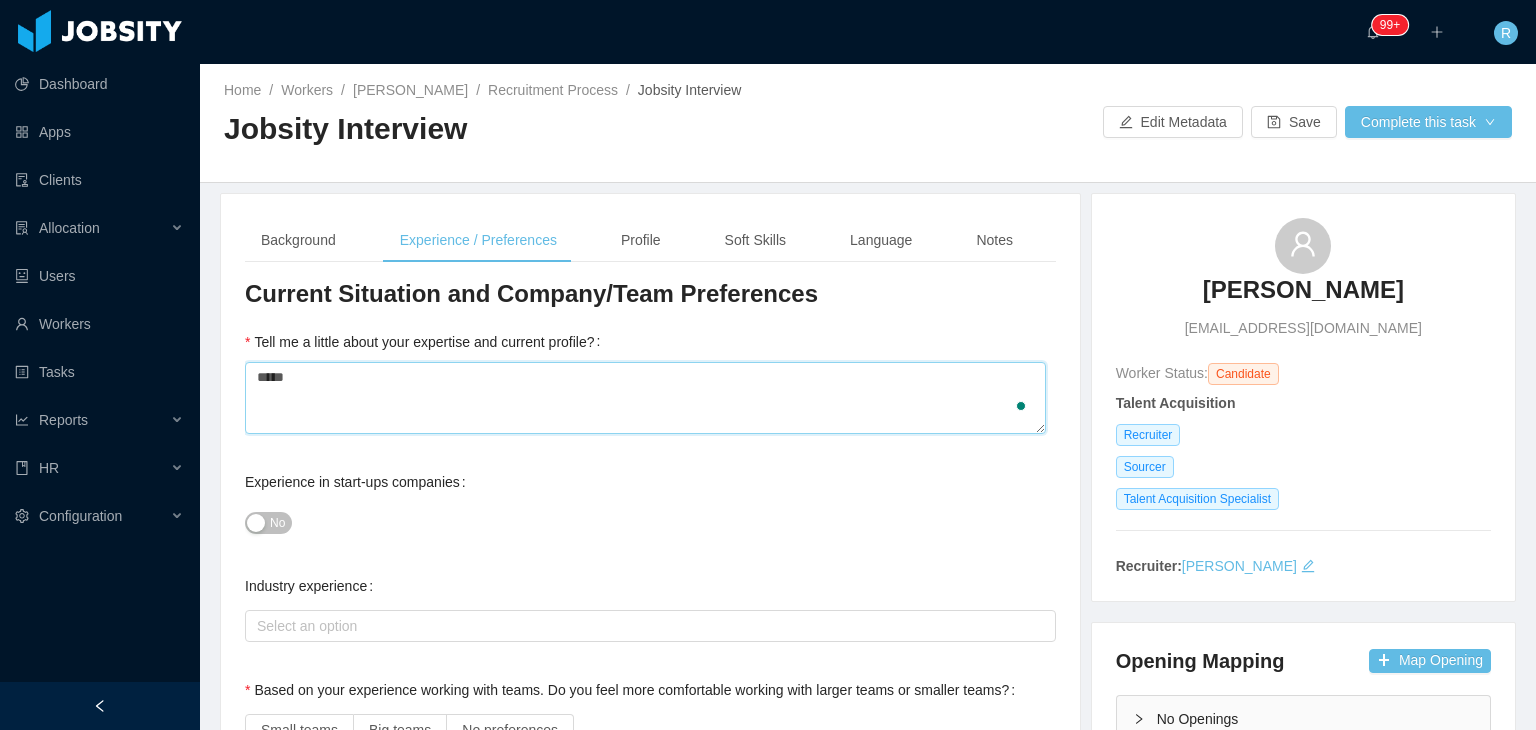 type on "*****" 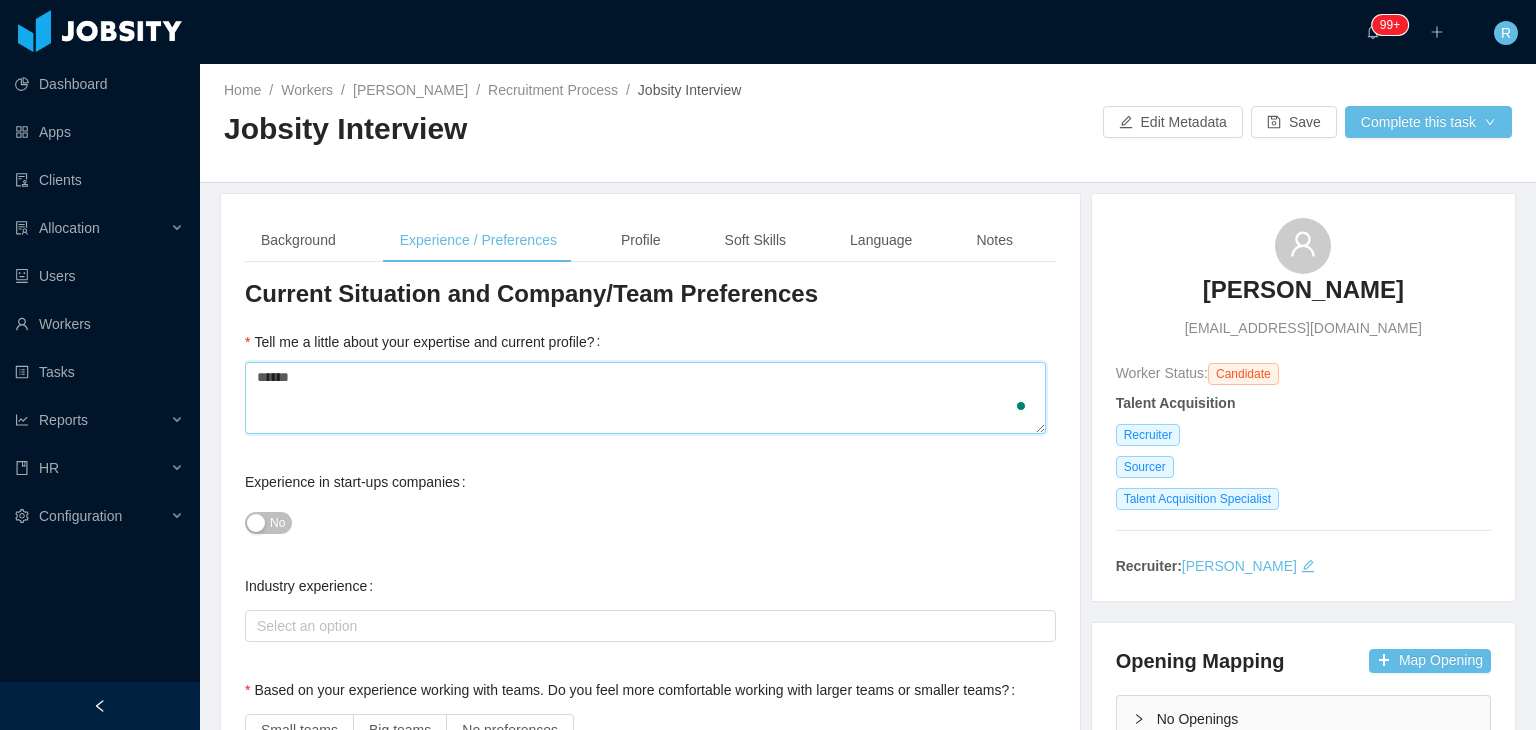 type 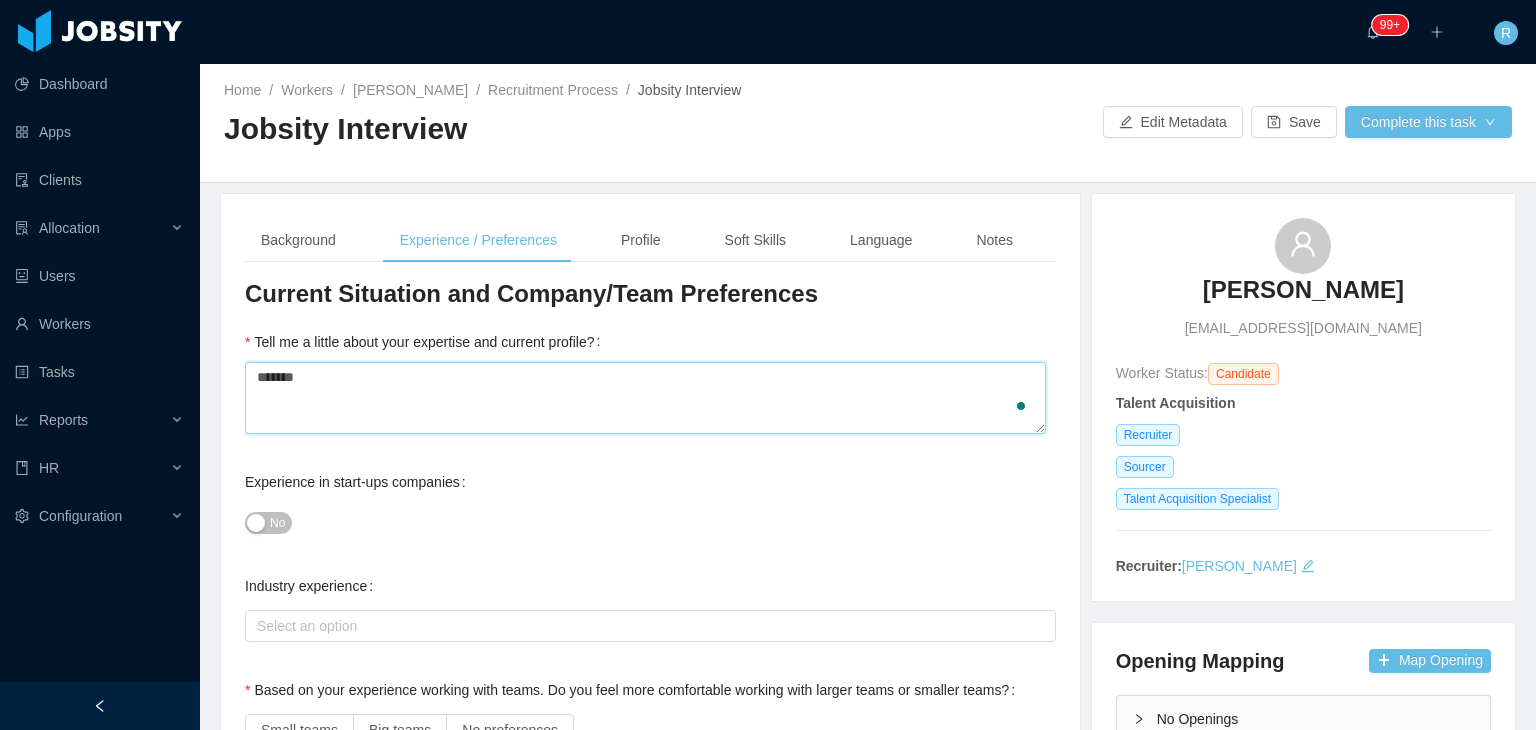 type 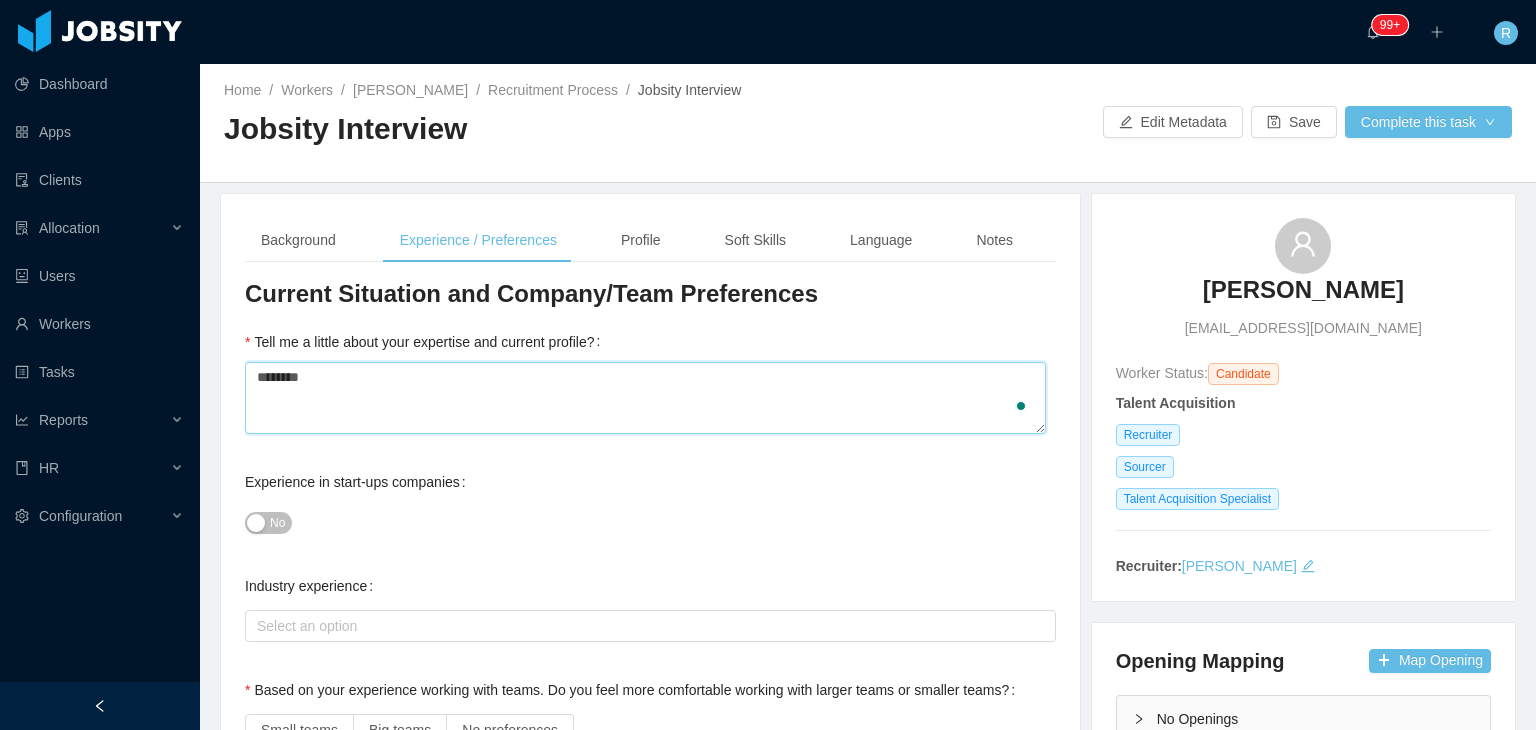 type 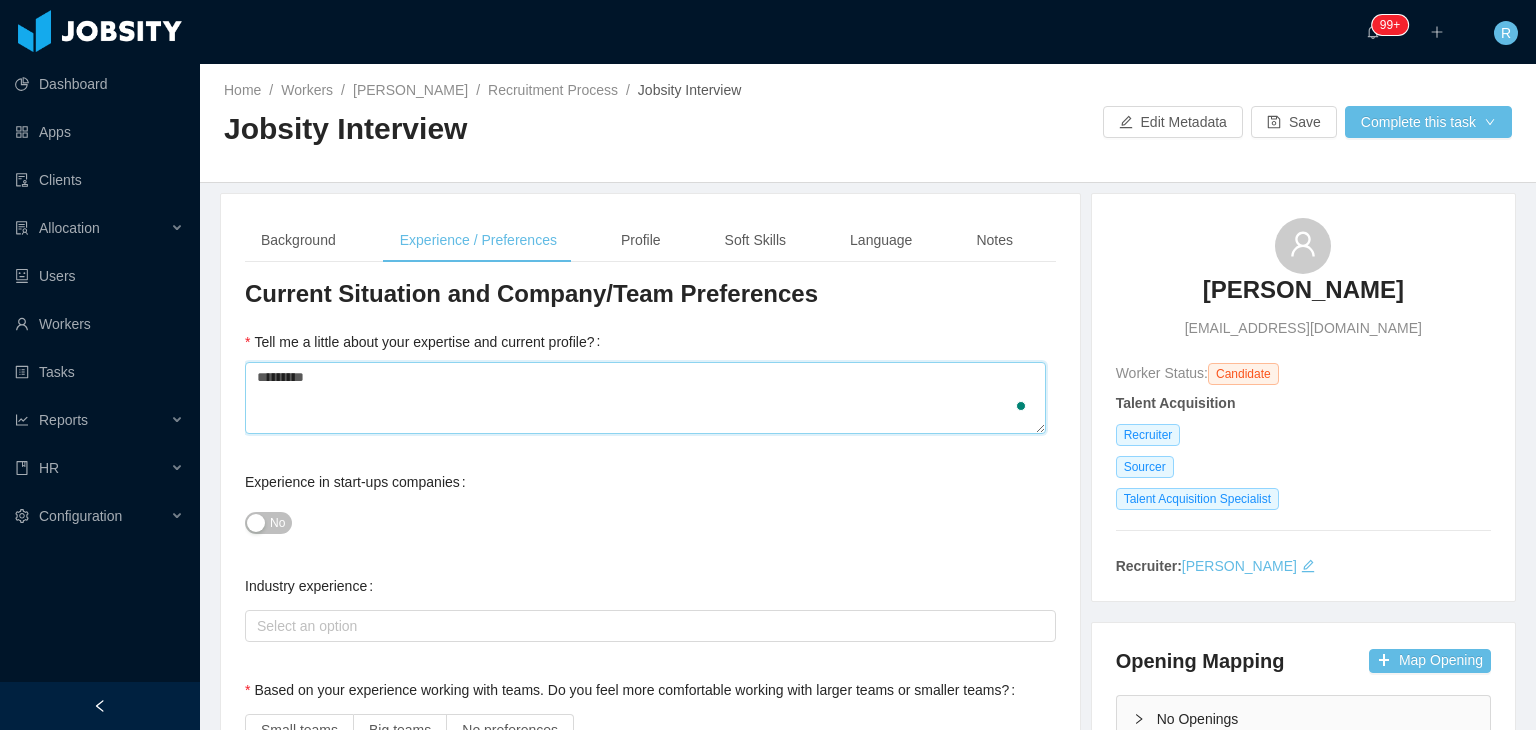 type 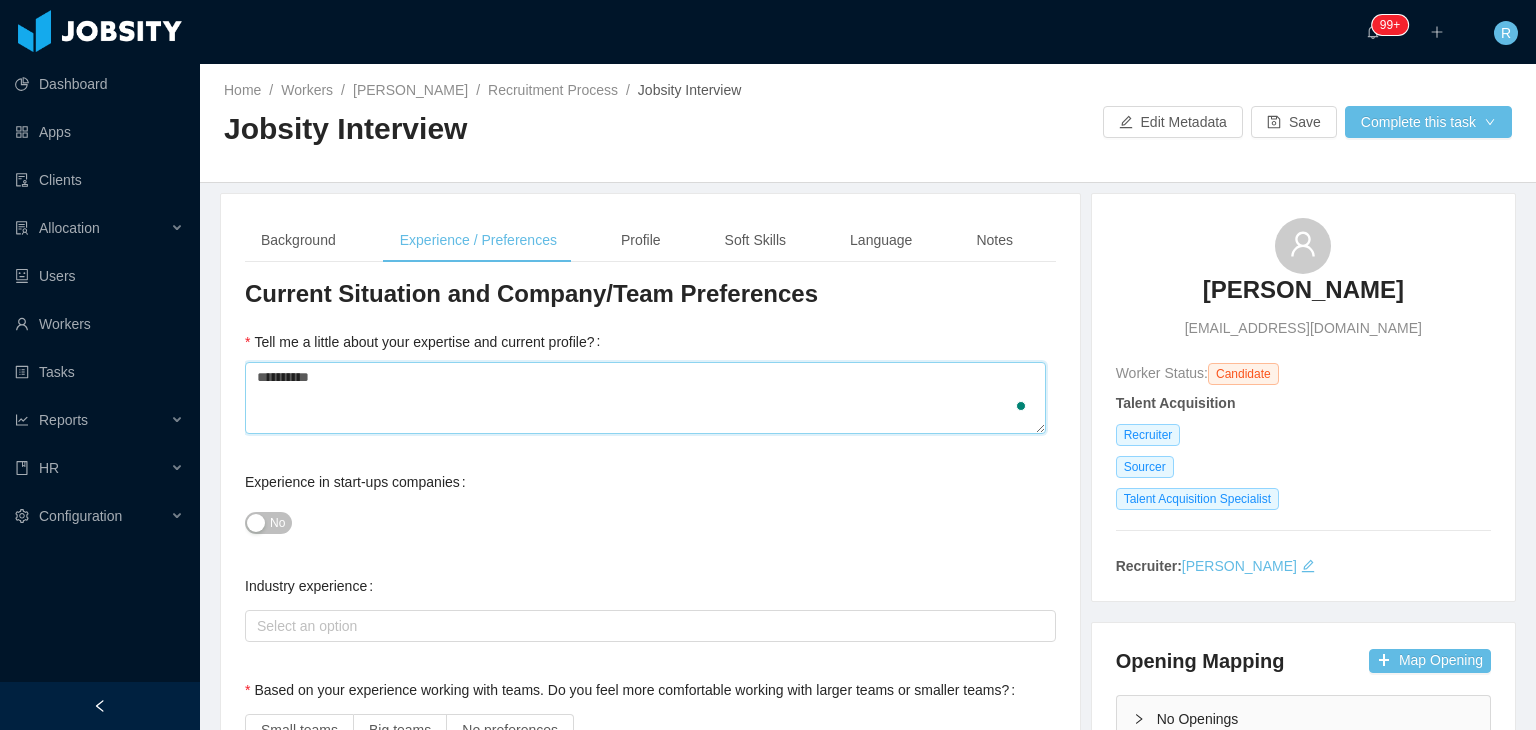 type 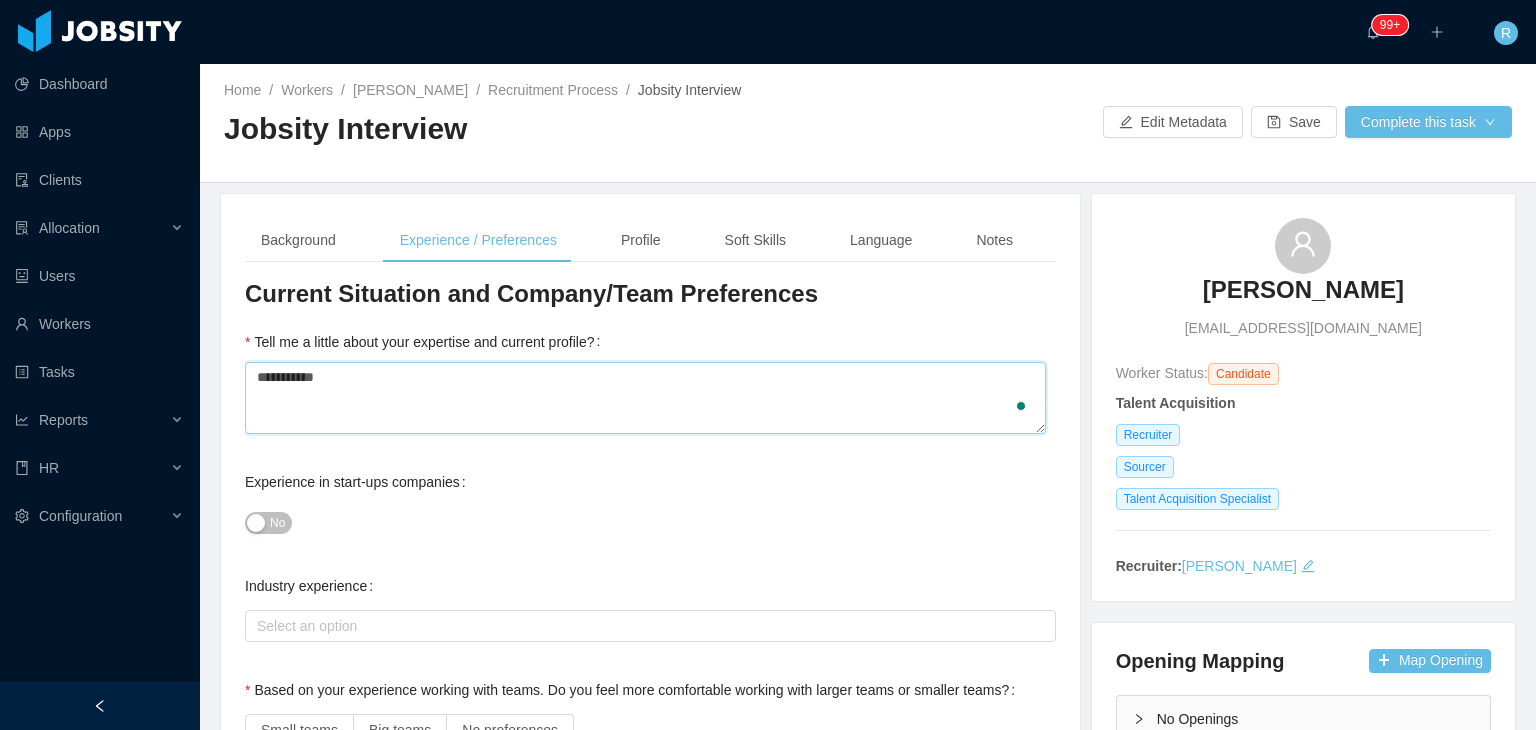 type 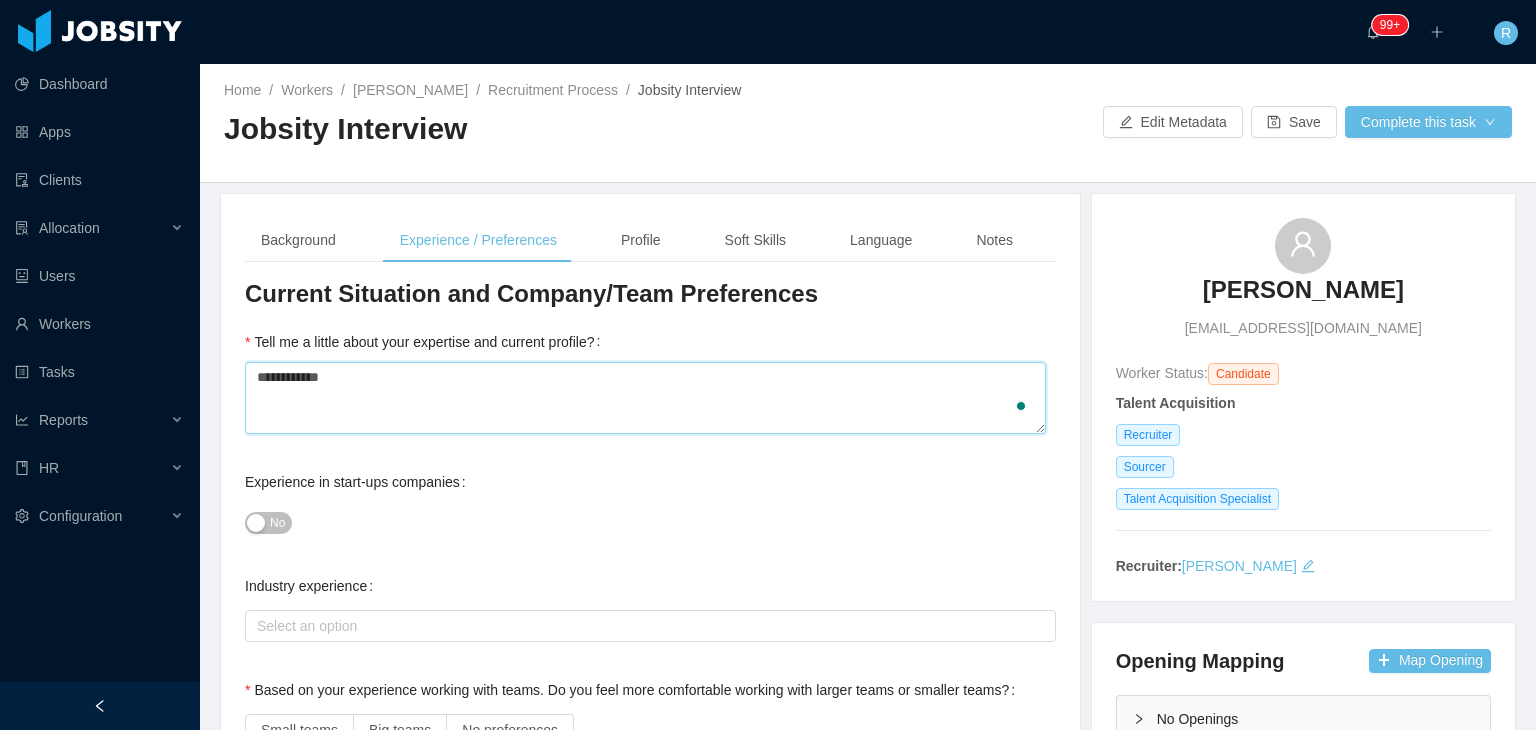 type on "**********" 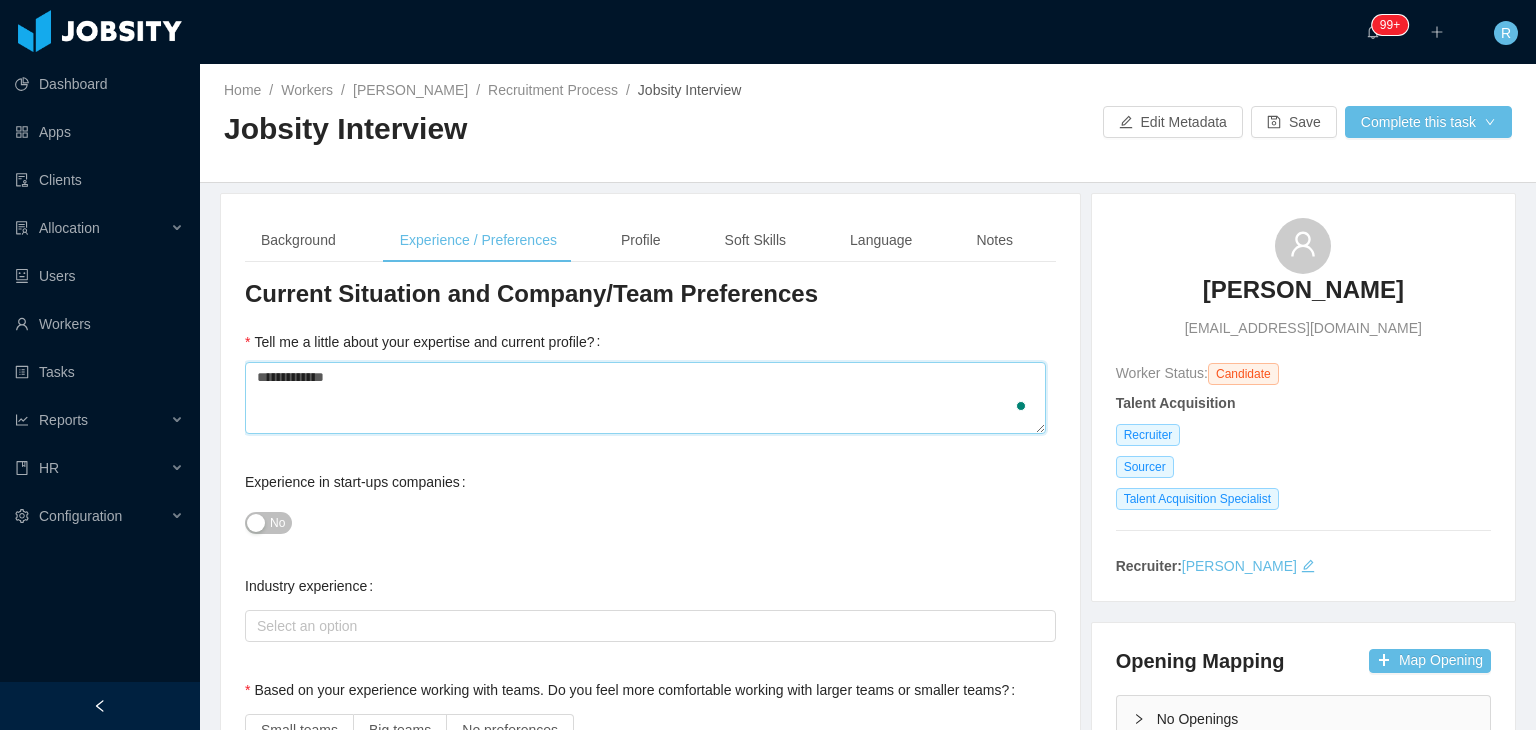 type 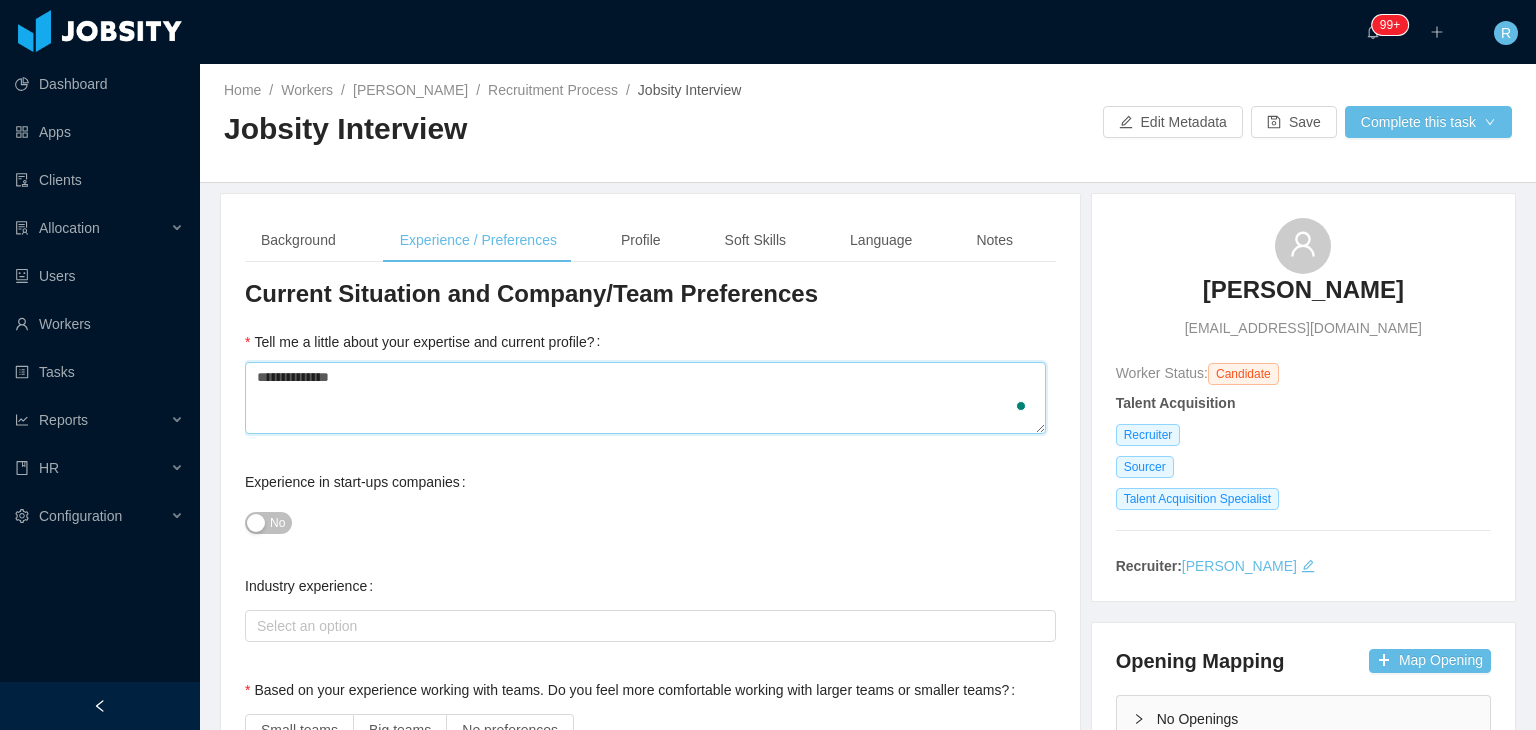 type 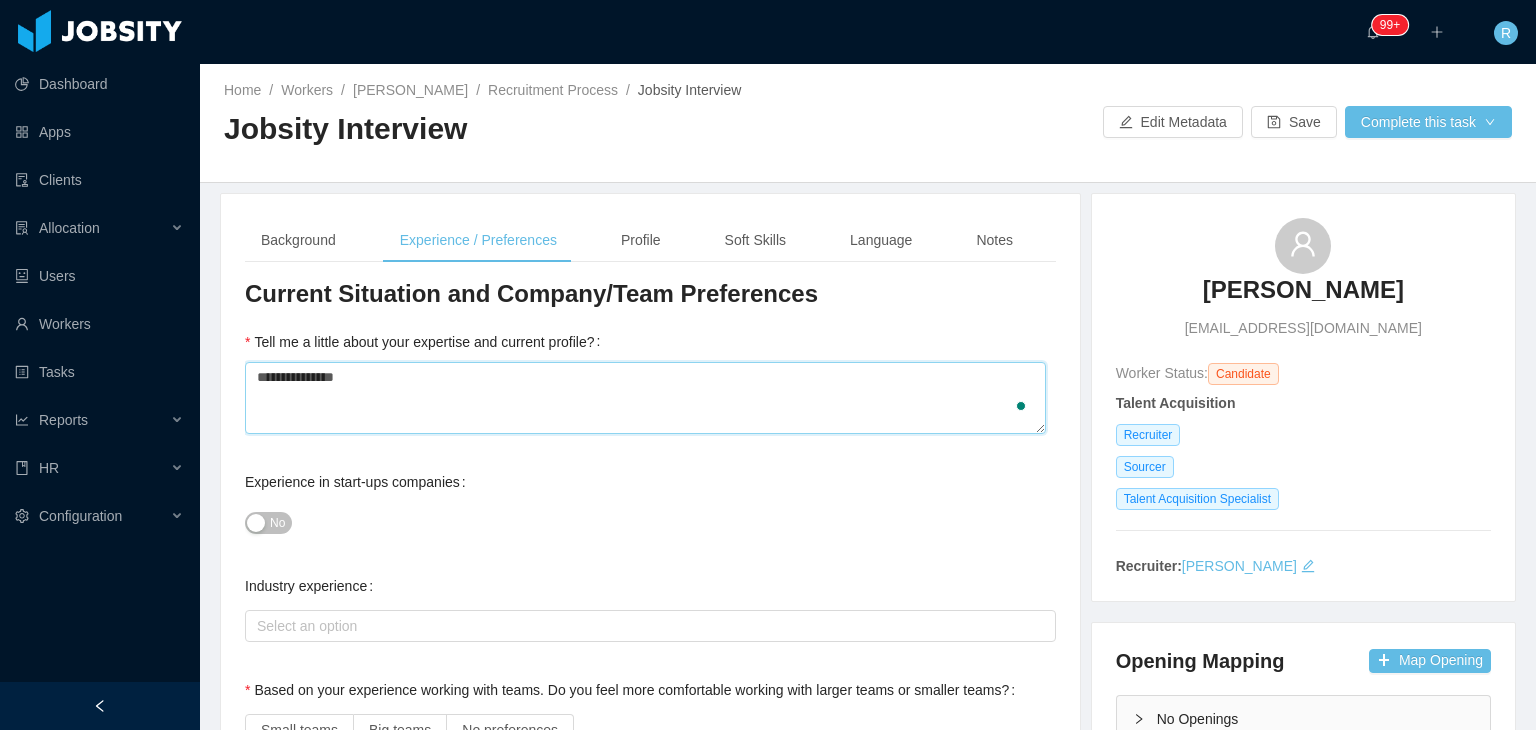 type on "**********" 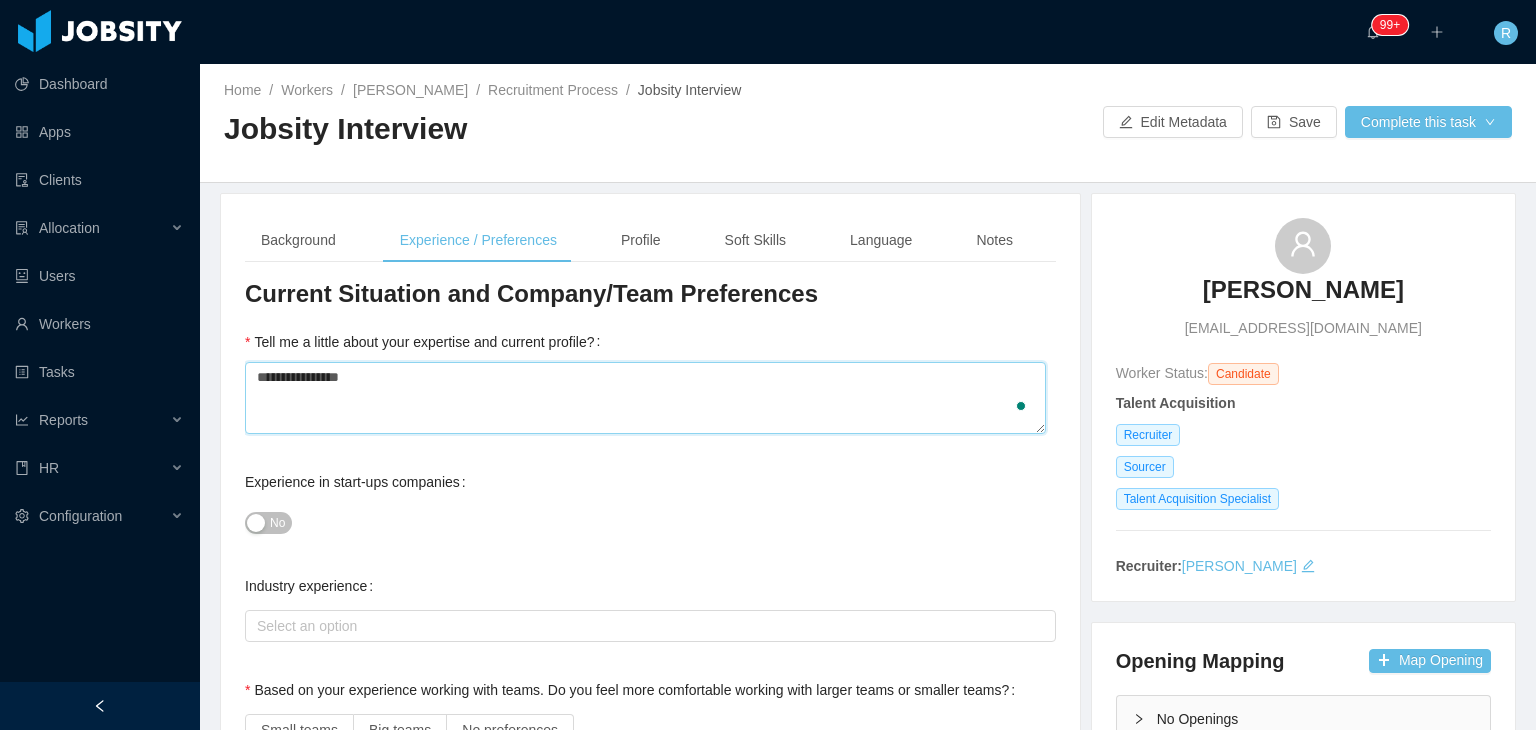 type 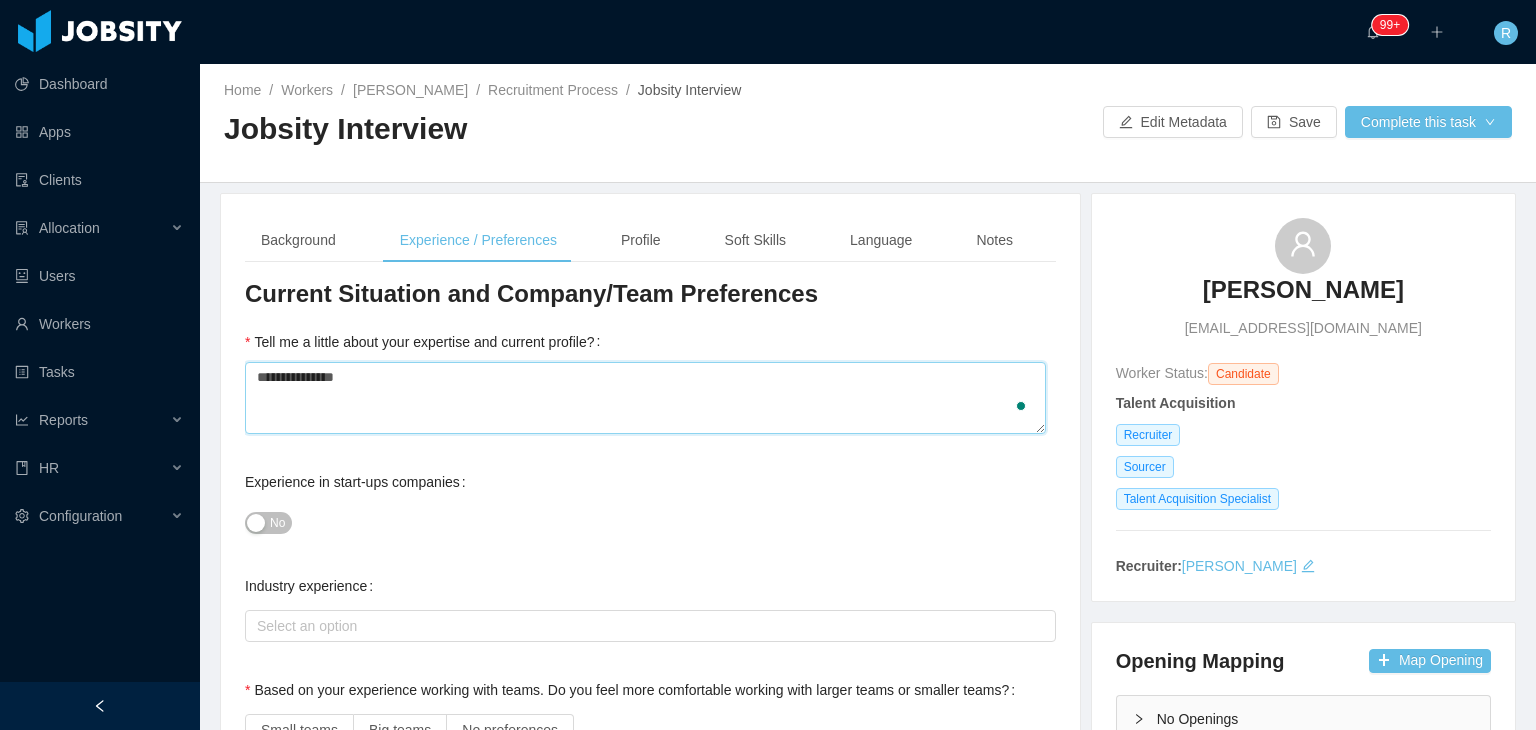 type 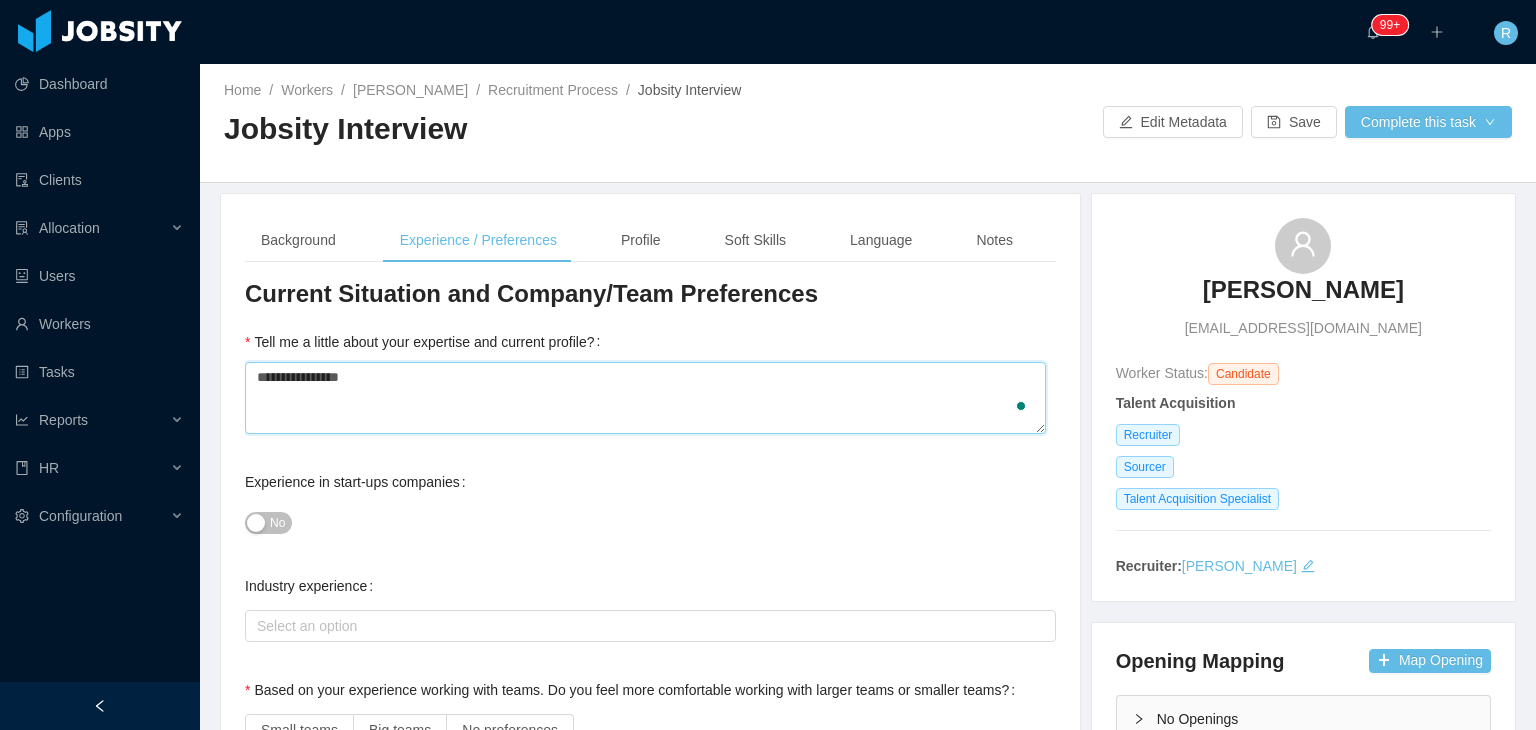 type 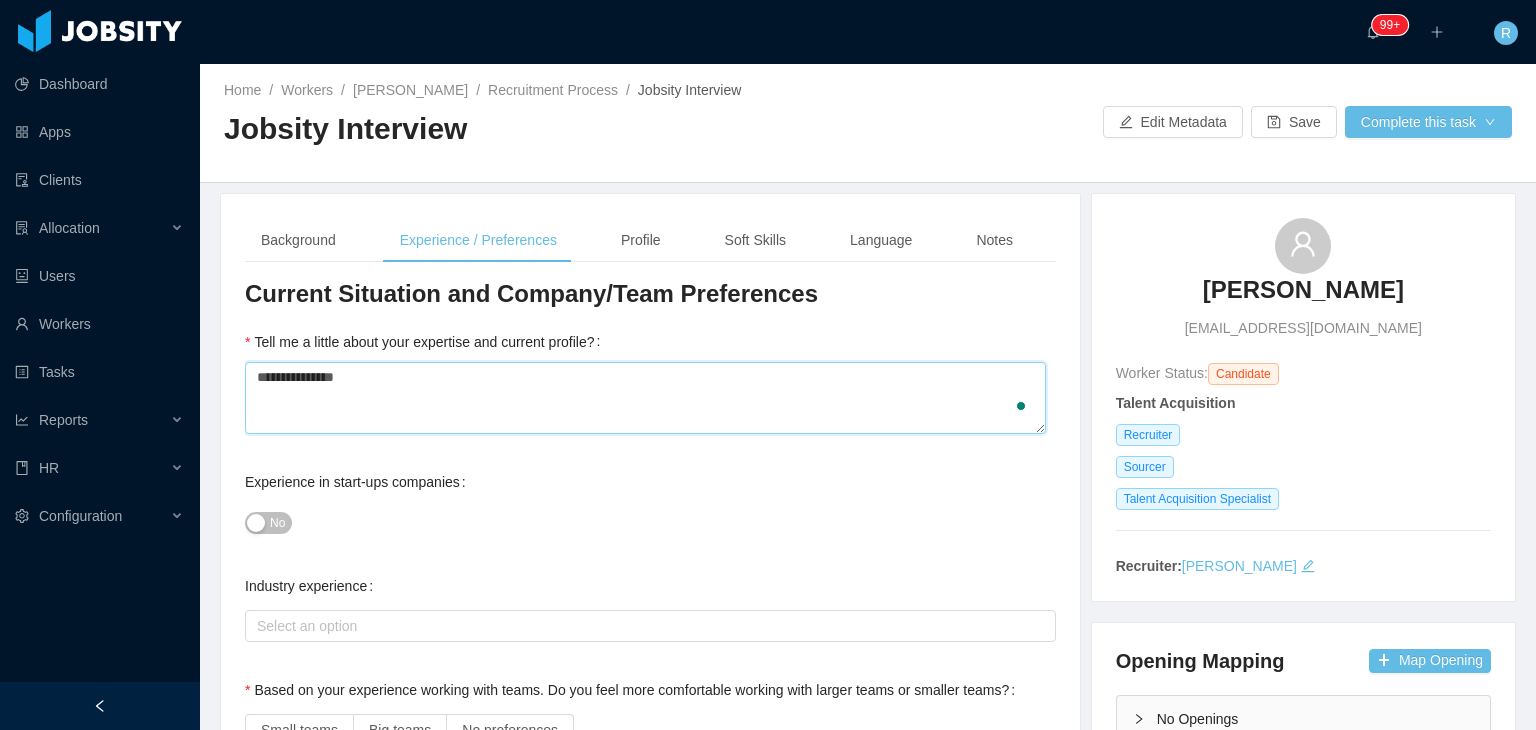 type 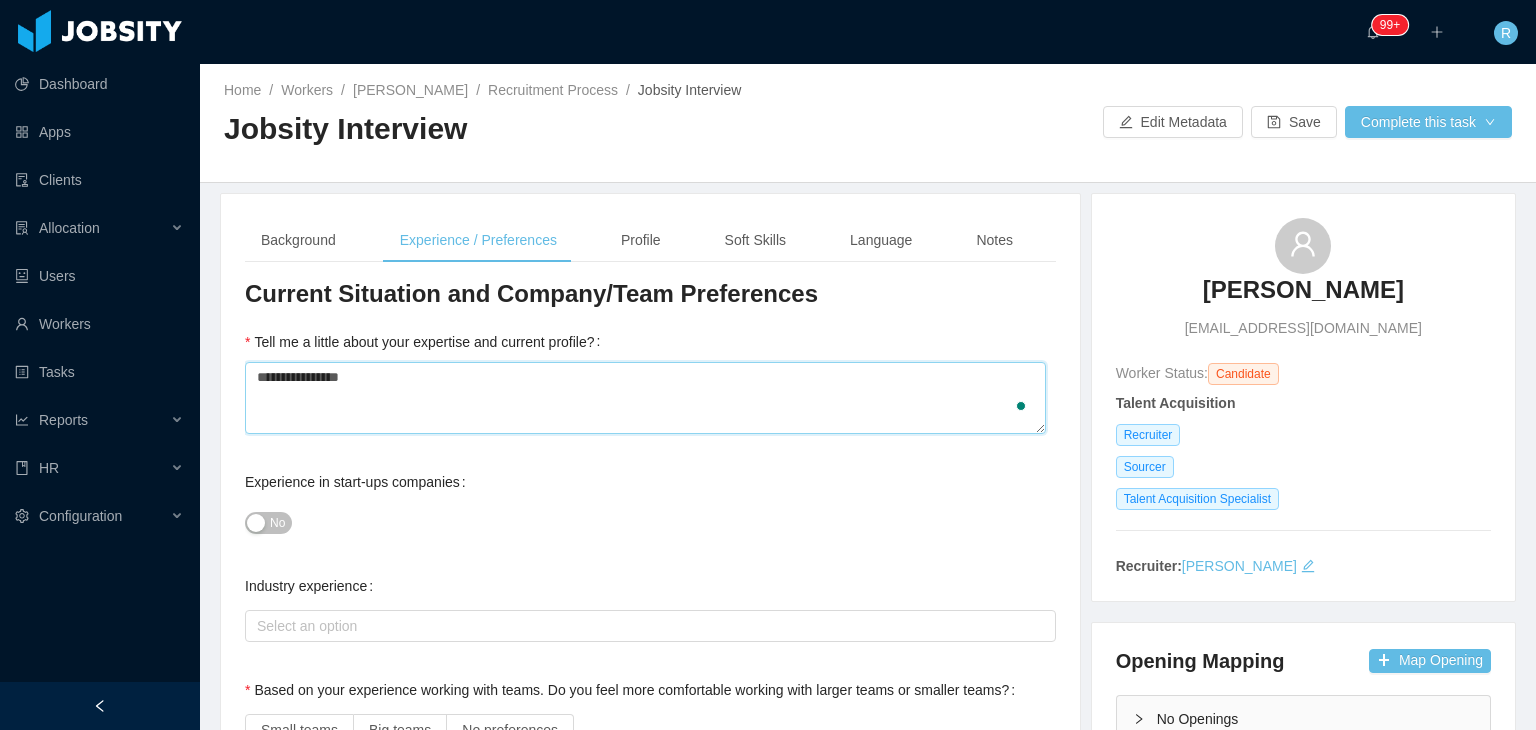 type 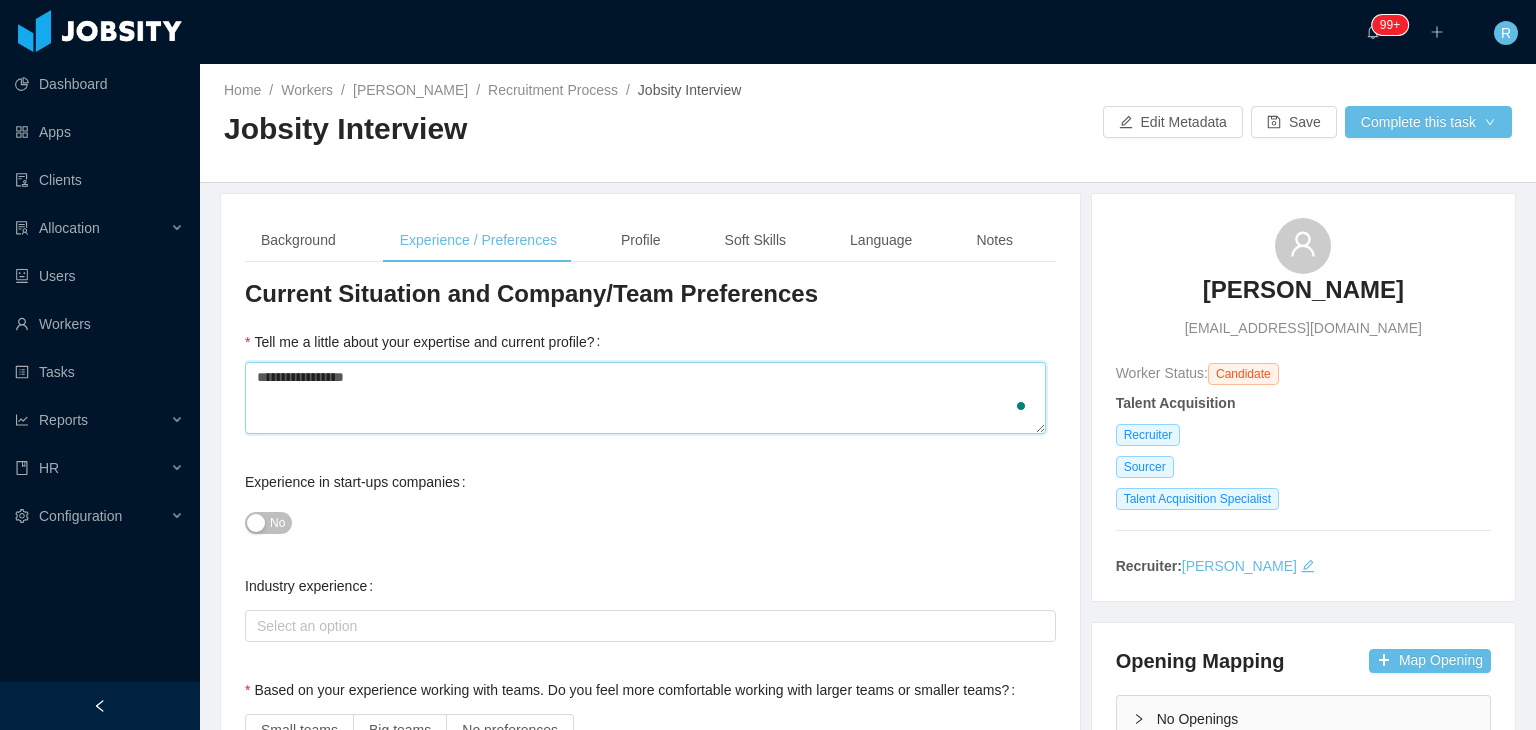 type 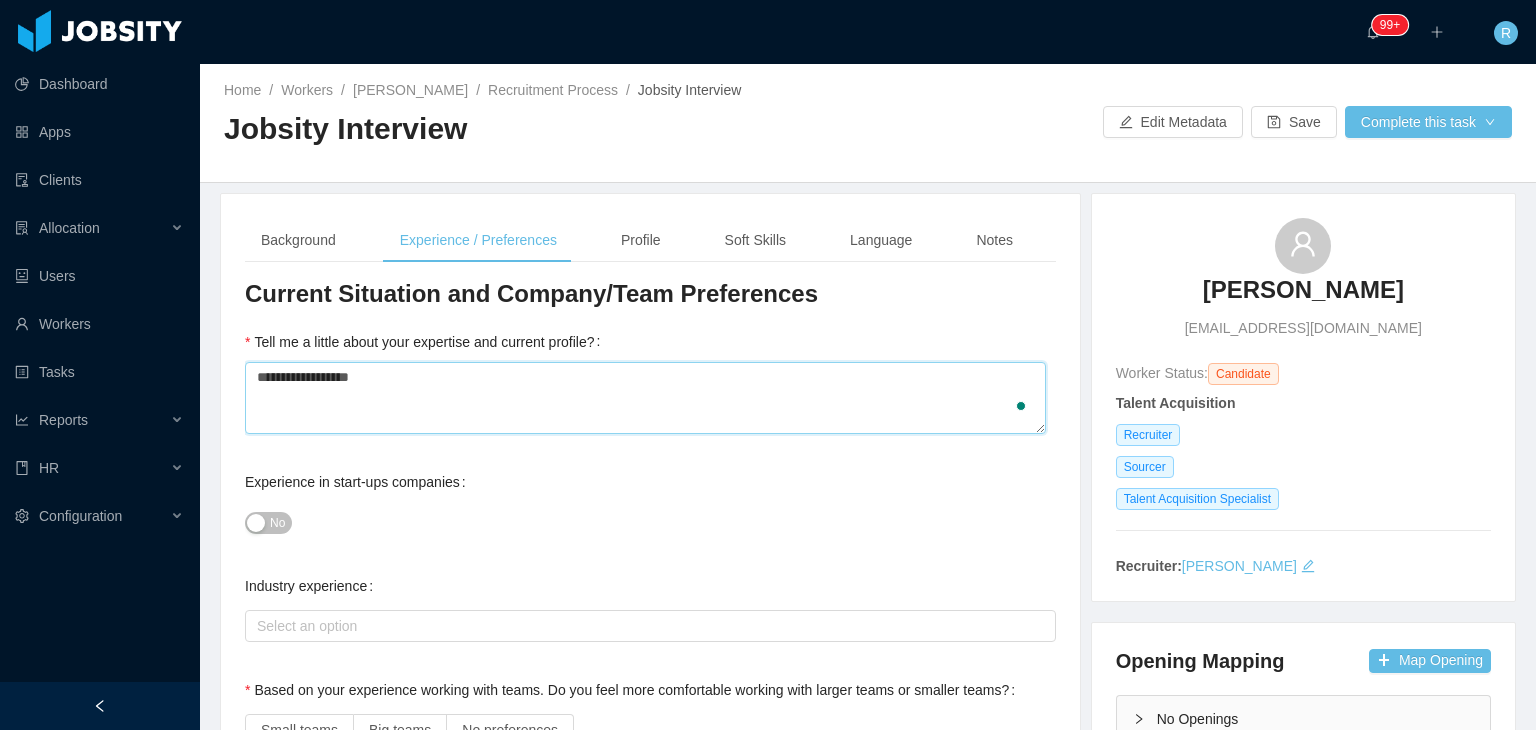 type on "**********" 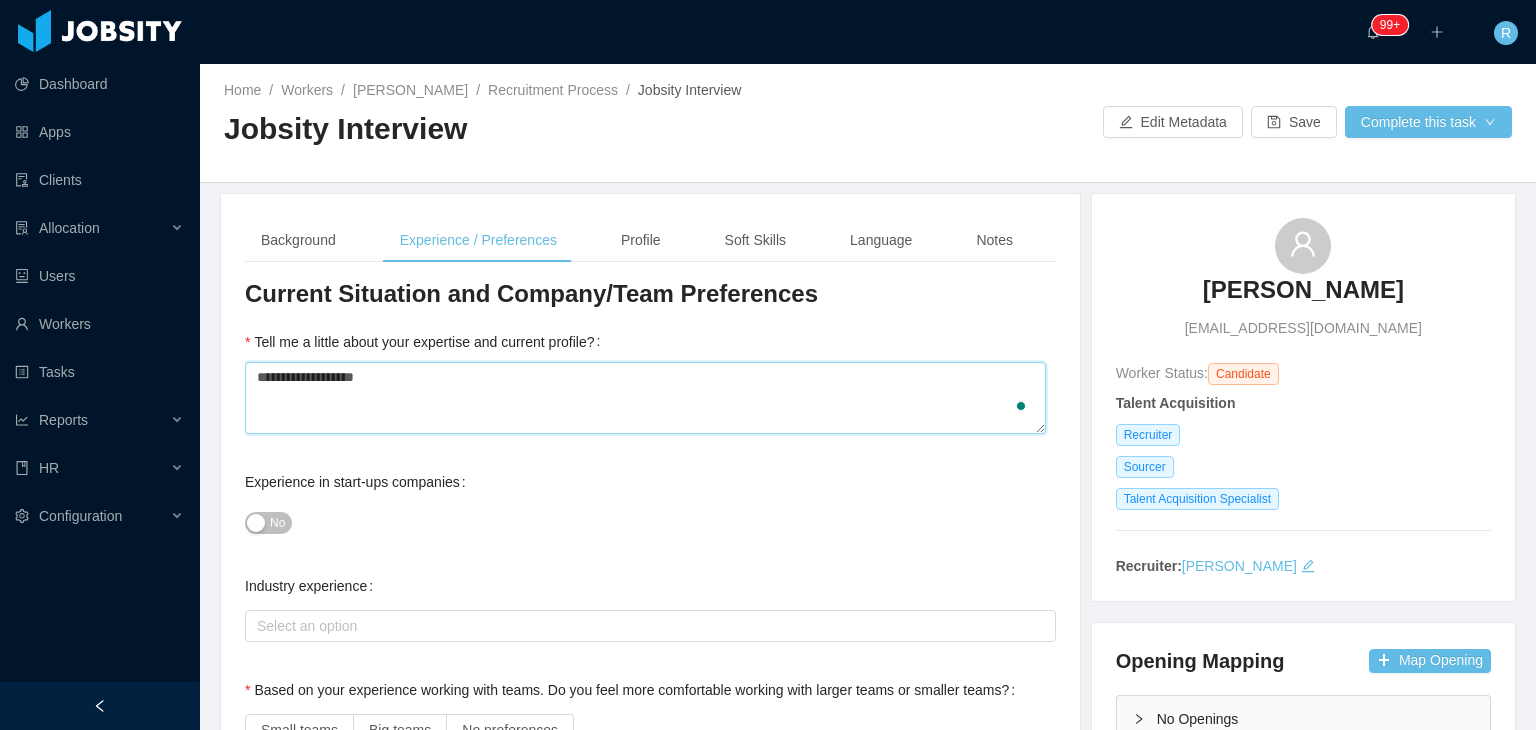 type 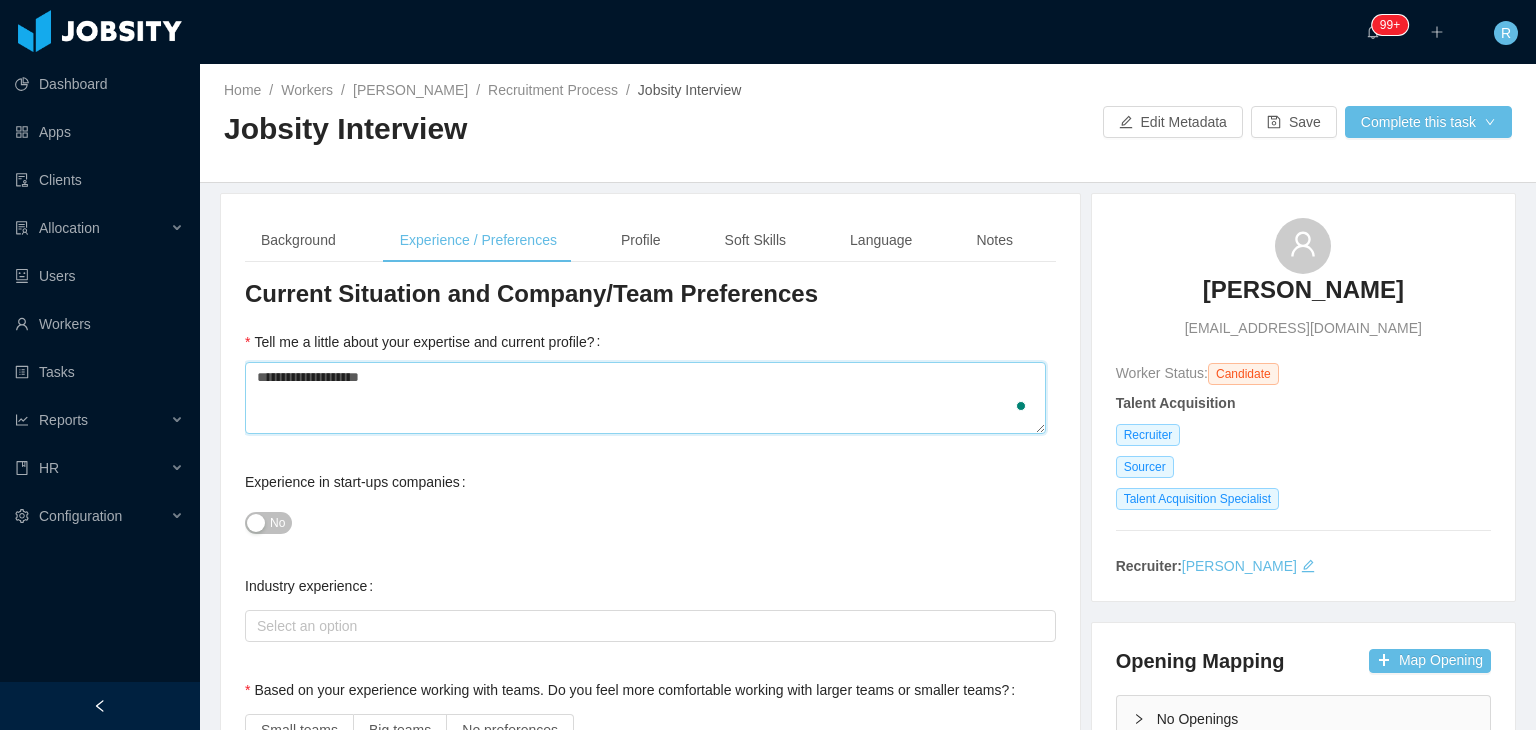 type 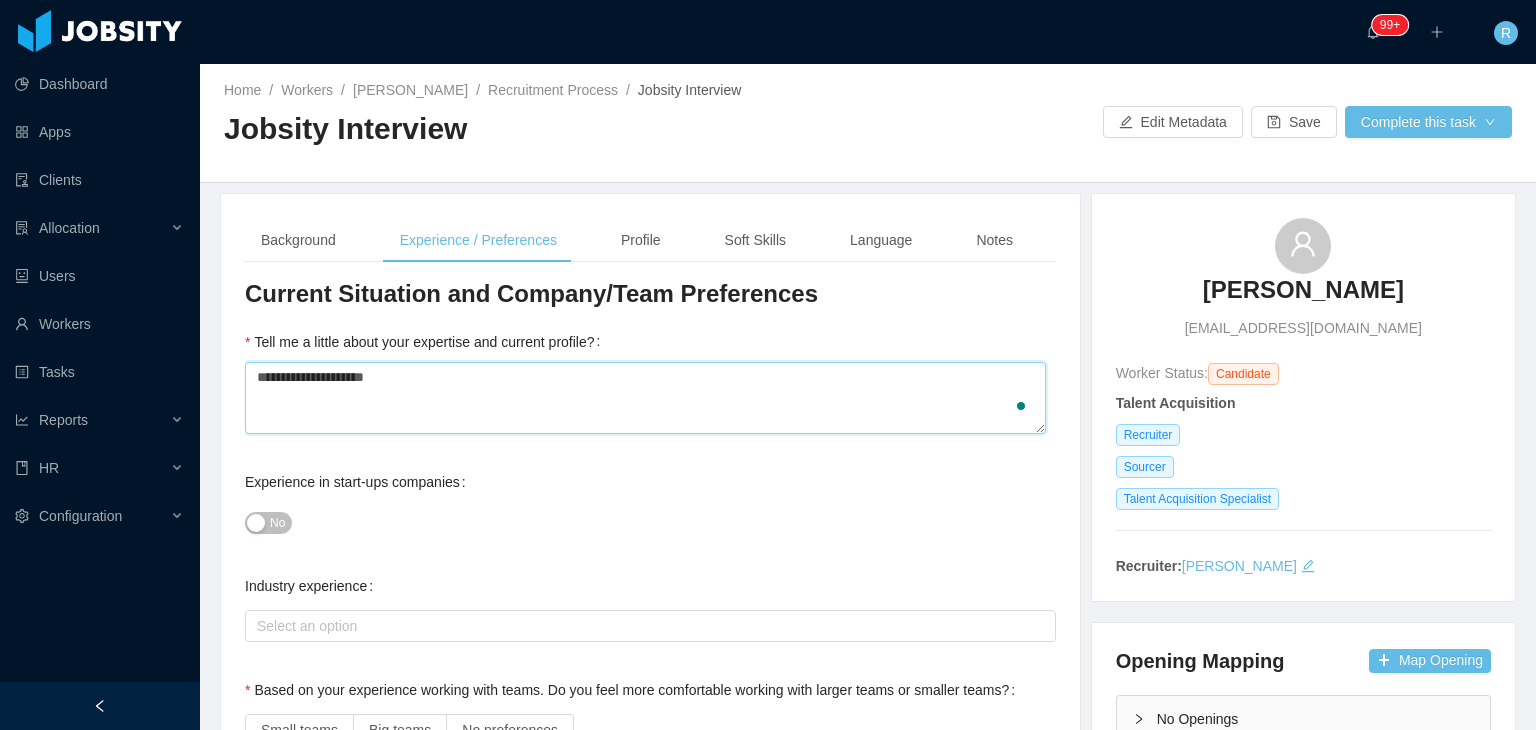 type 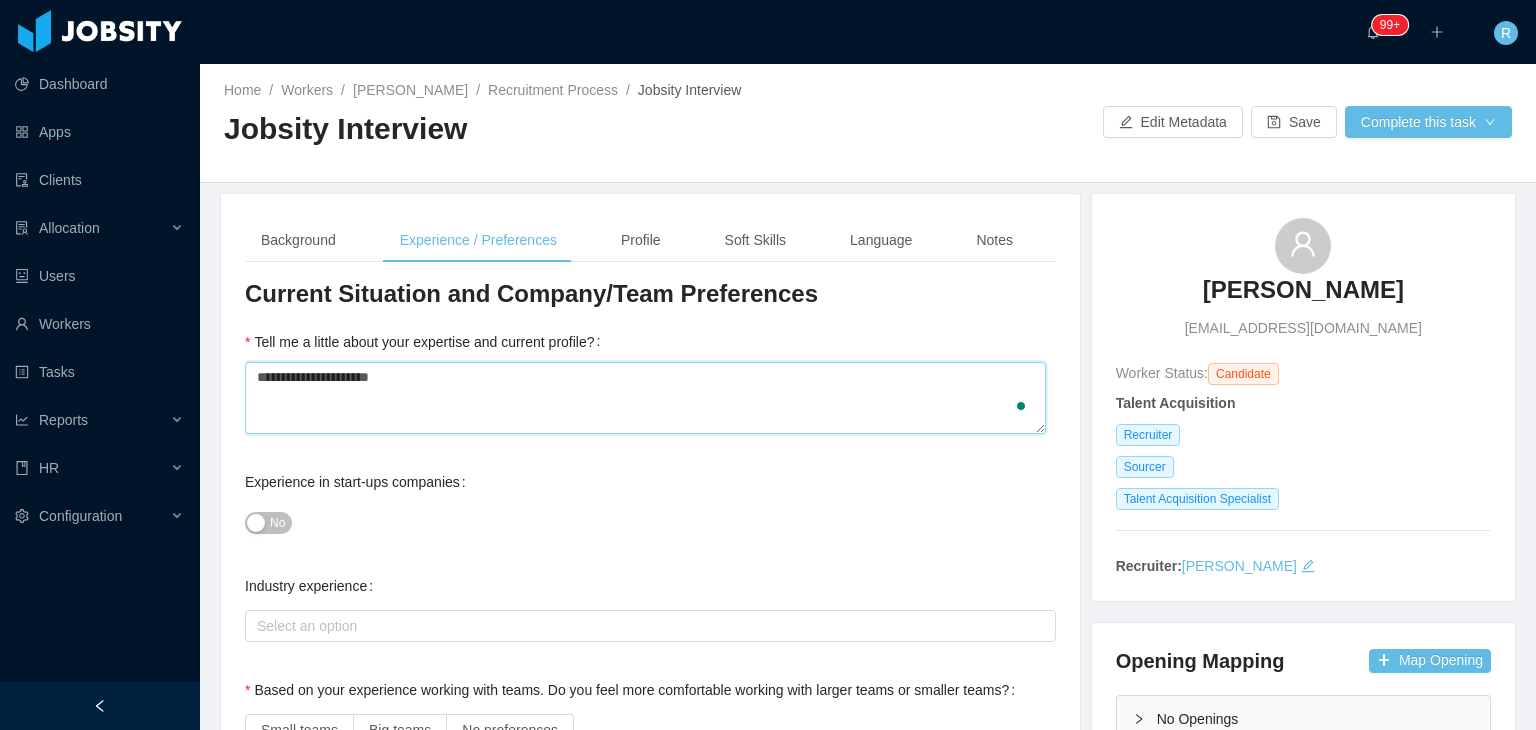type 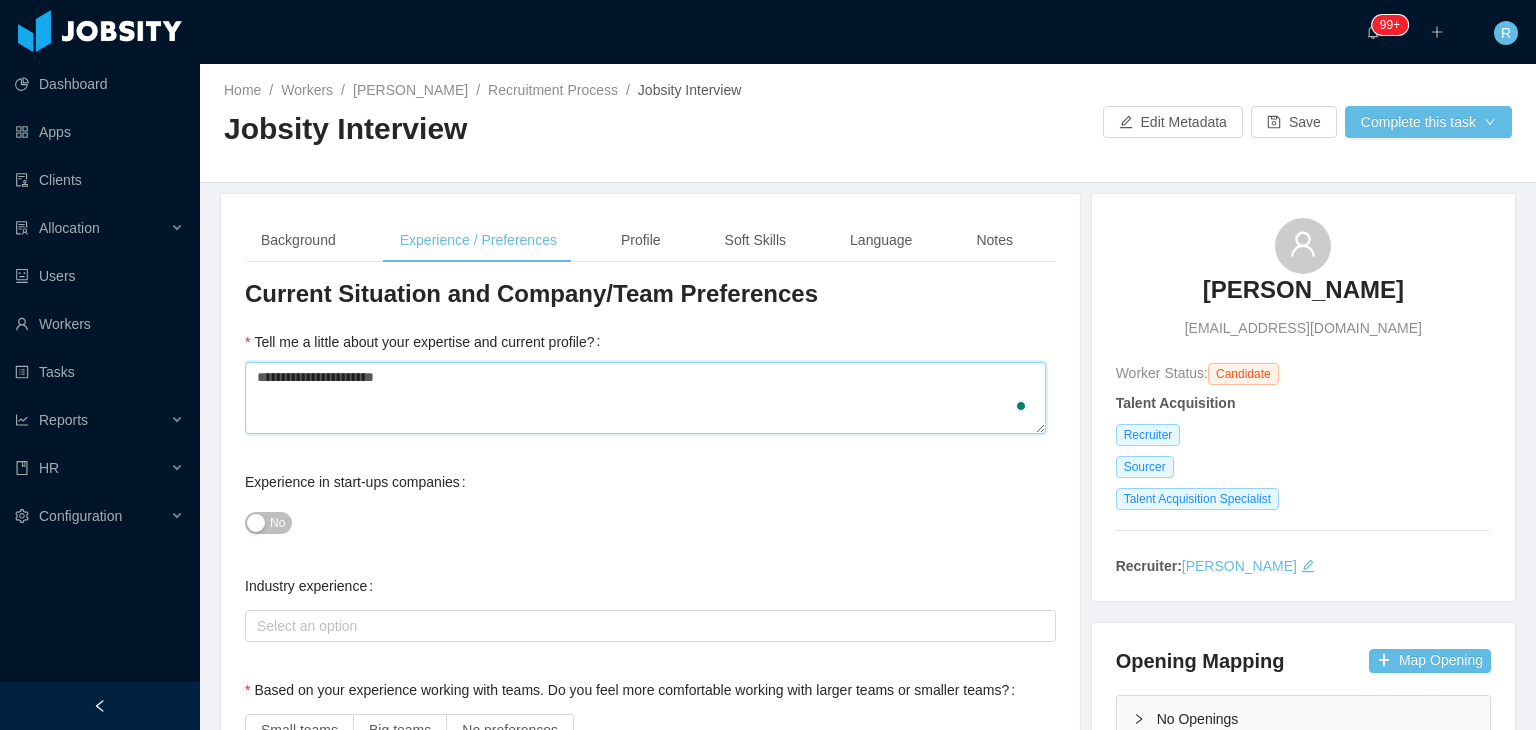 type 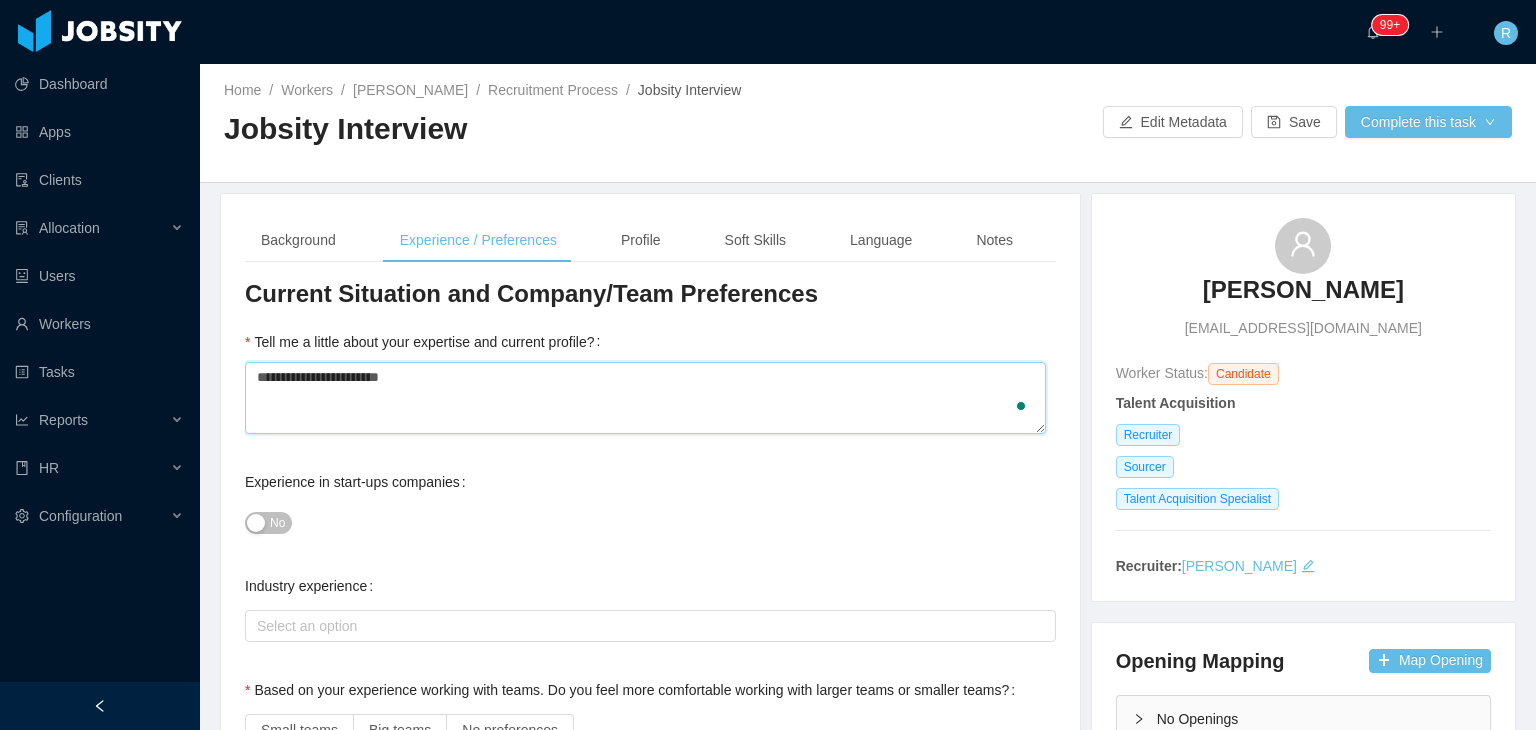type 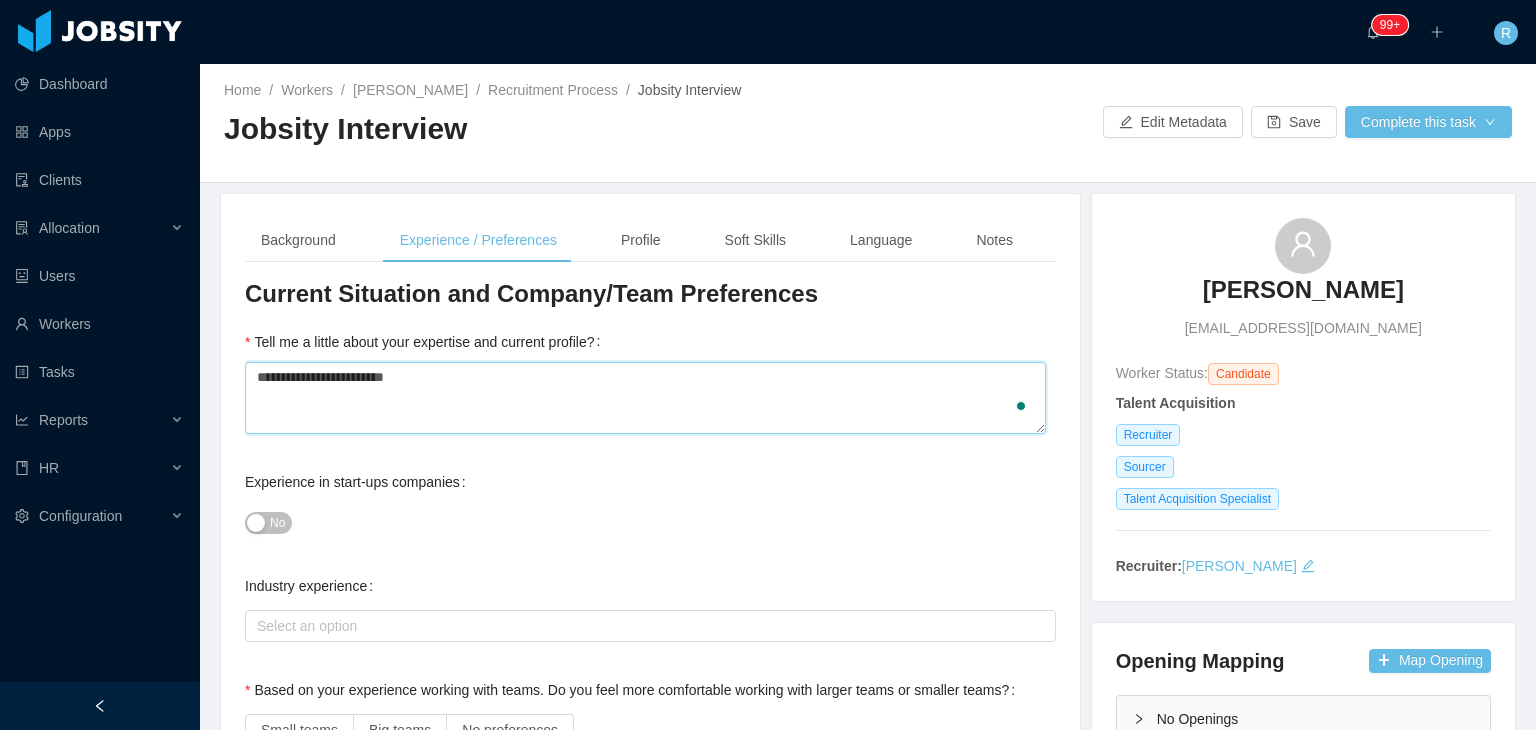 type 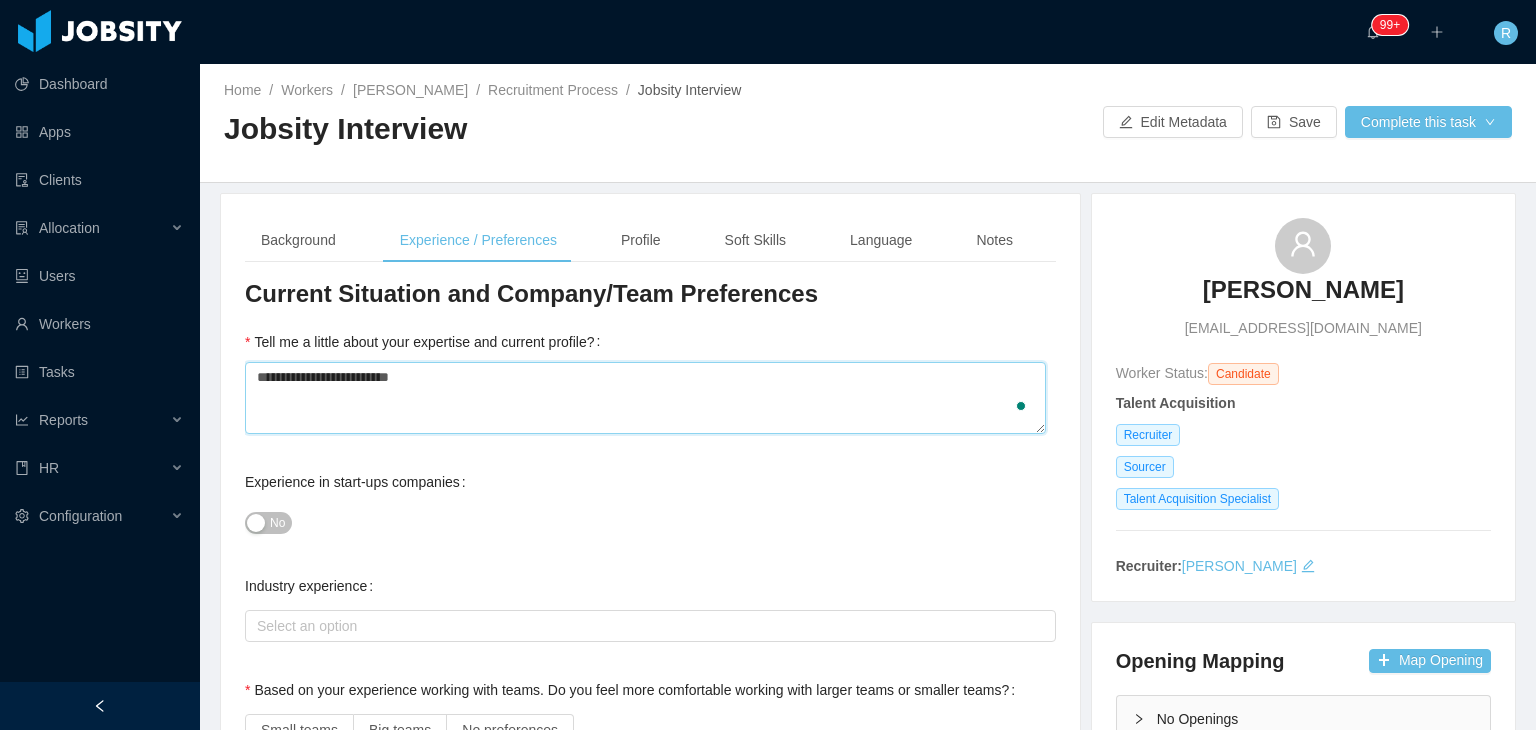 type 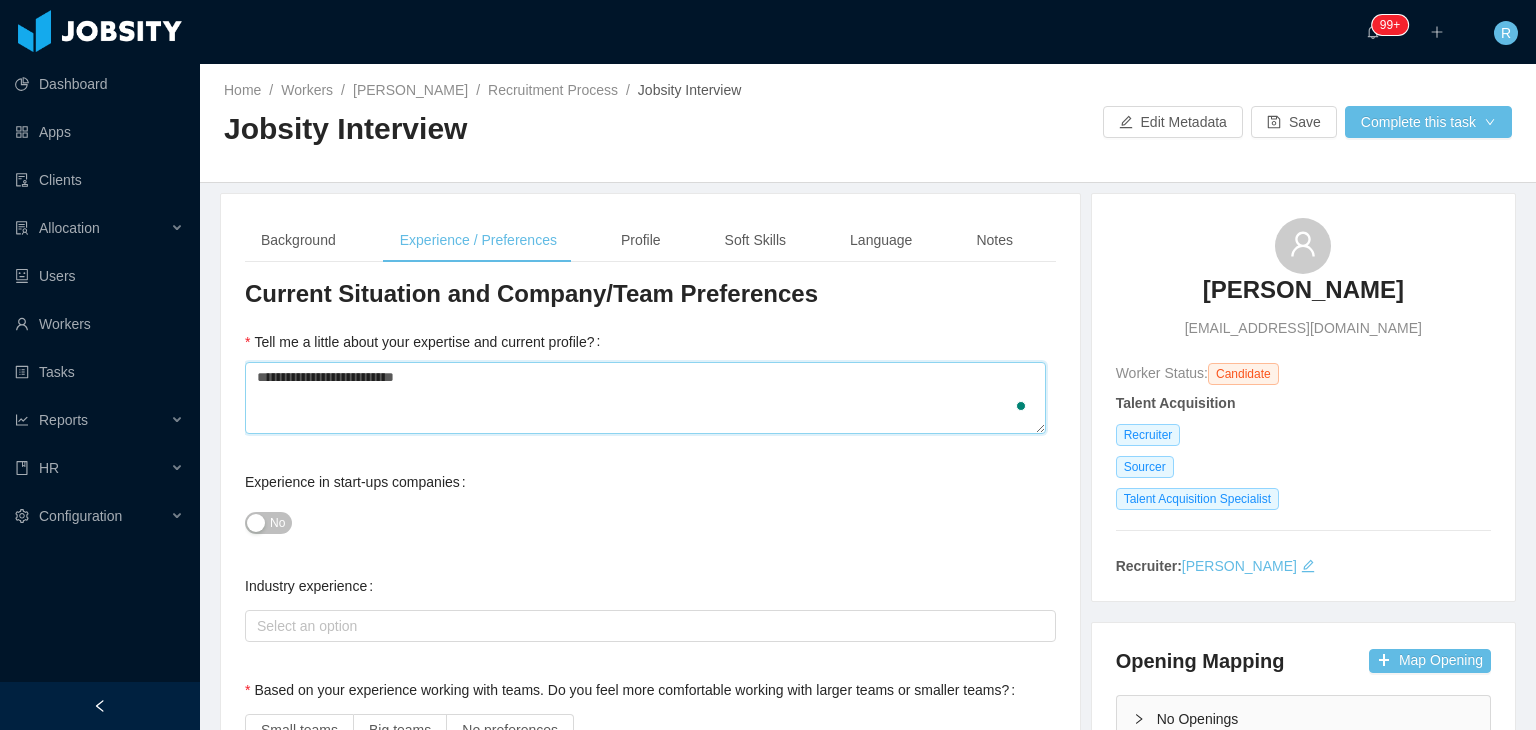 type 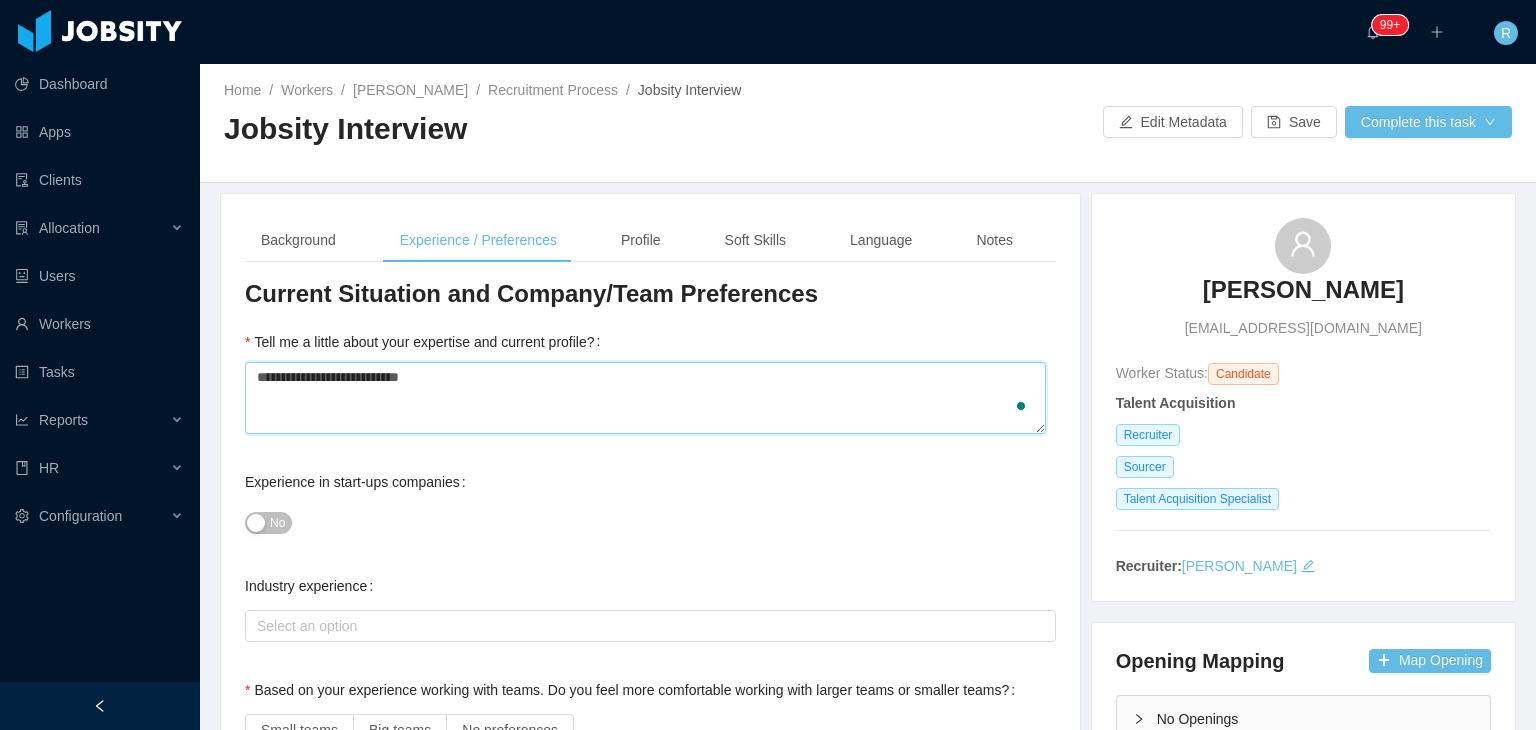 type 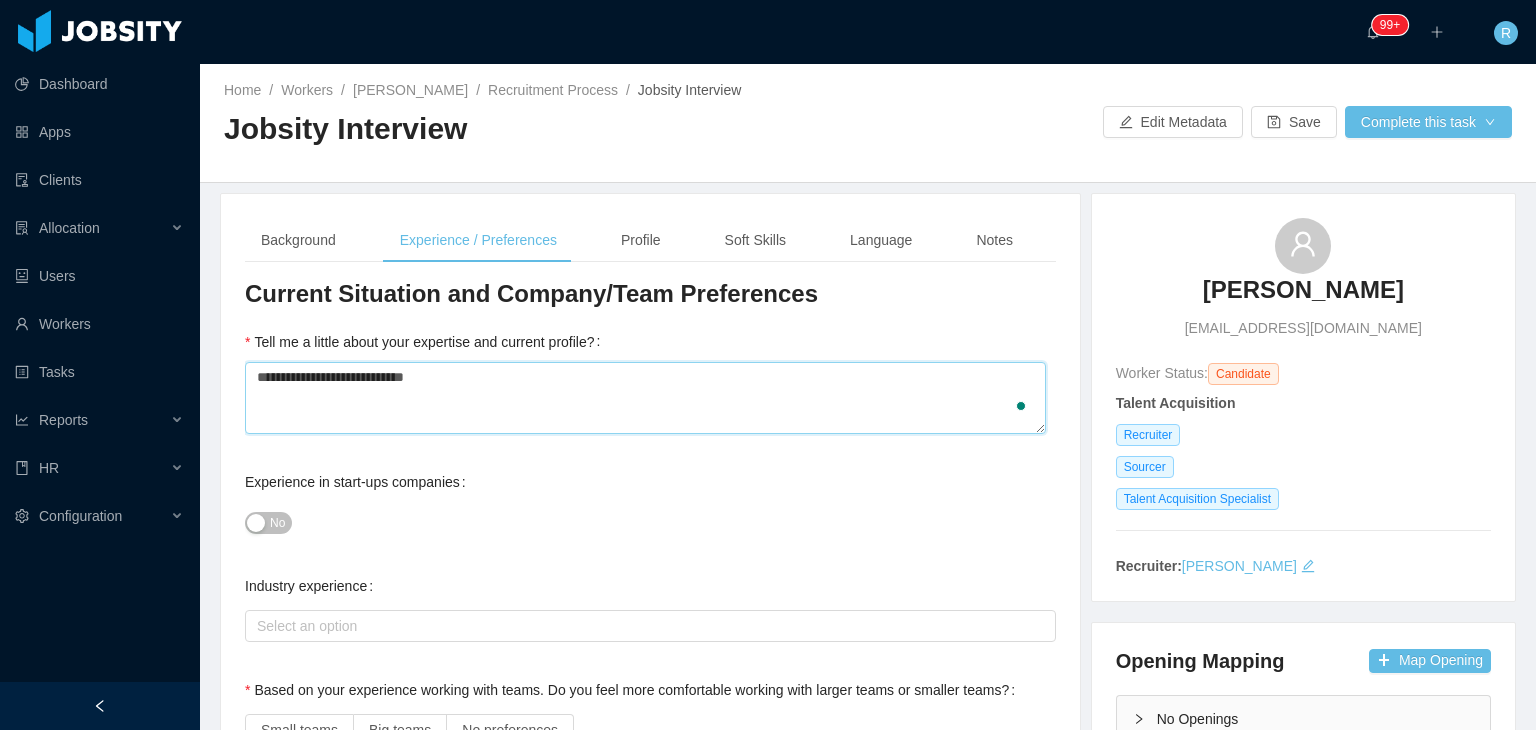 type 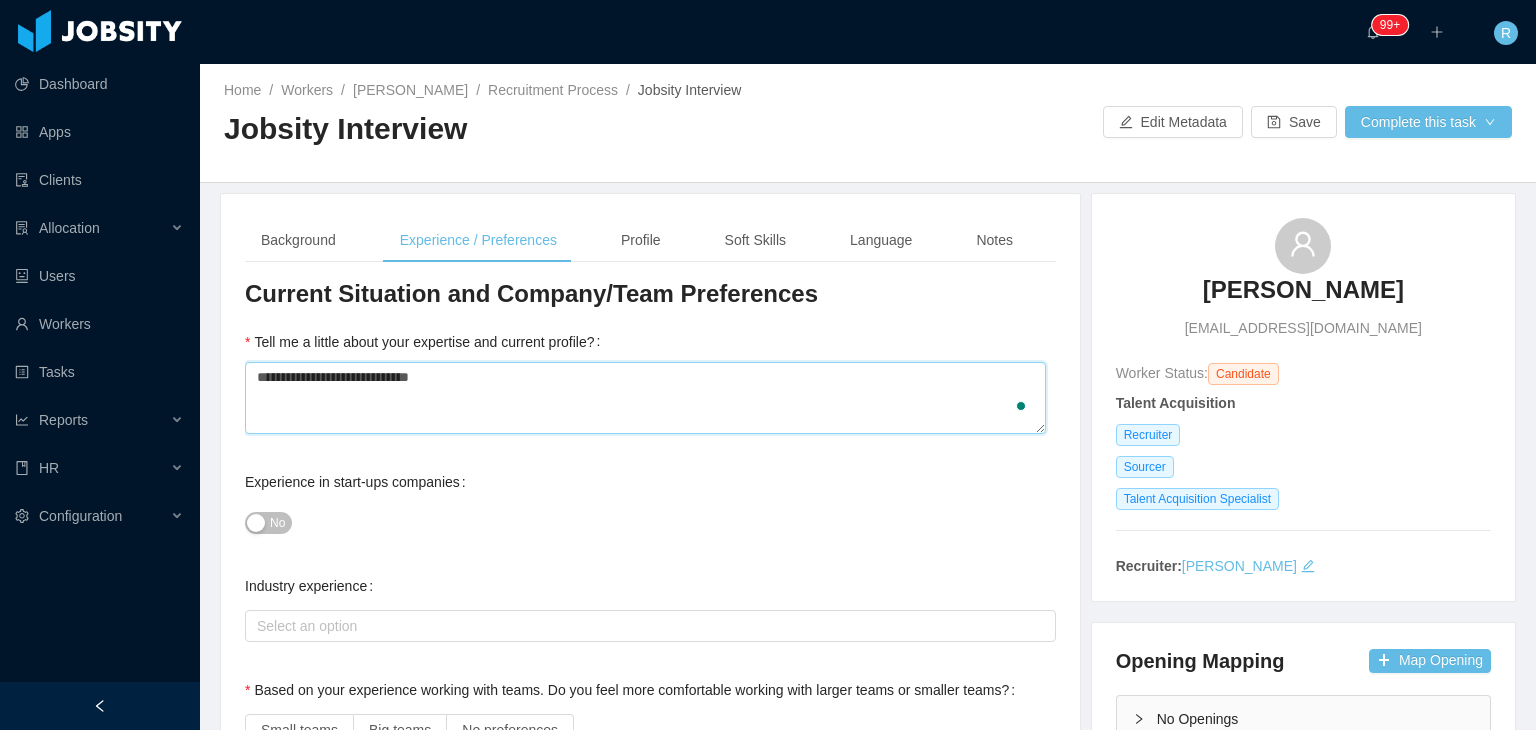 type 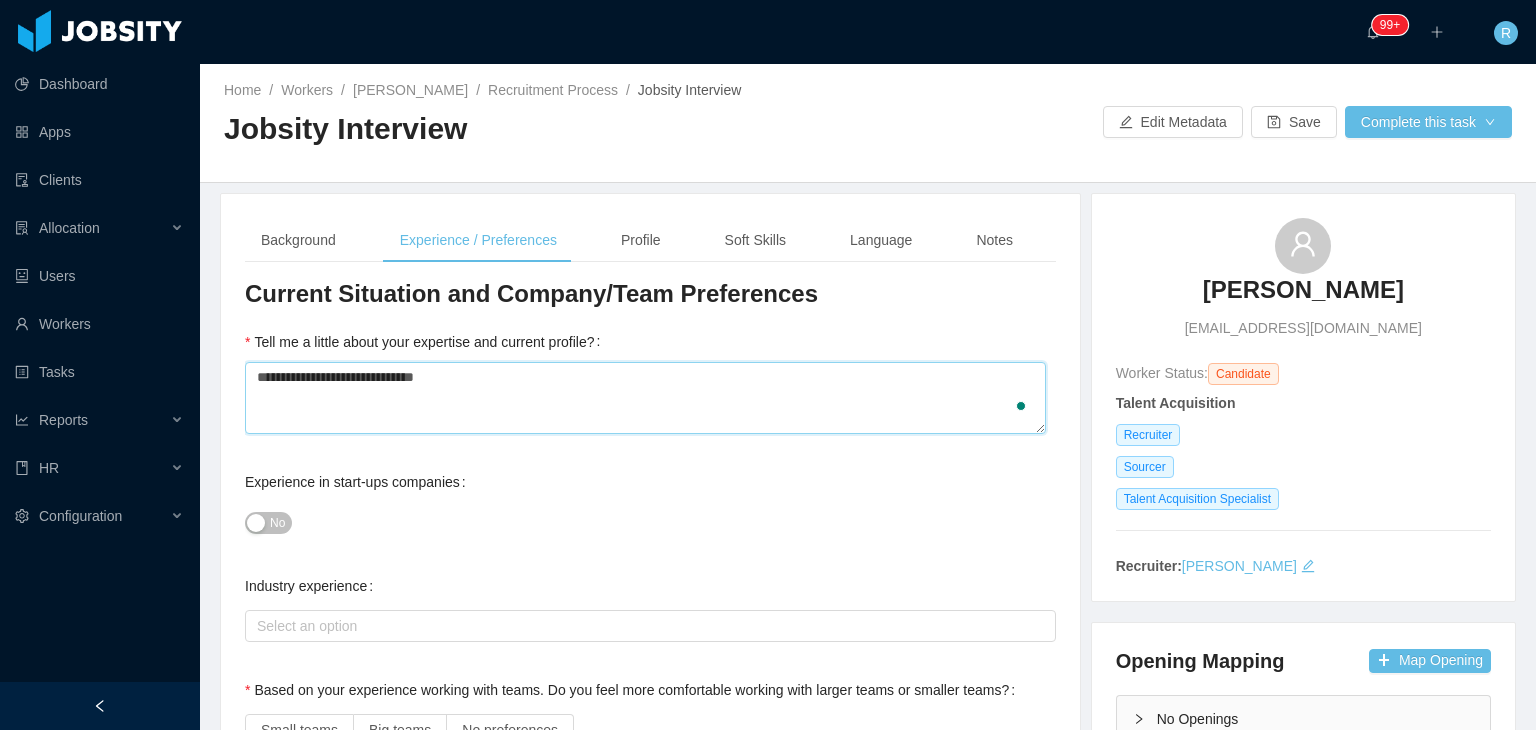 type 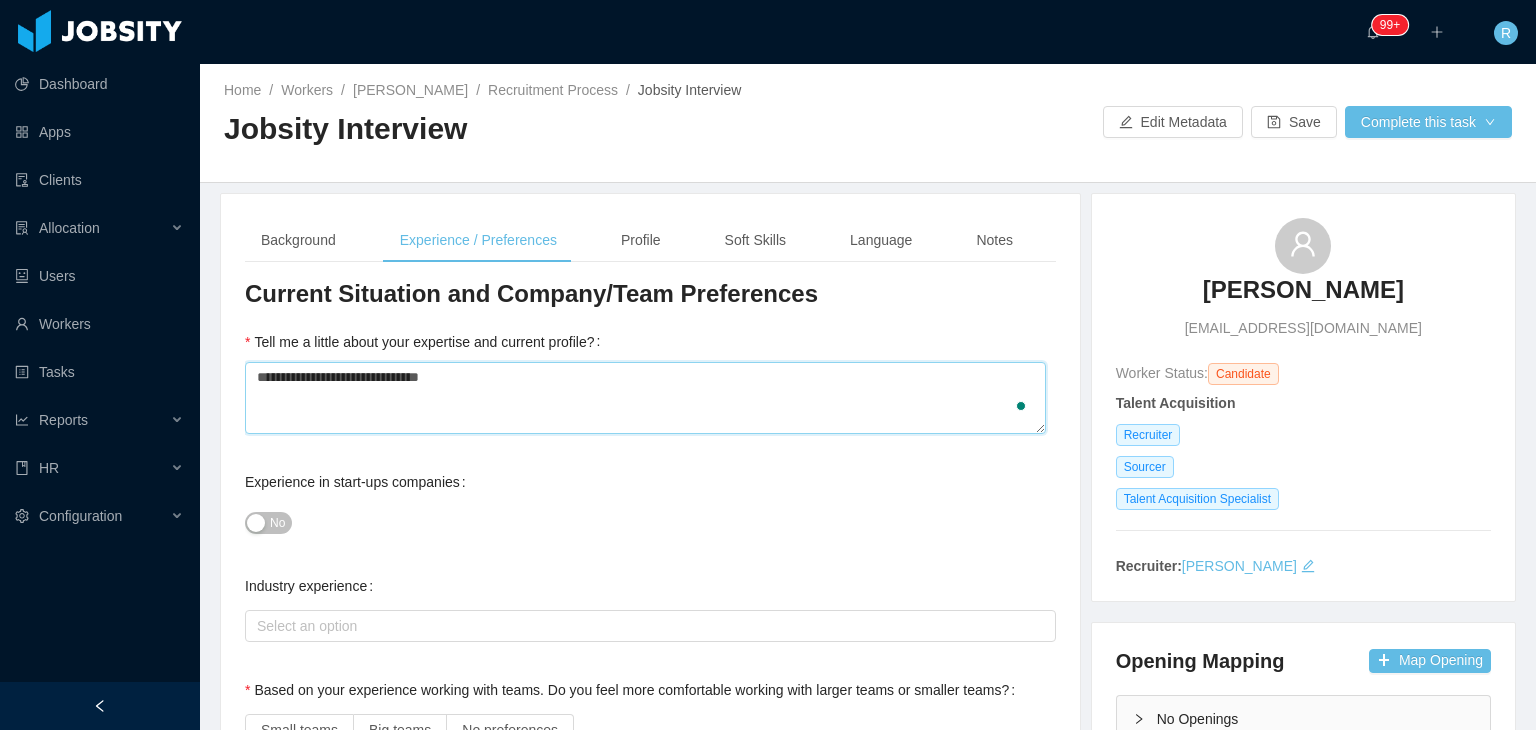 type 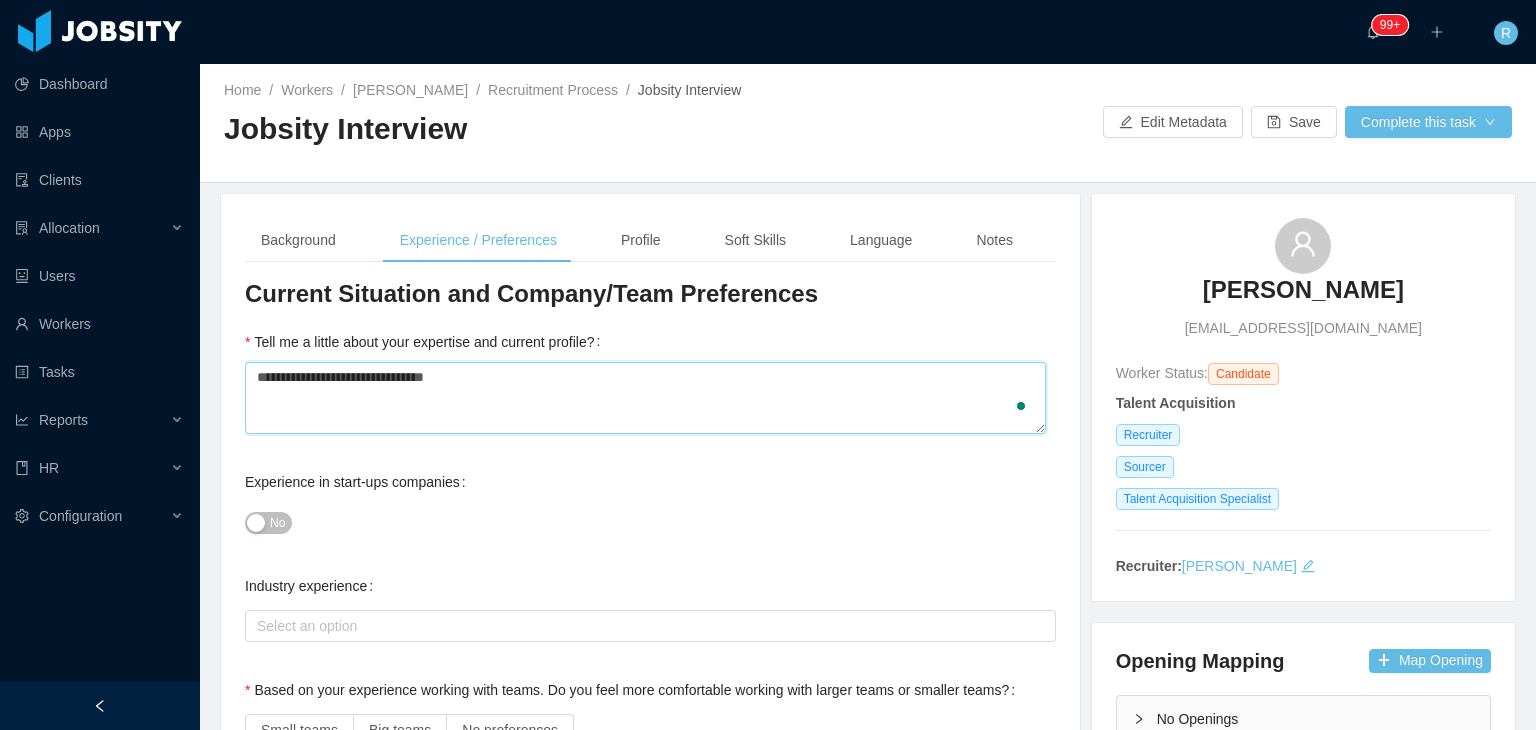 type on "**********" 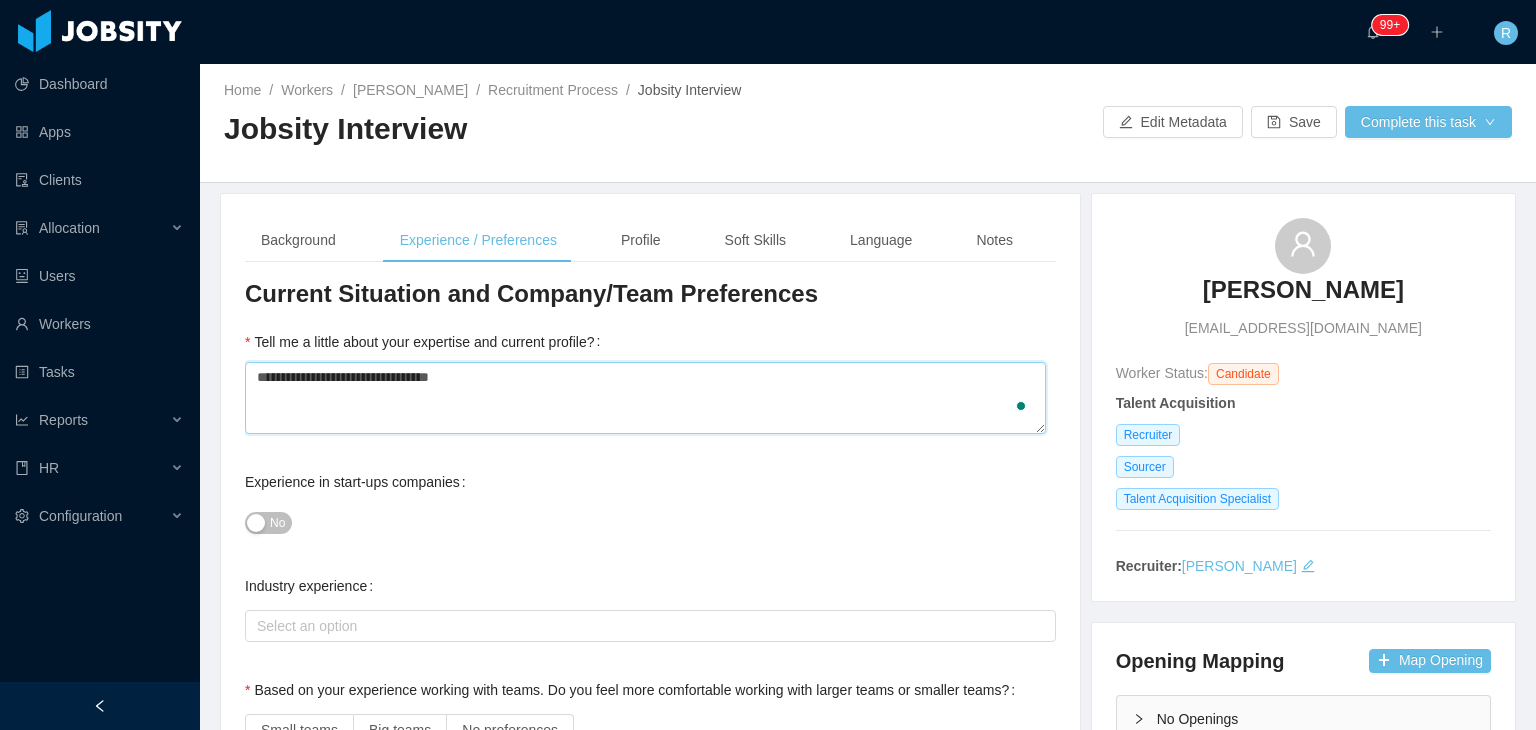 type 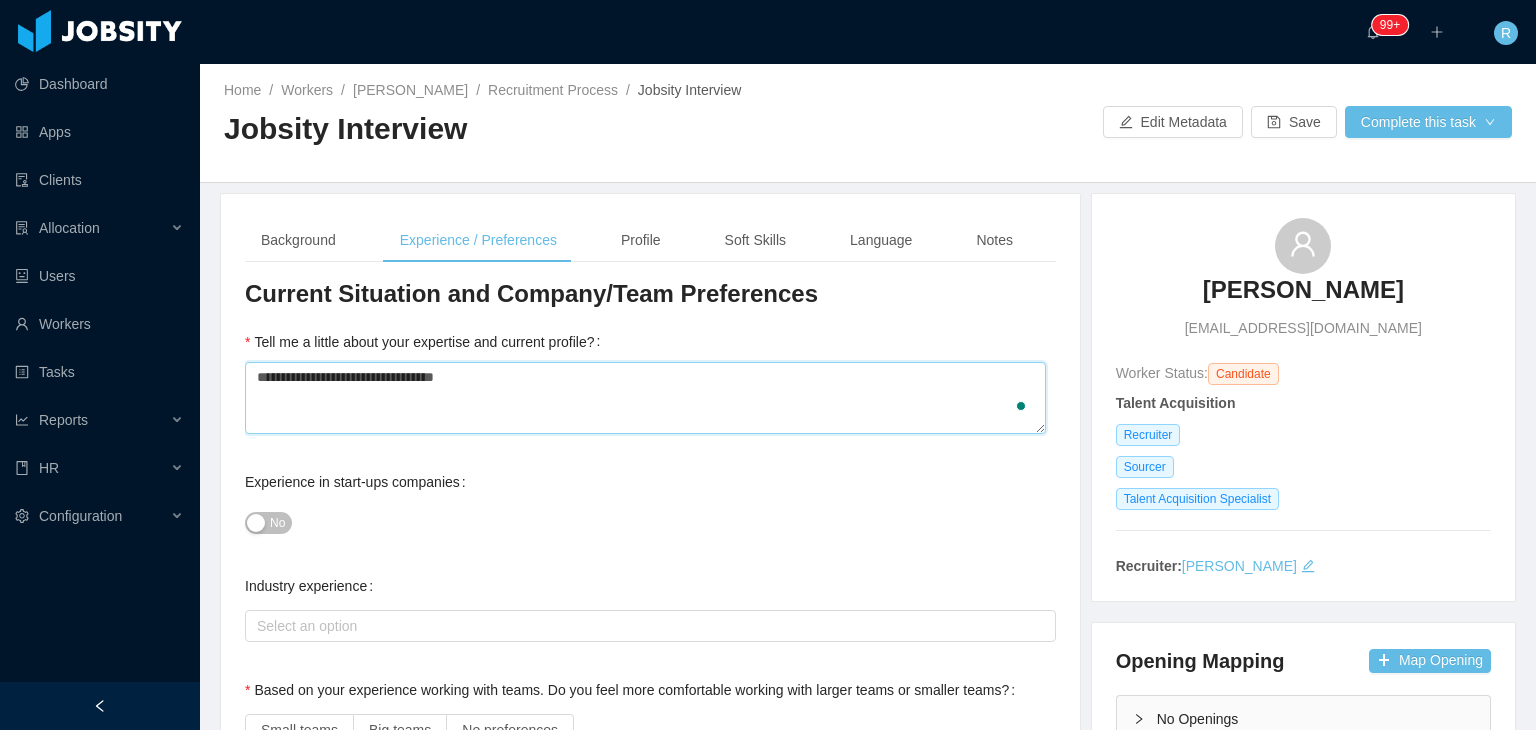type on "**********" 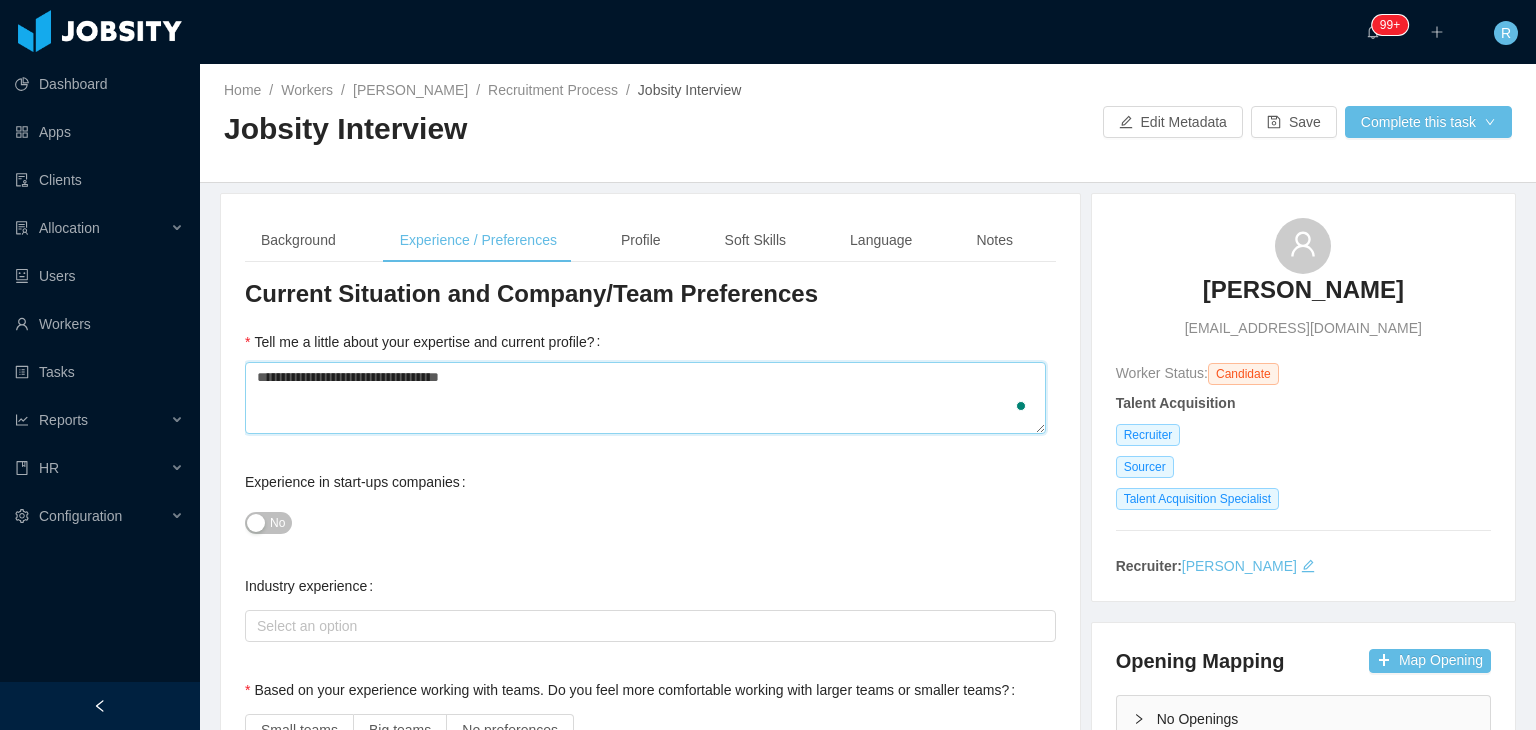 type 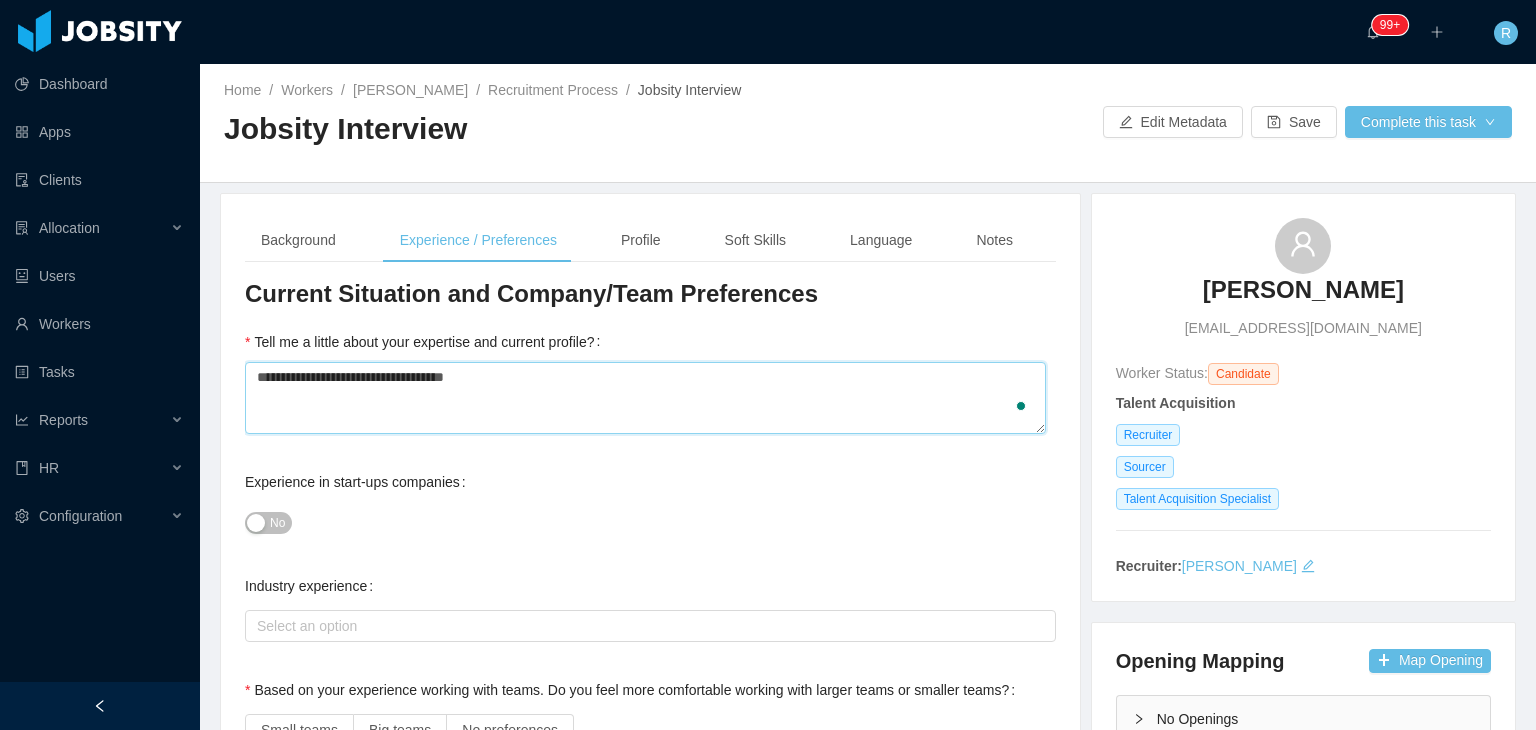 type 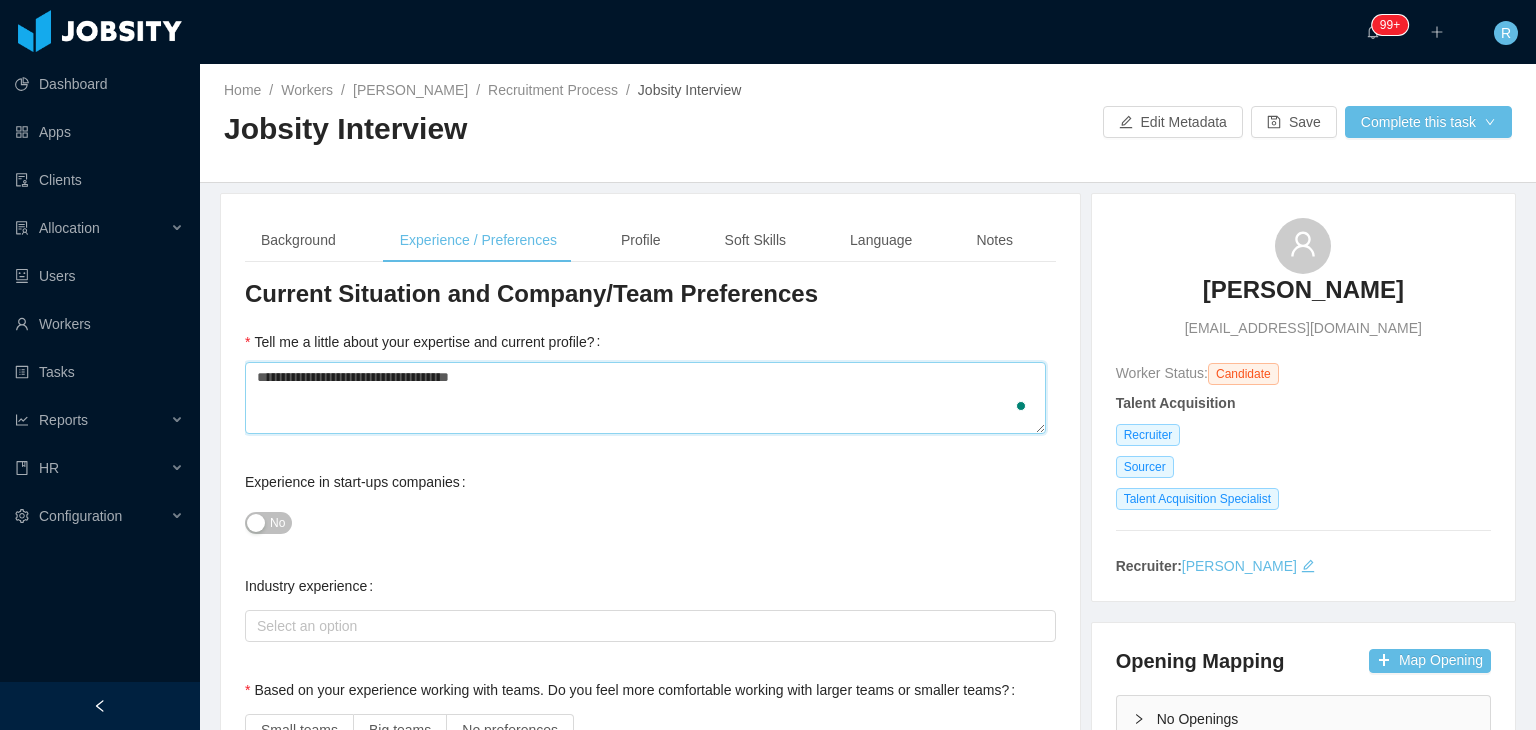 type 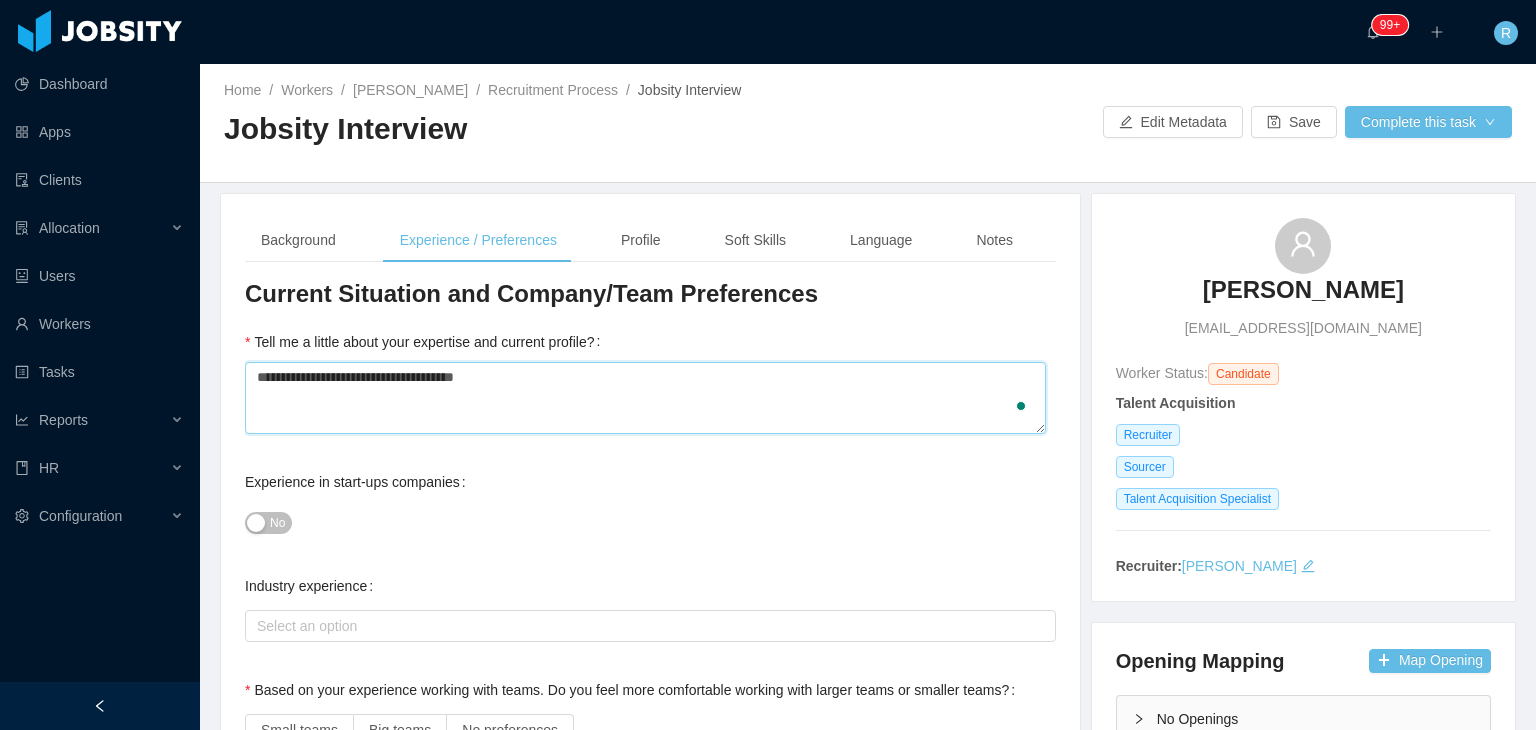 type 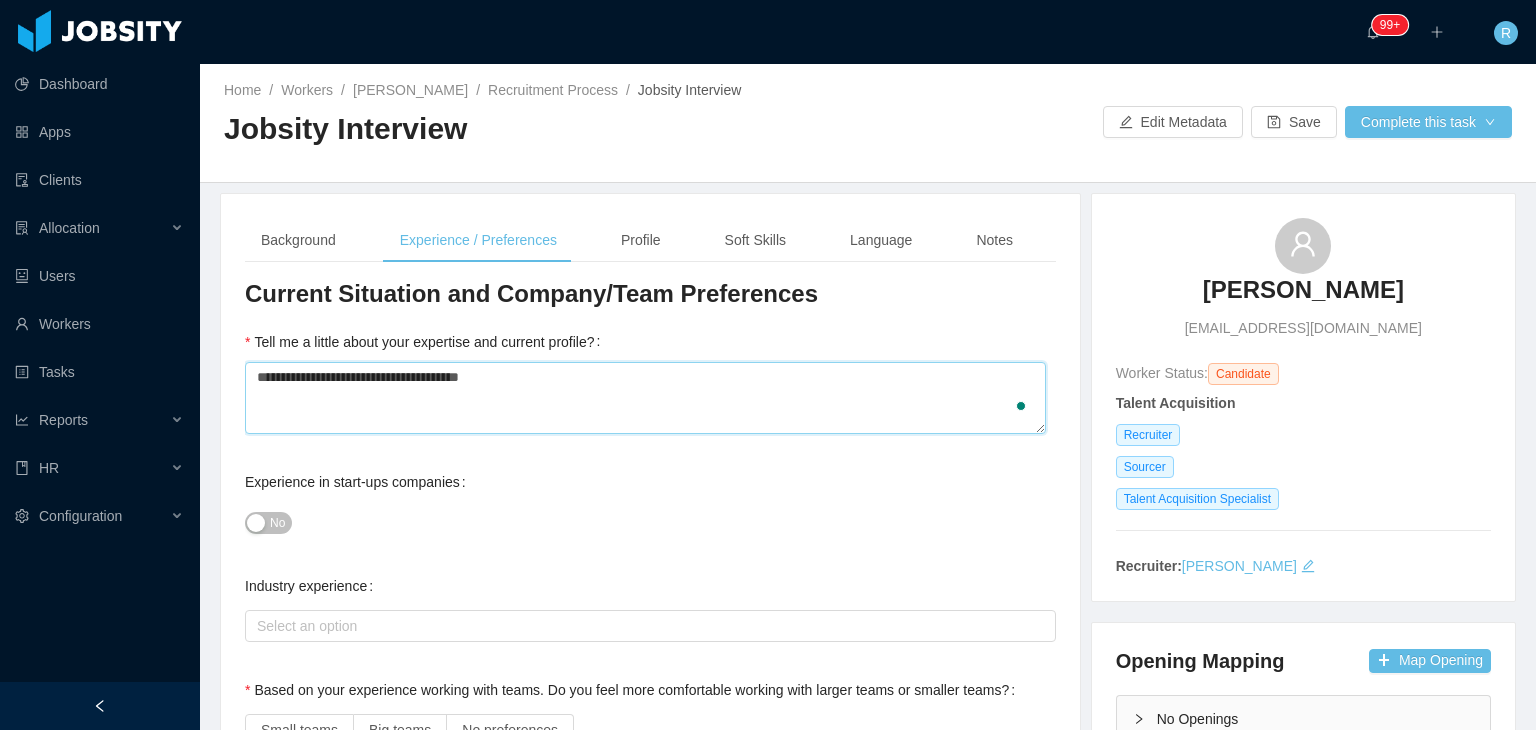 type 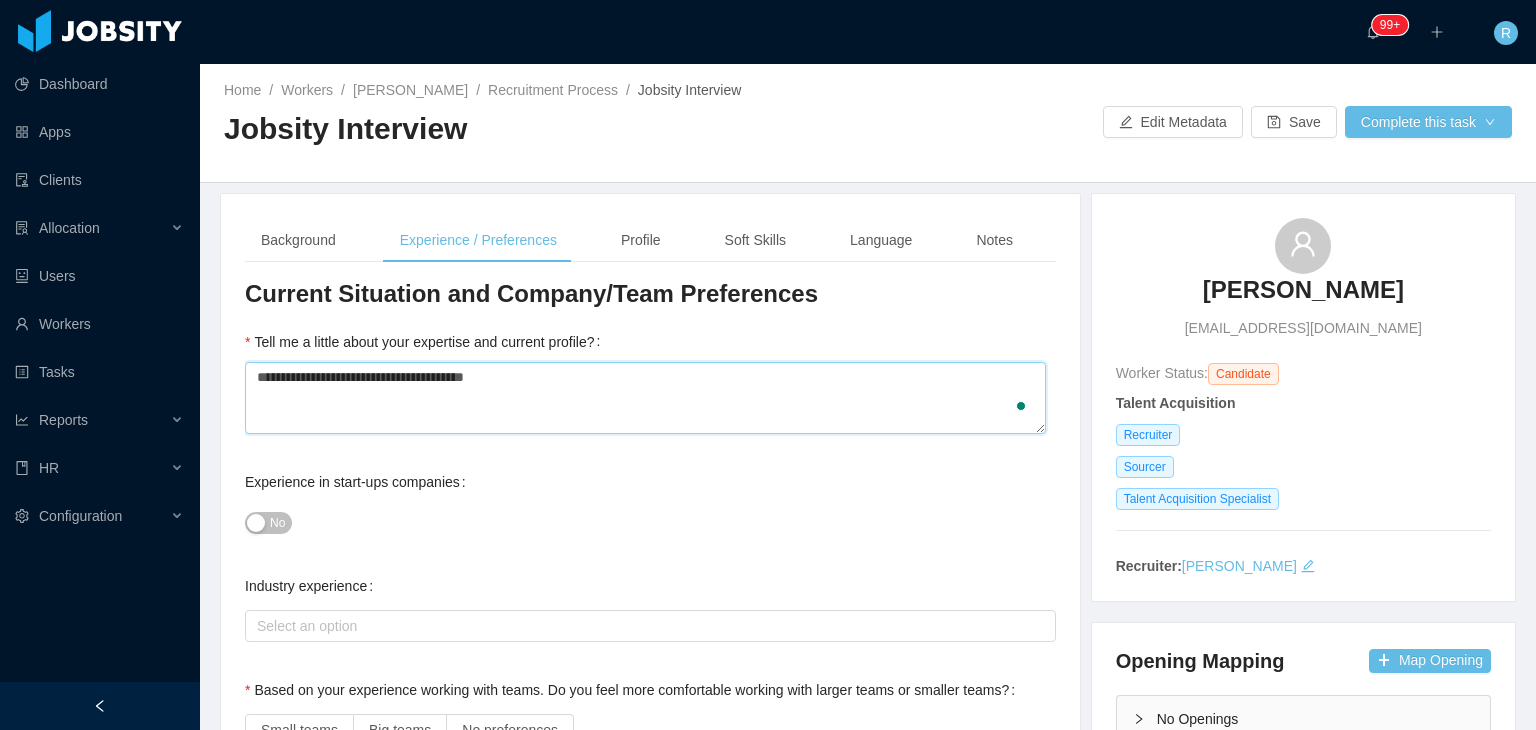 type 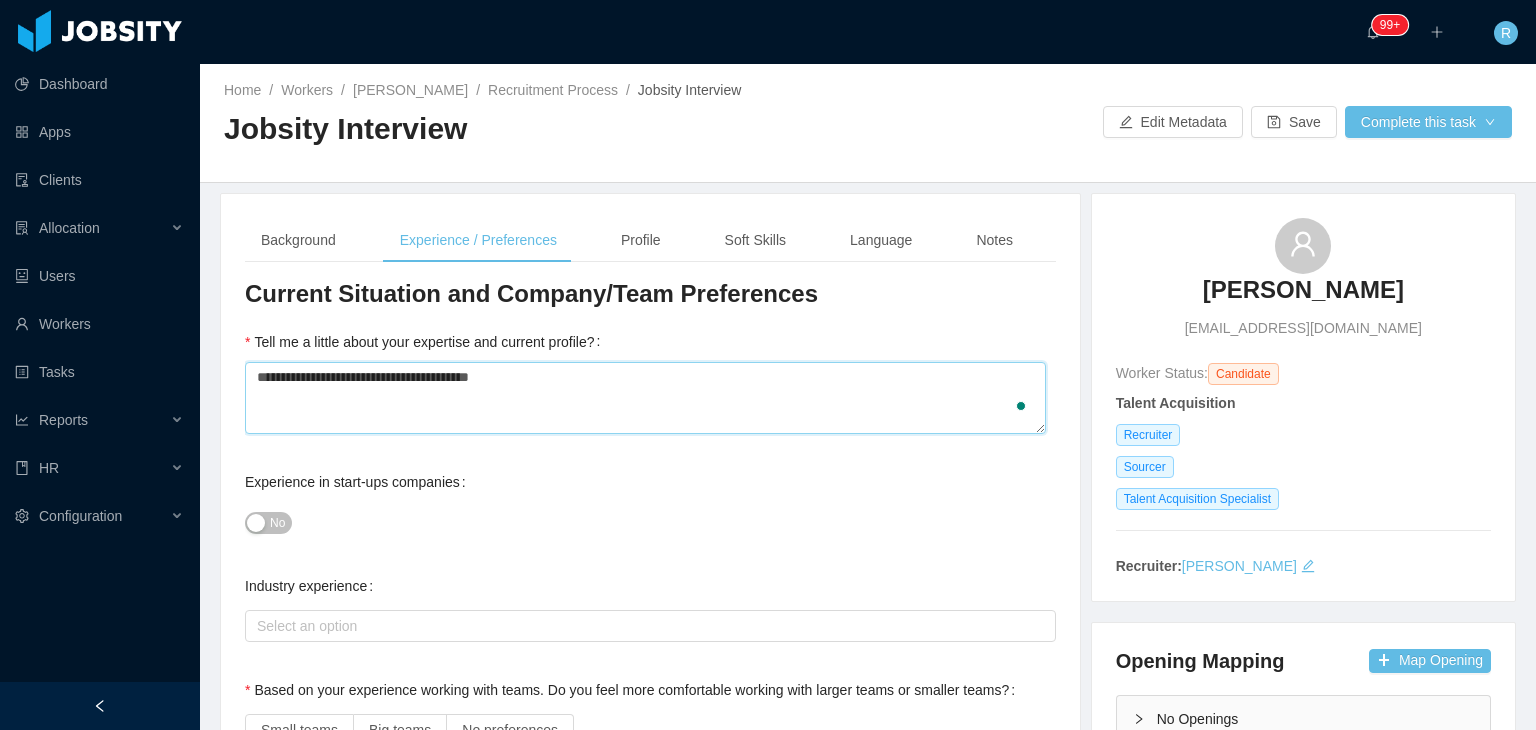 type 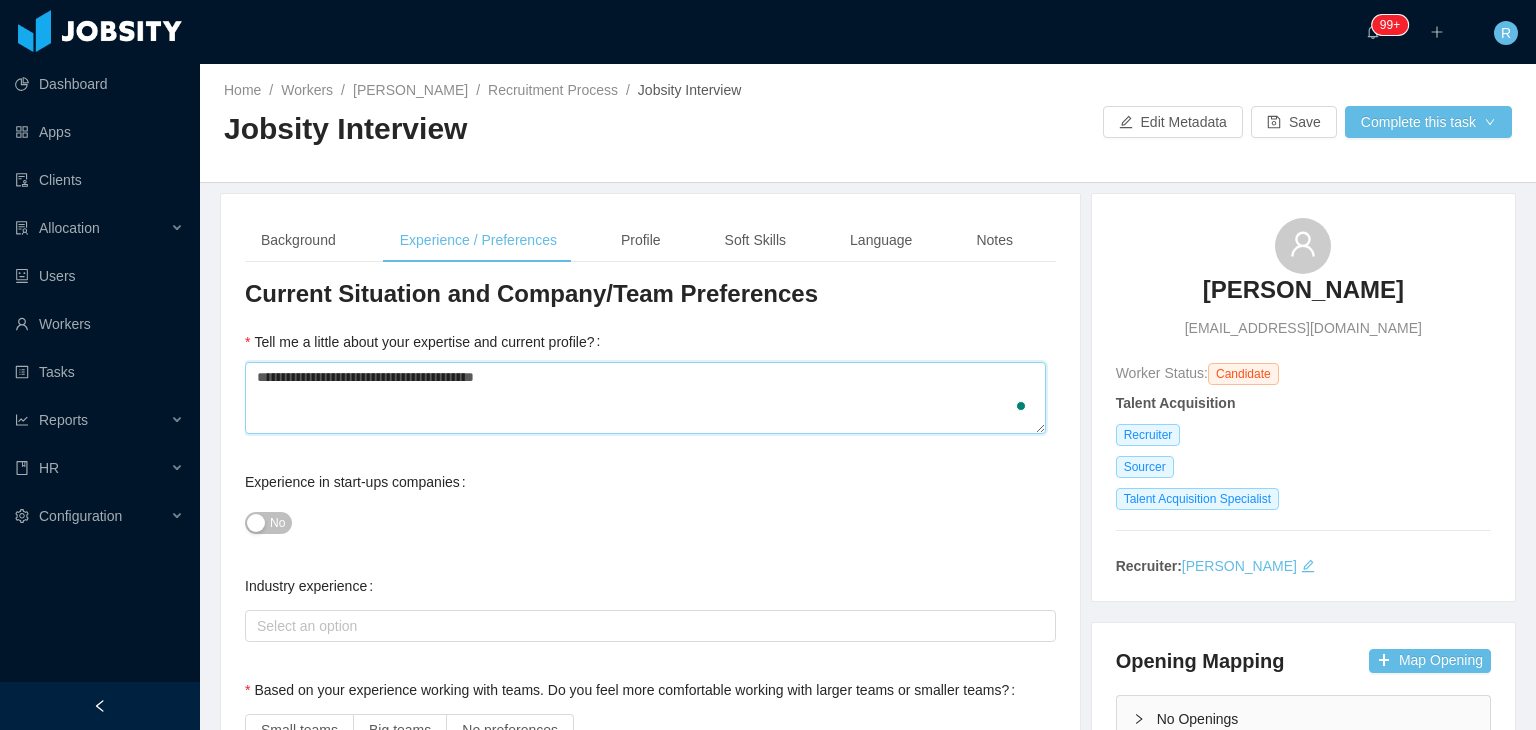 type 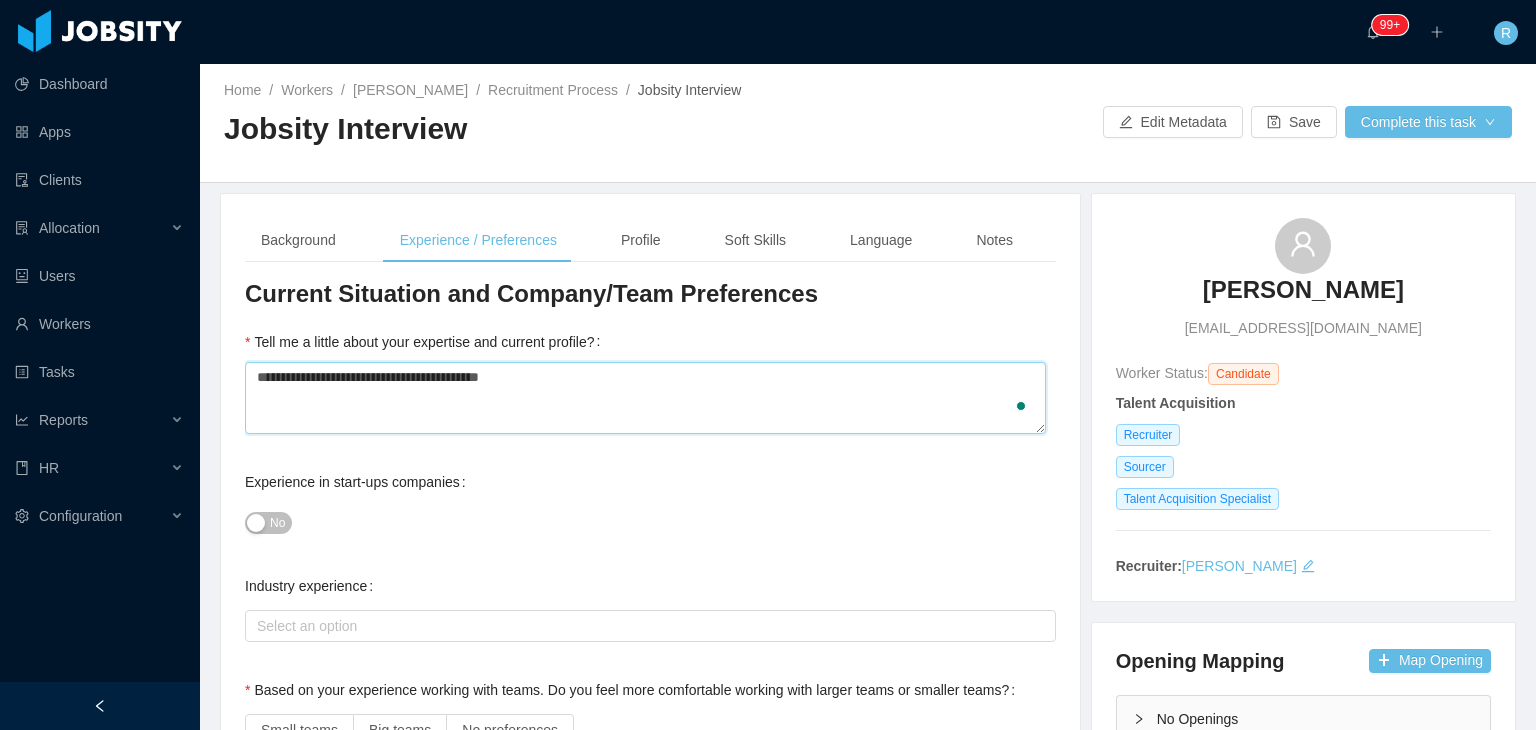 type on "**********" 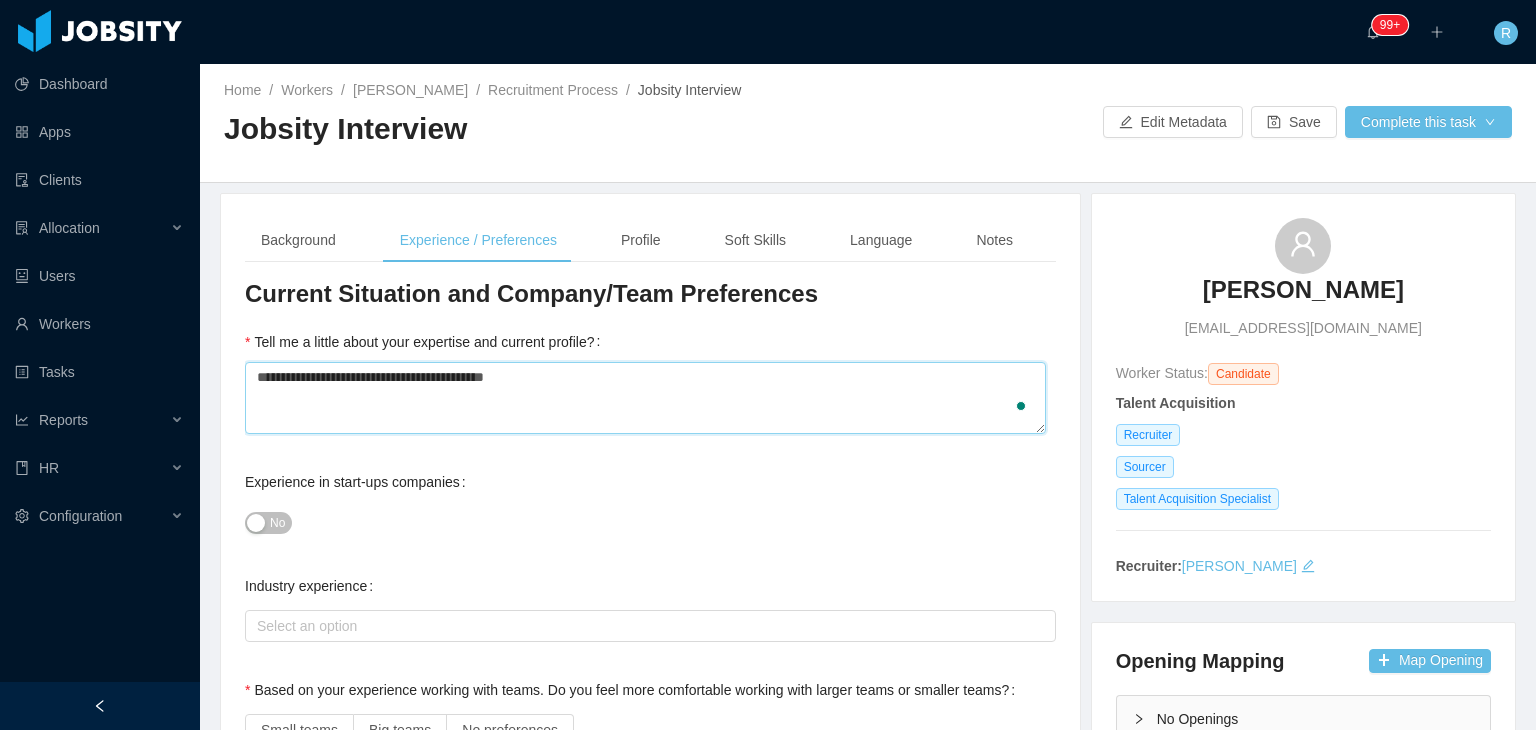 type 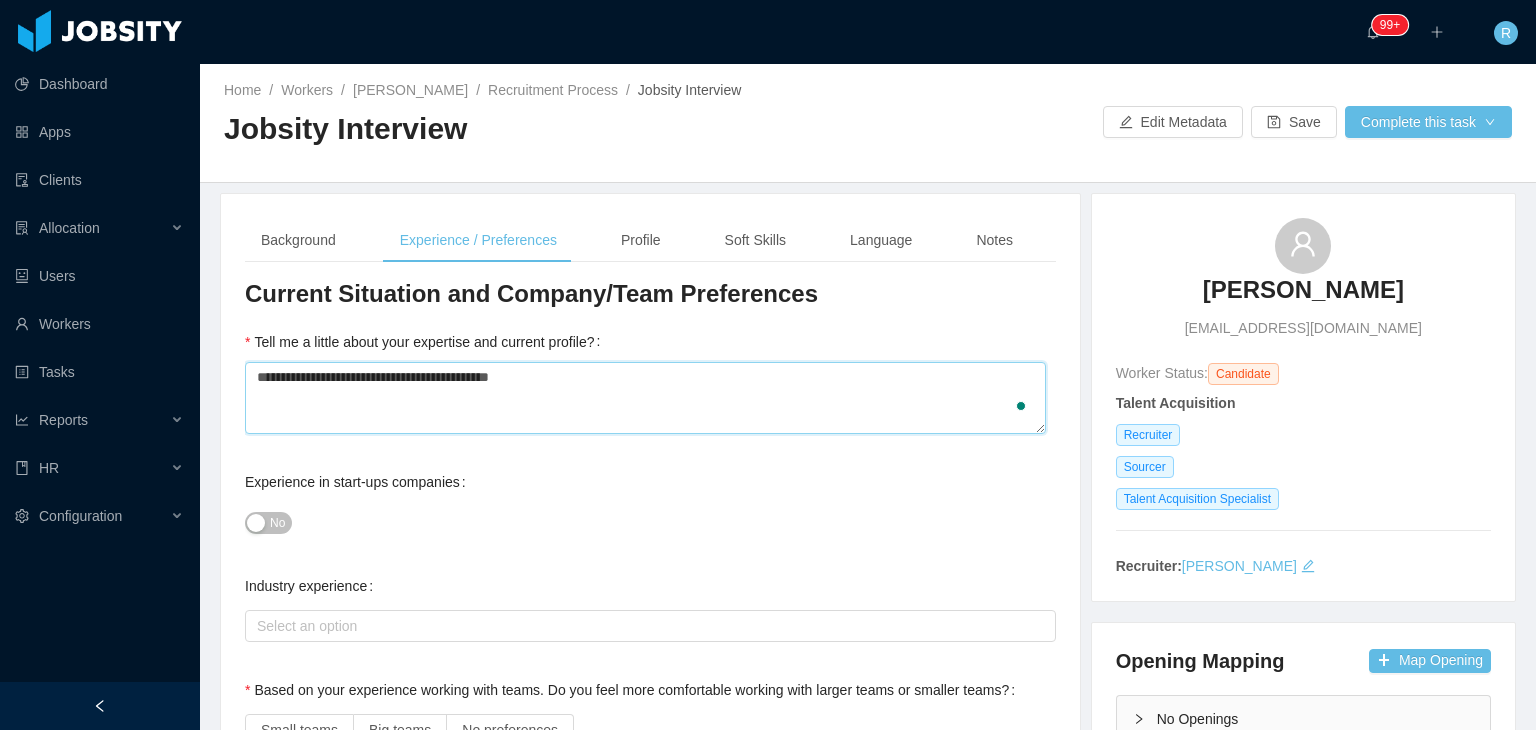 type 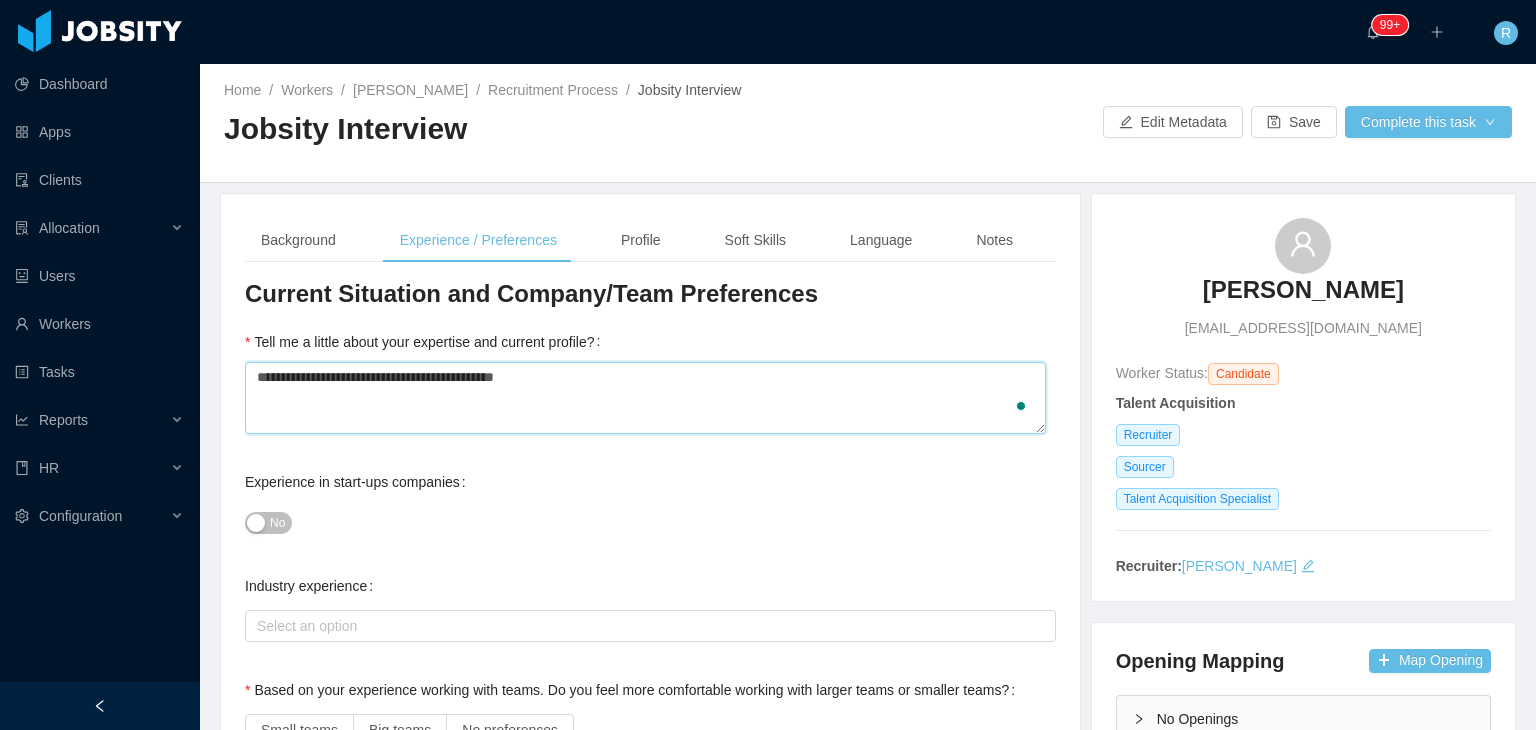 type 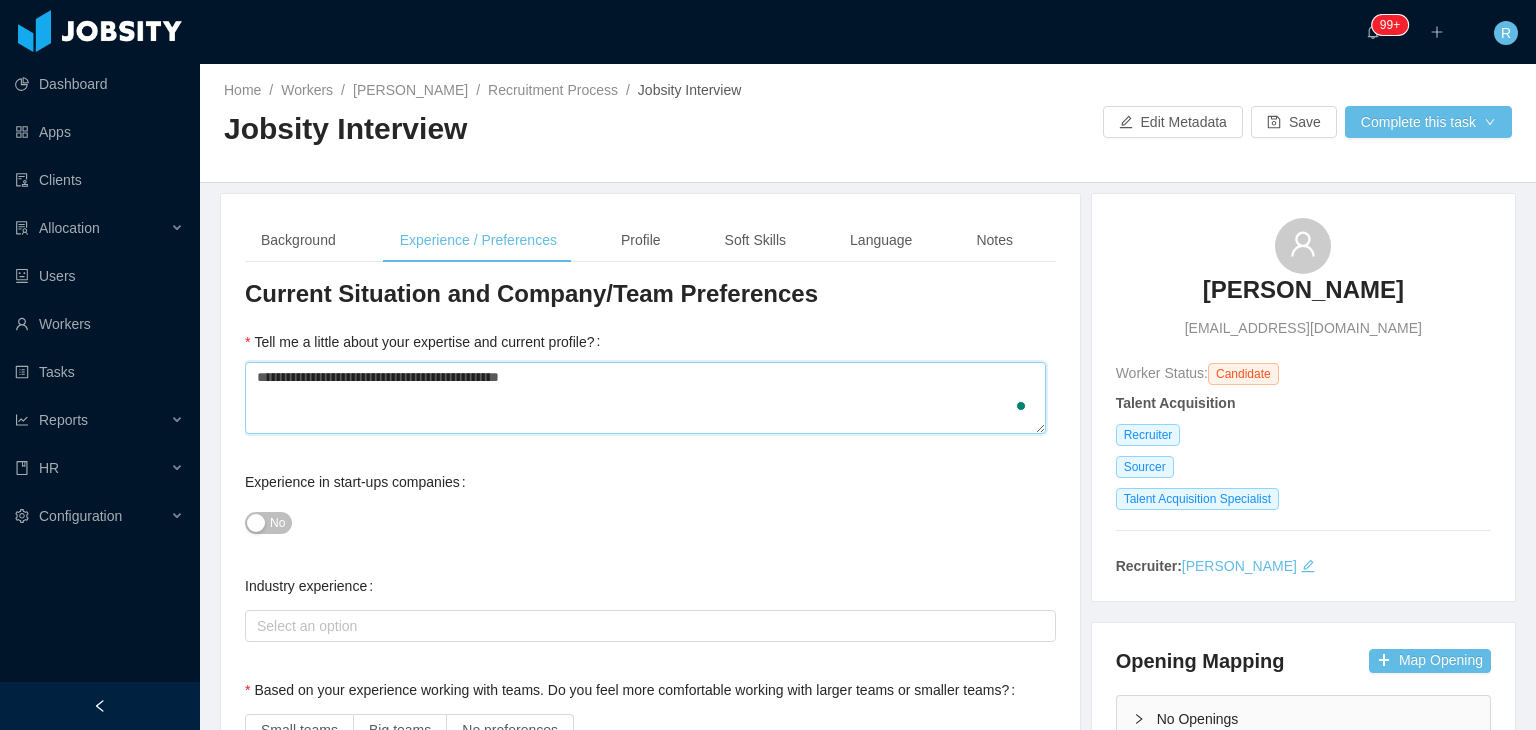 type 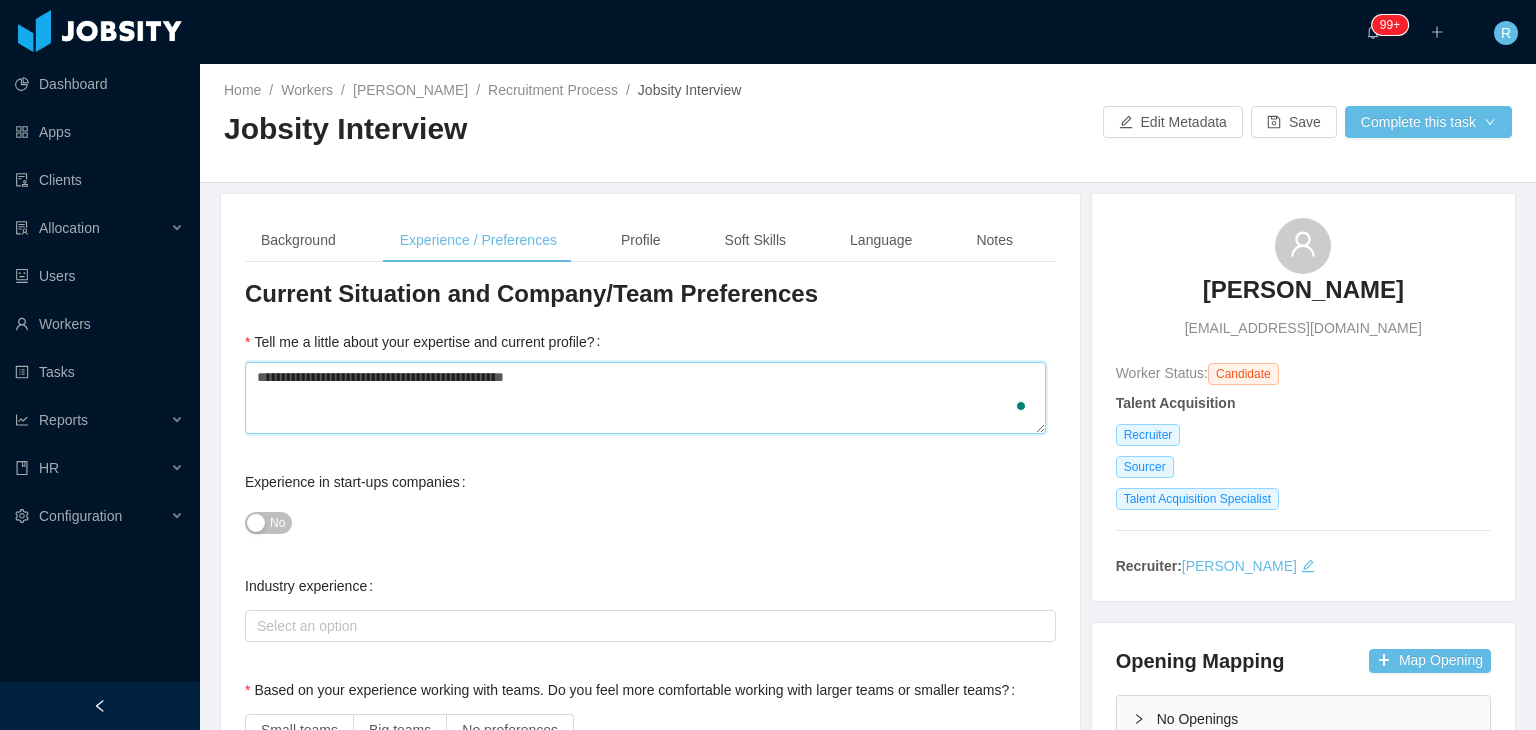 type 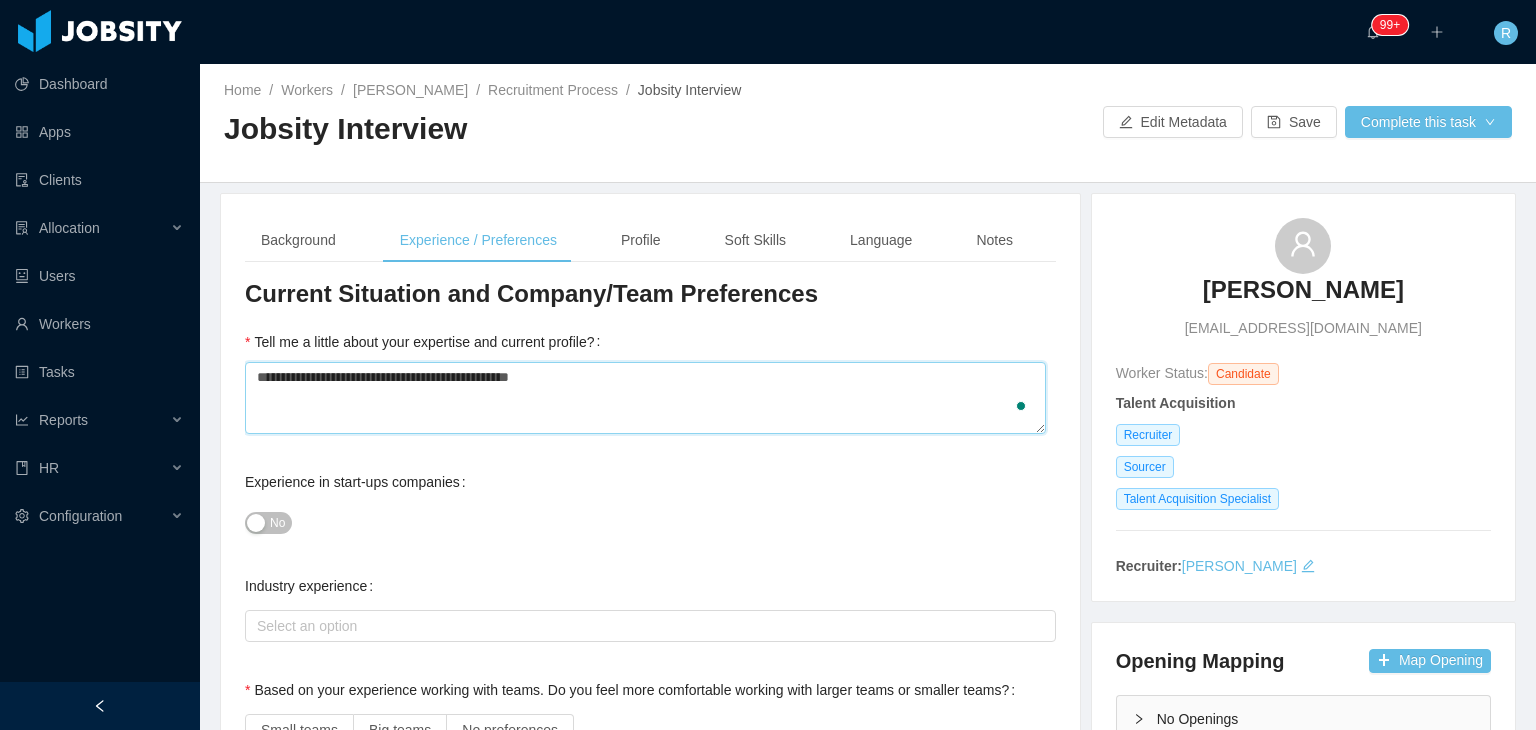 type 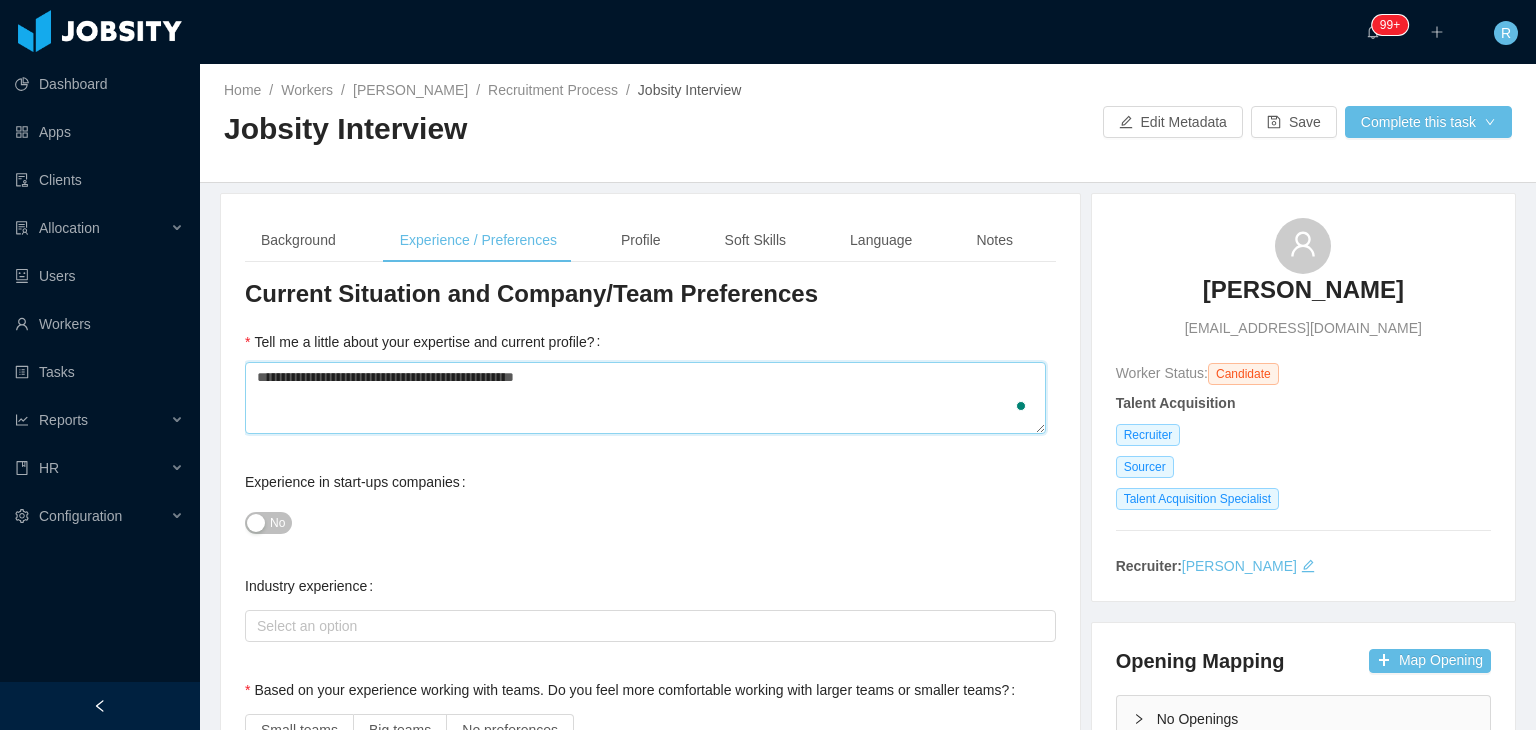 type 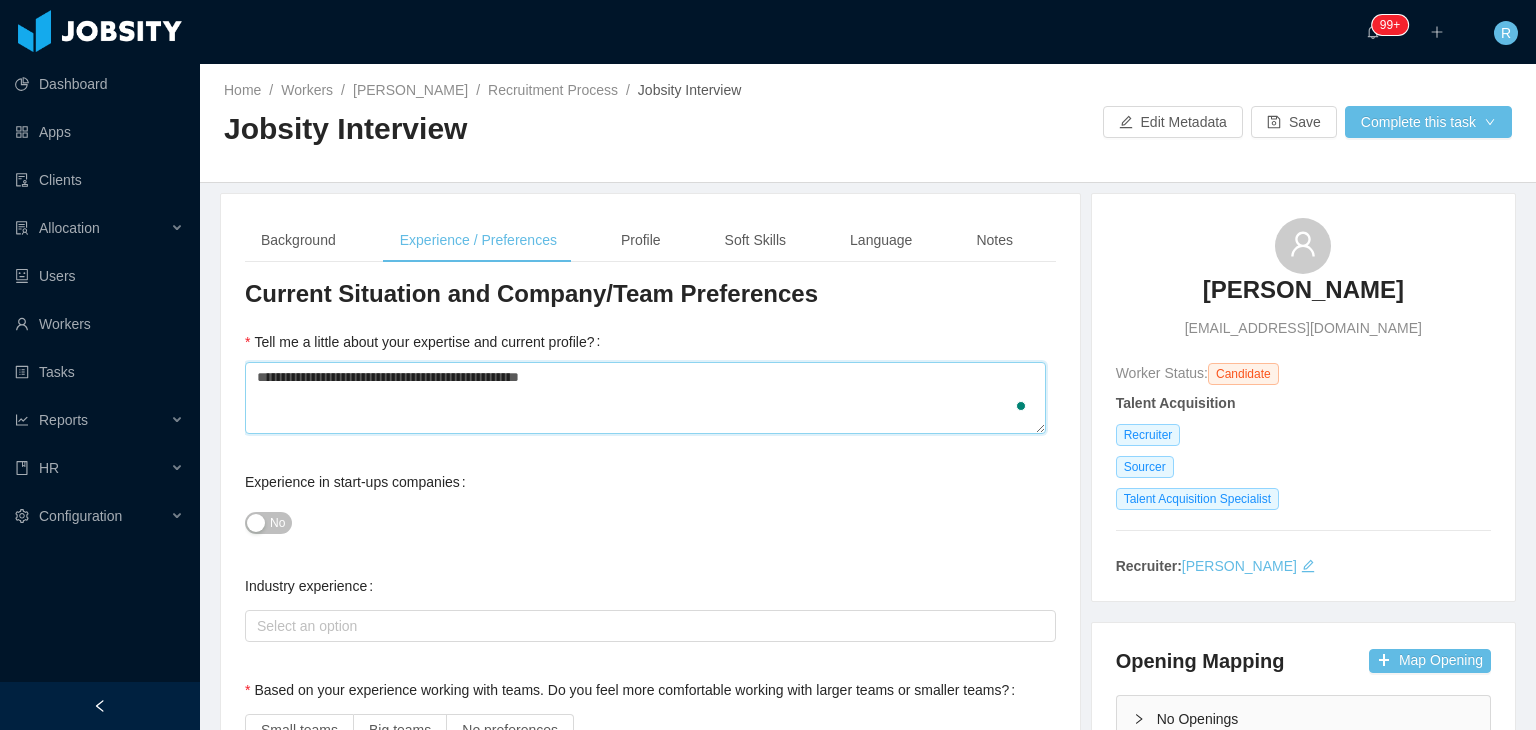 type 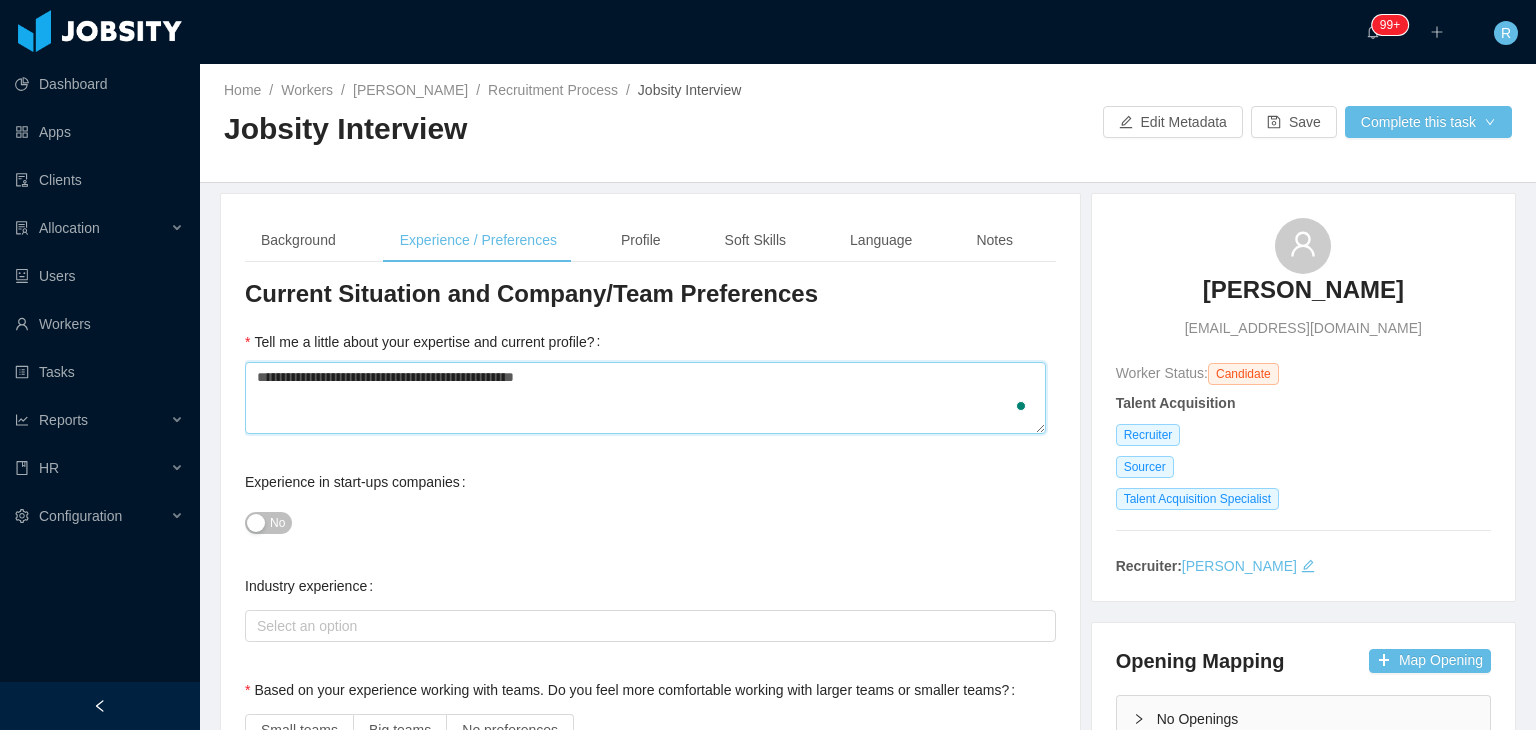 type 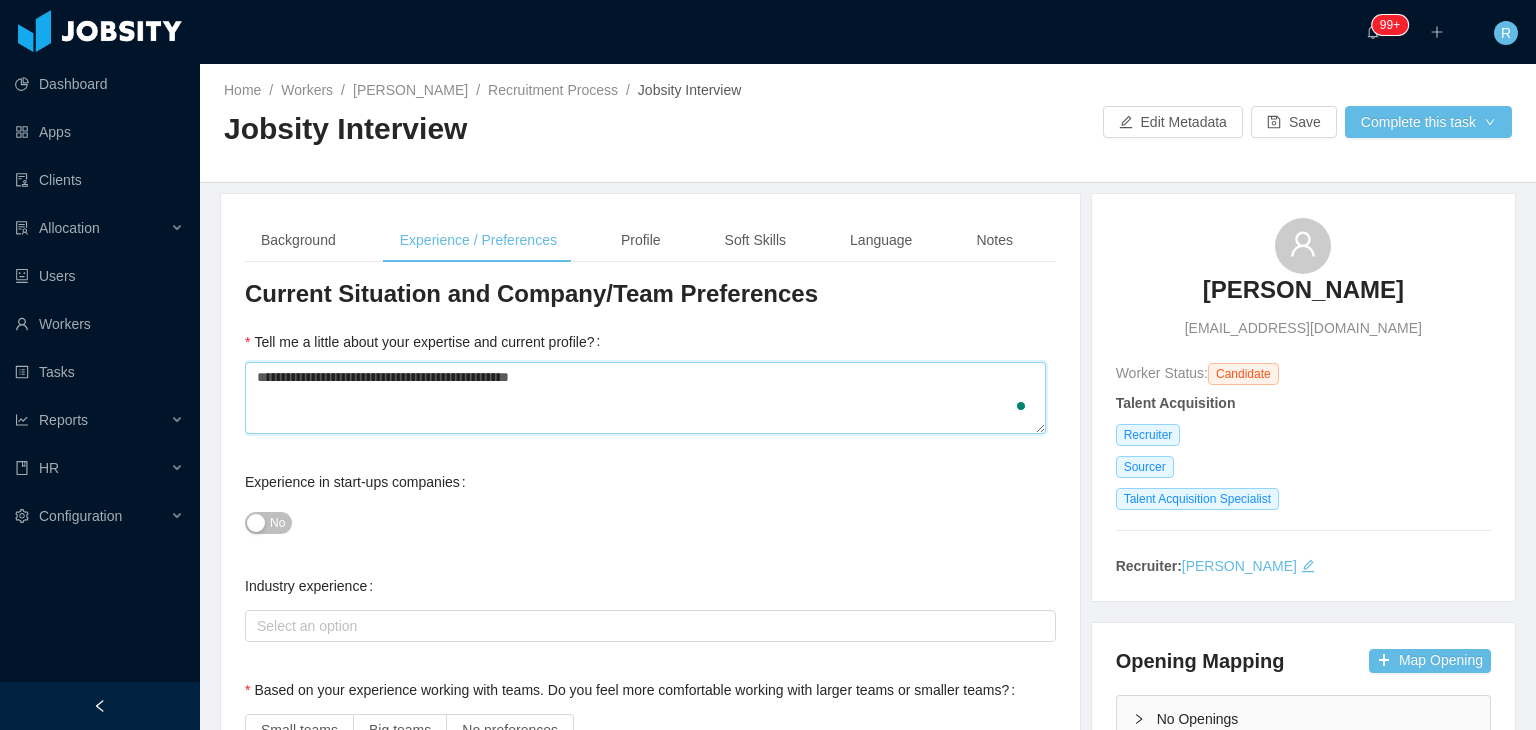 type 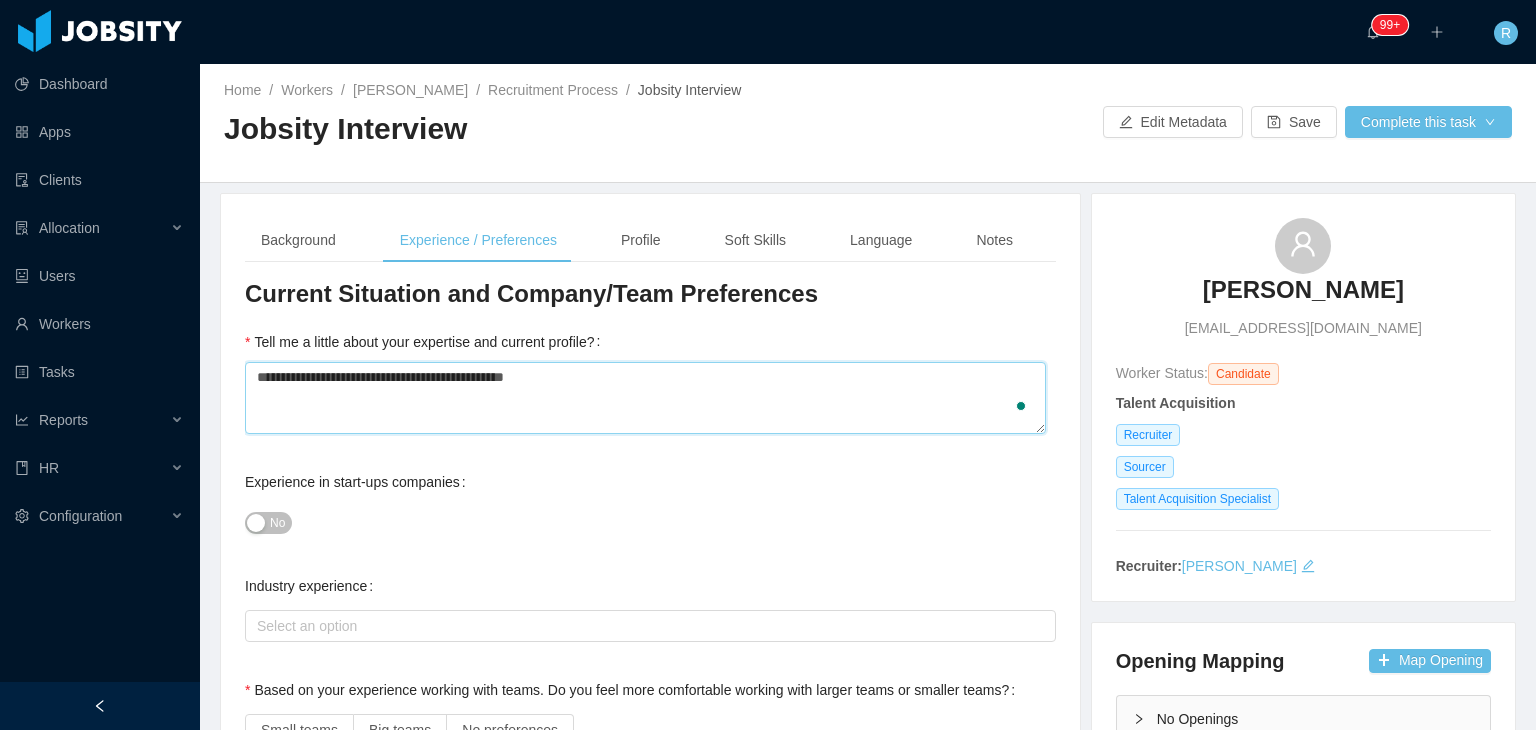 type 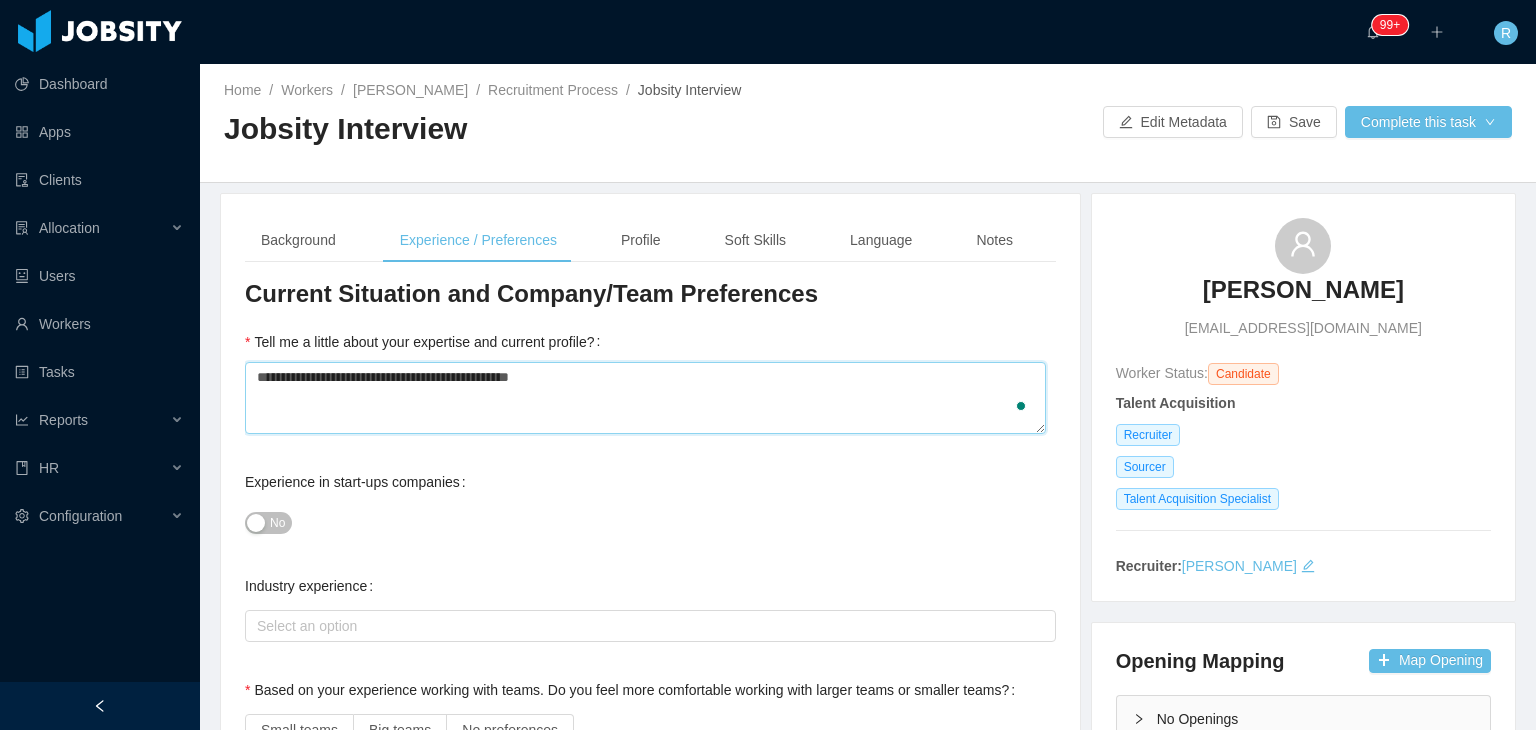 type 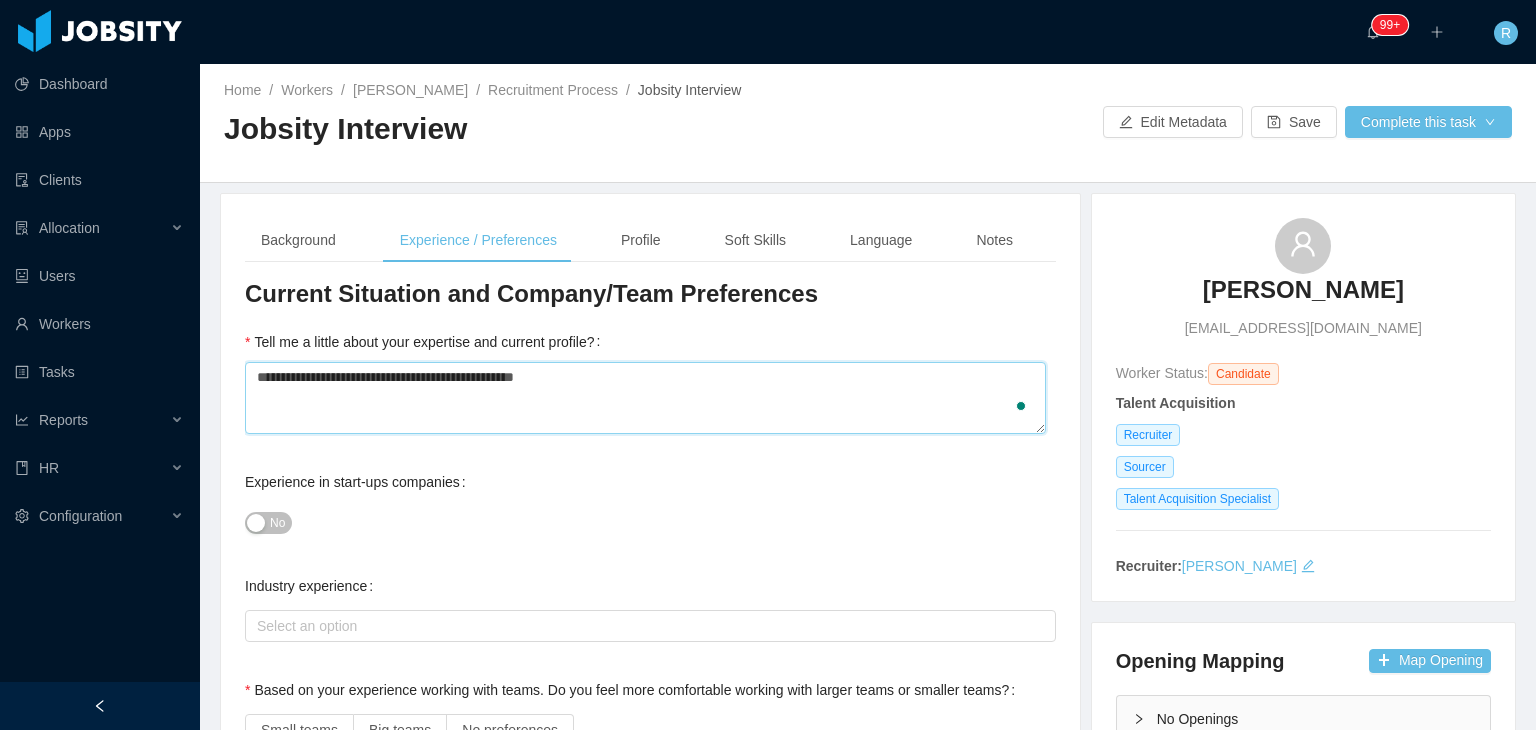 type 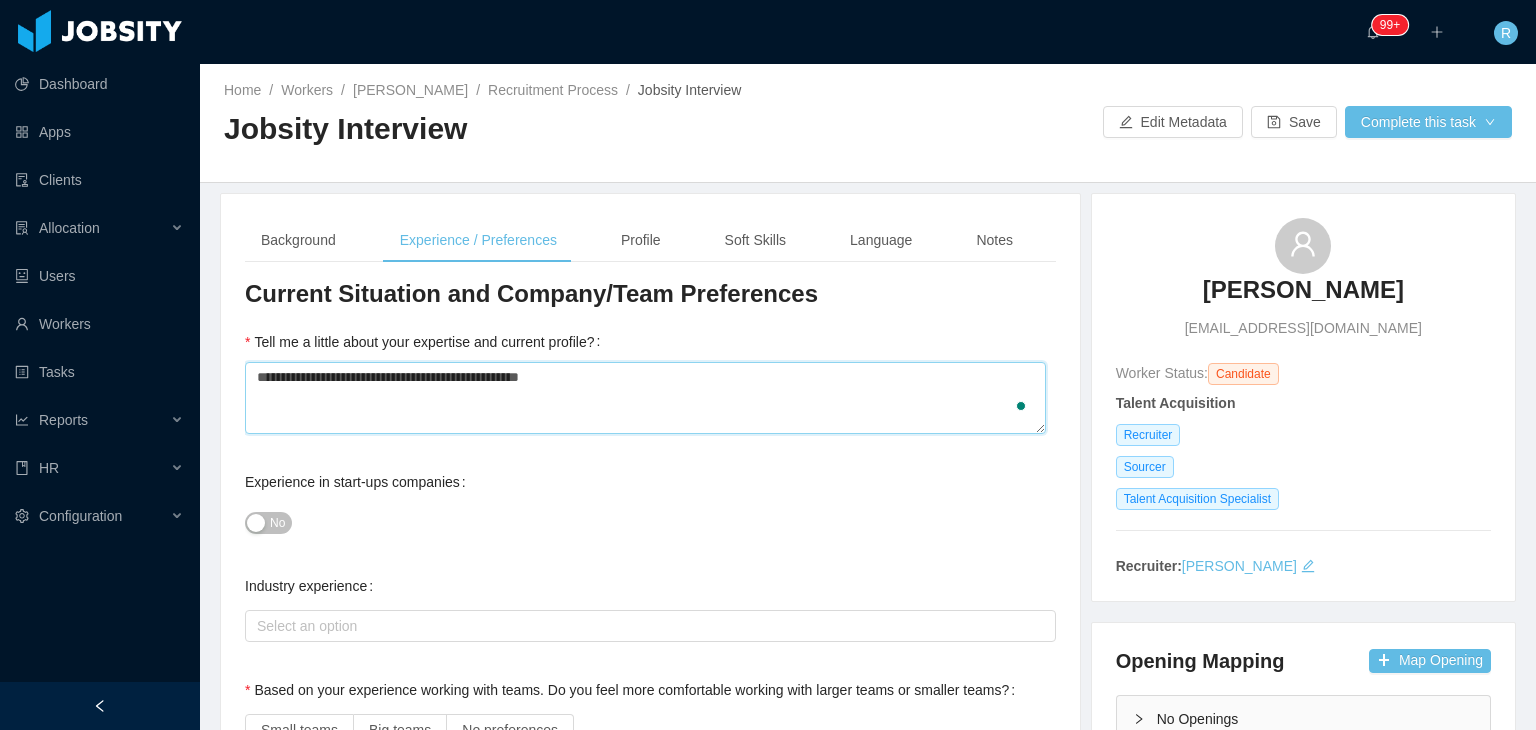 type 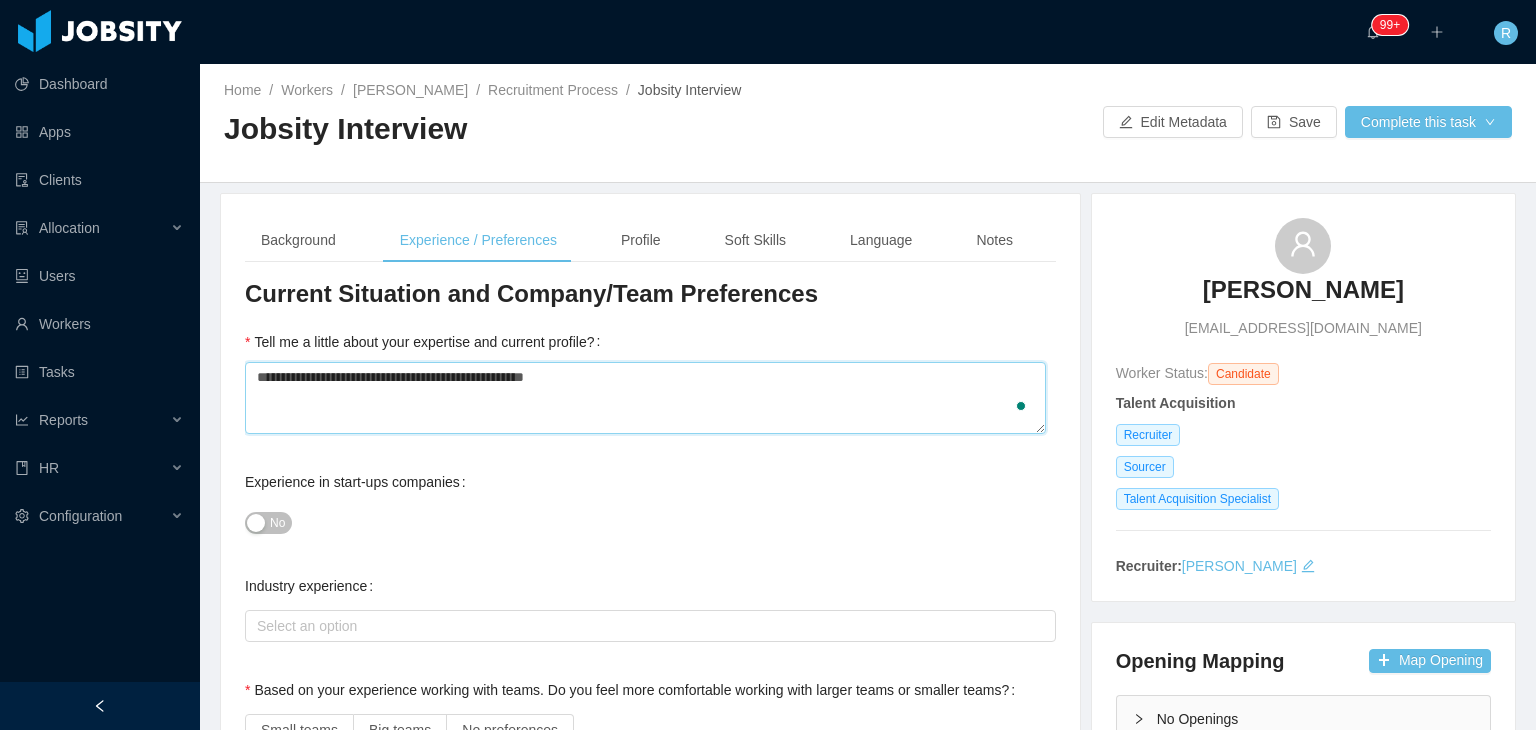 type 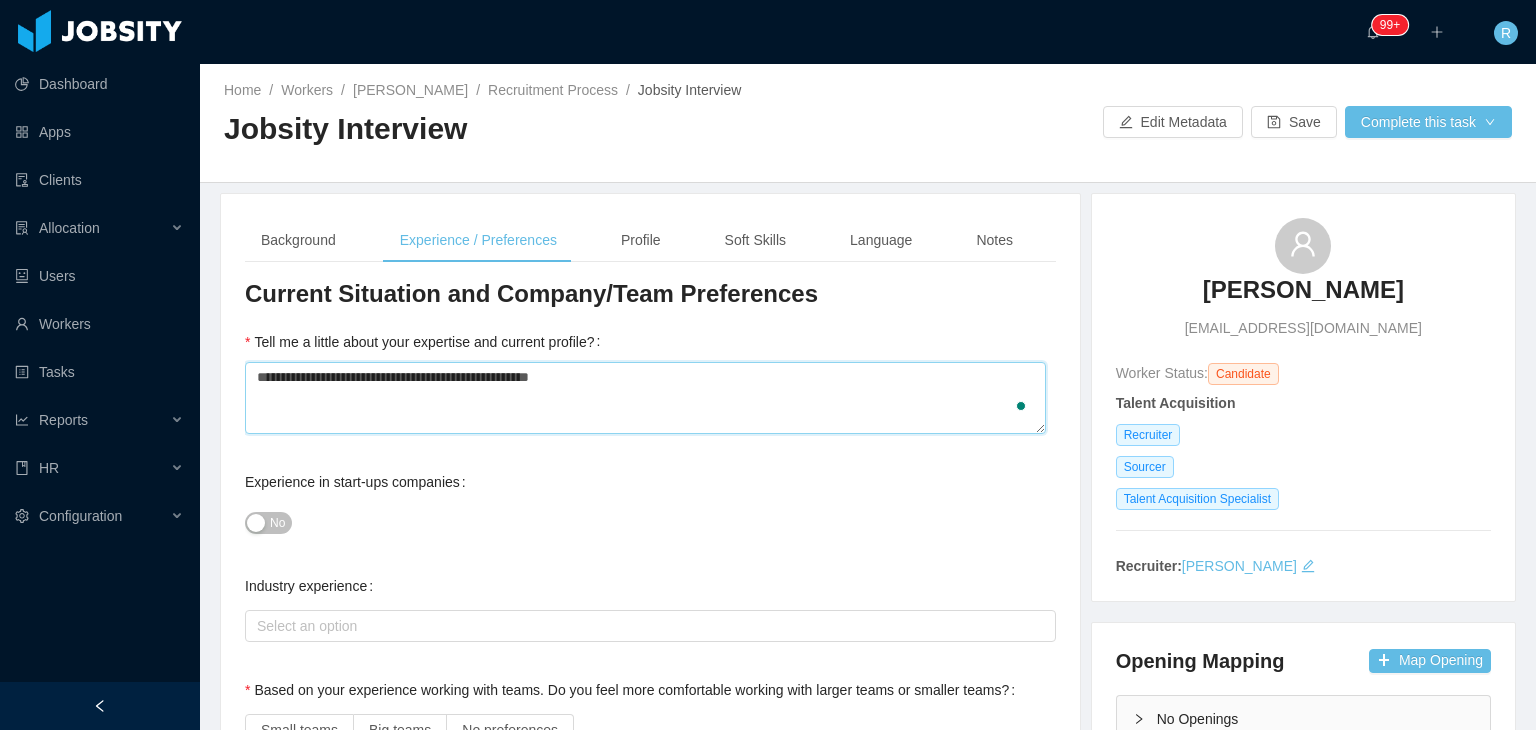 type 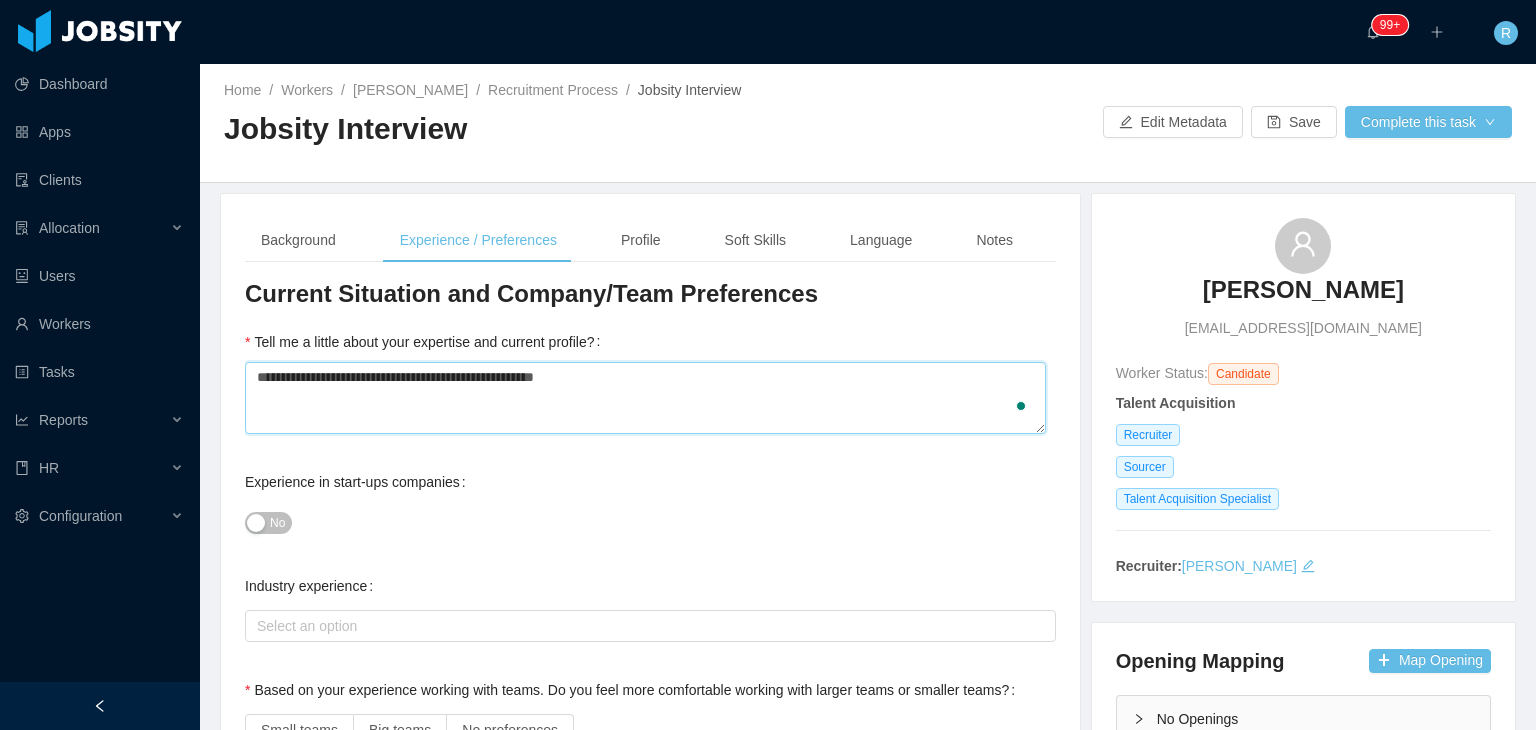 type on "**********" 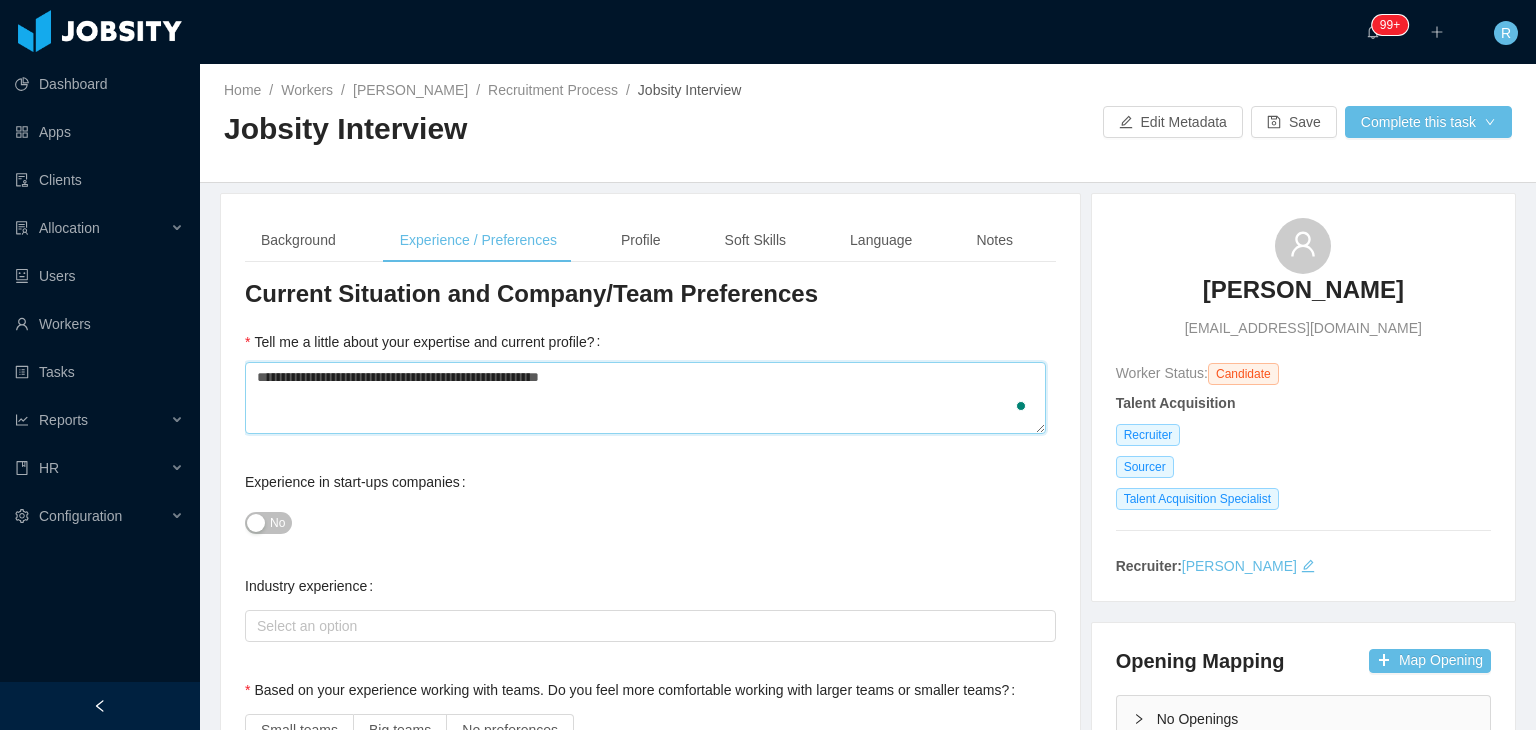 type 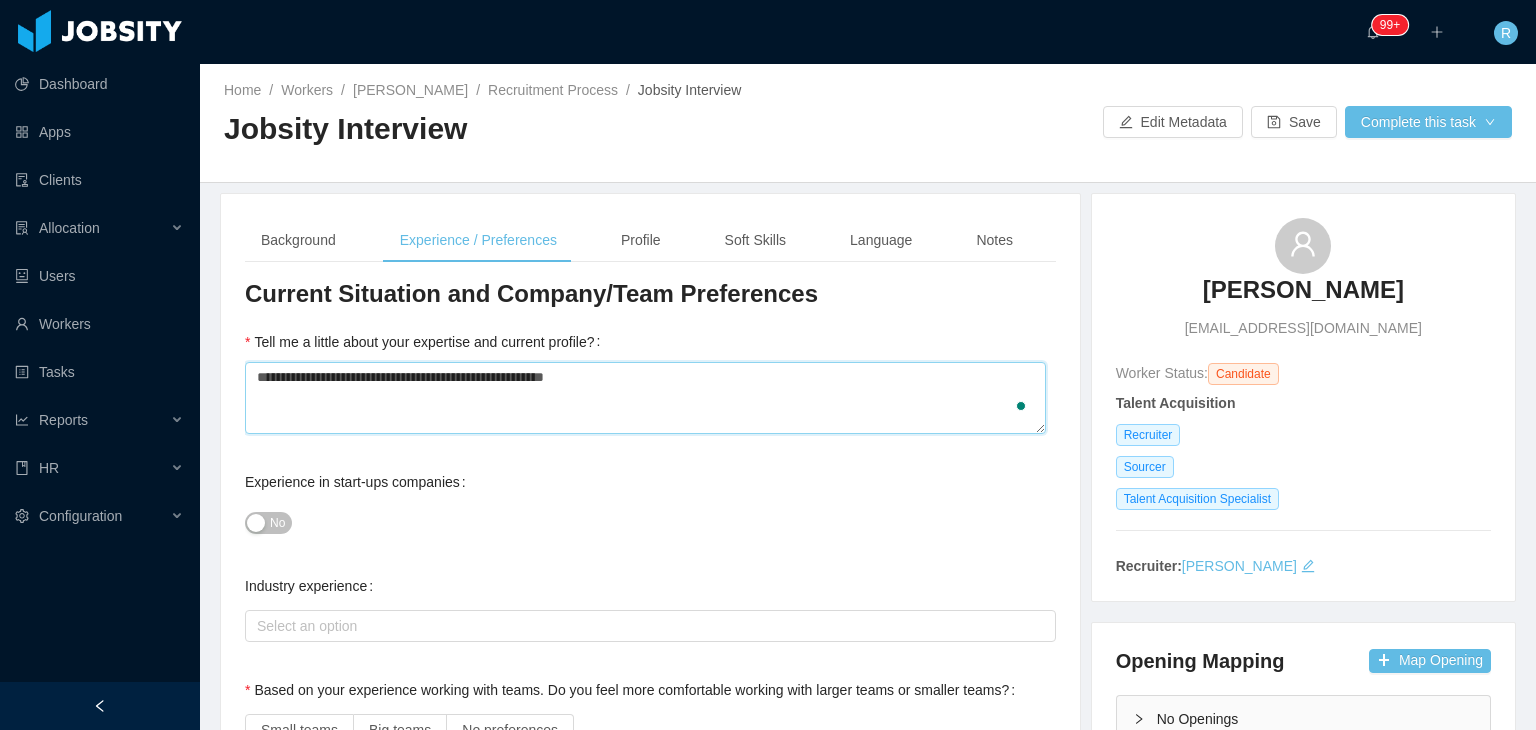 type 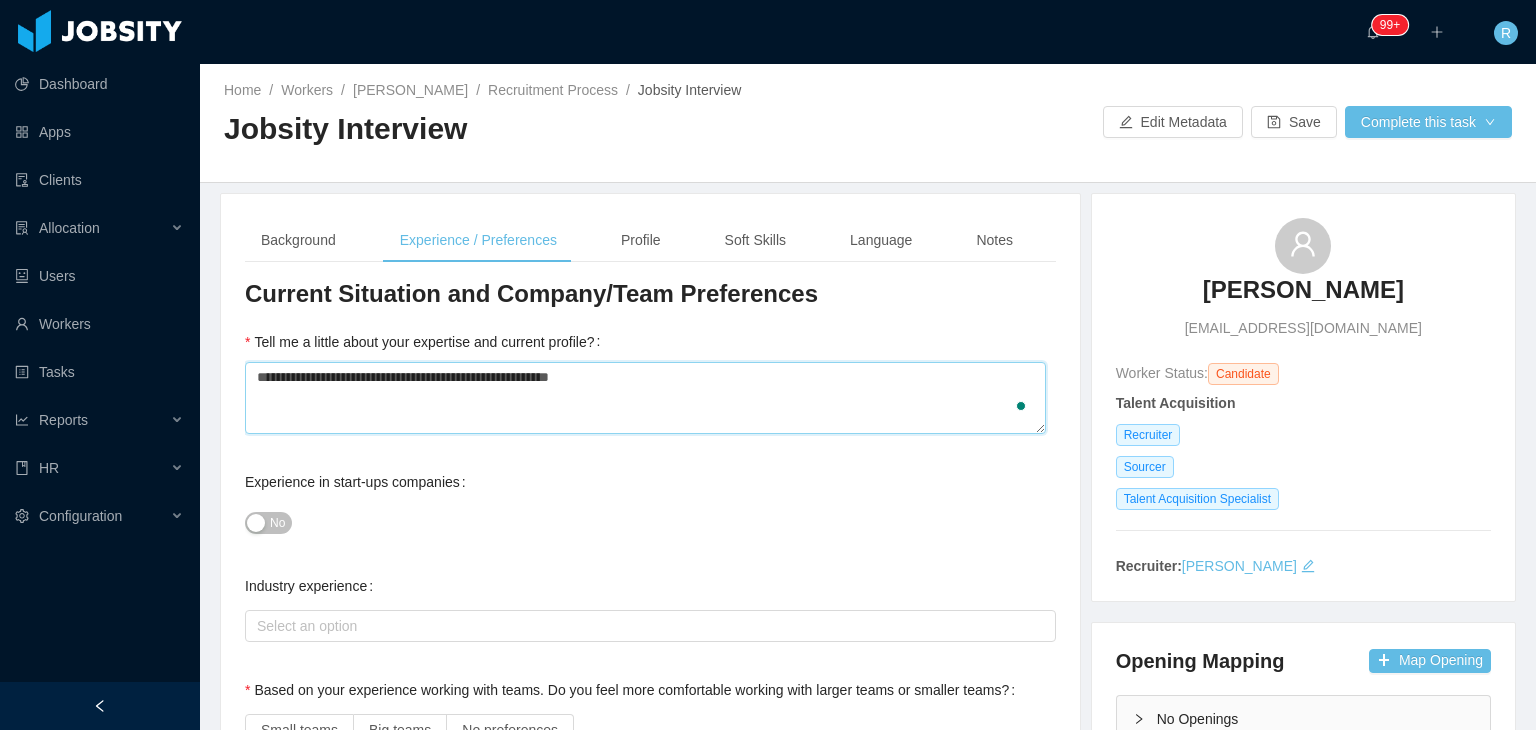 type 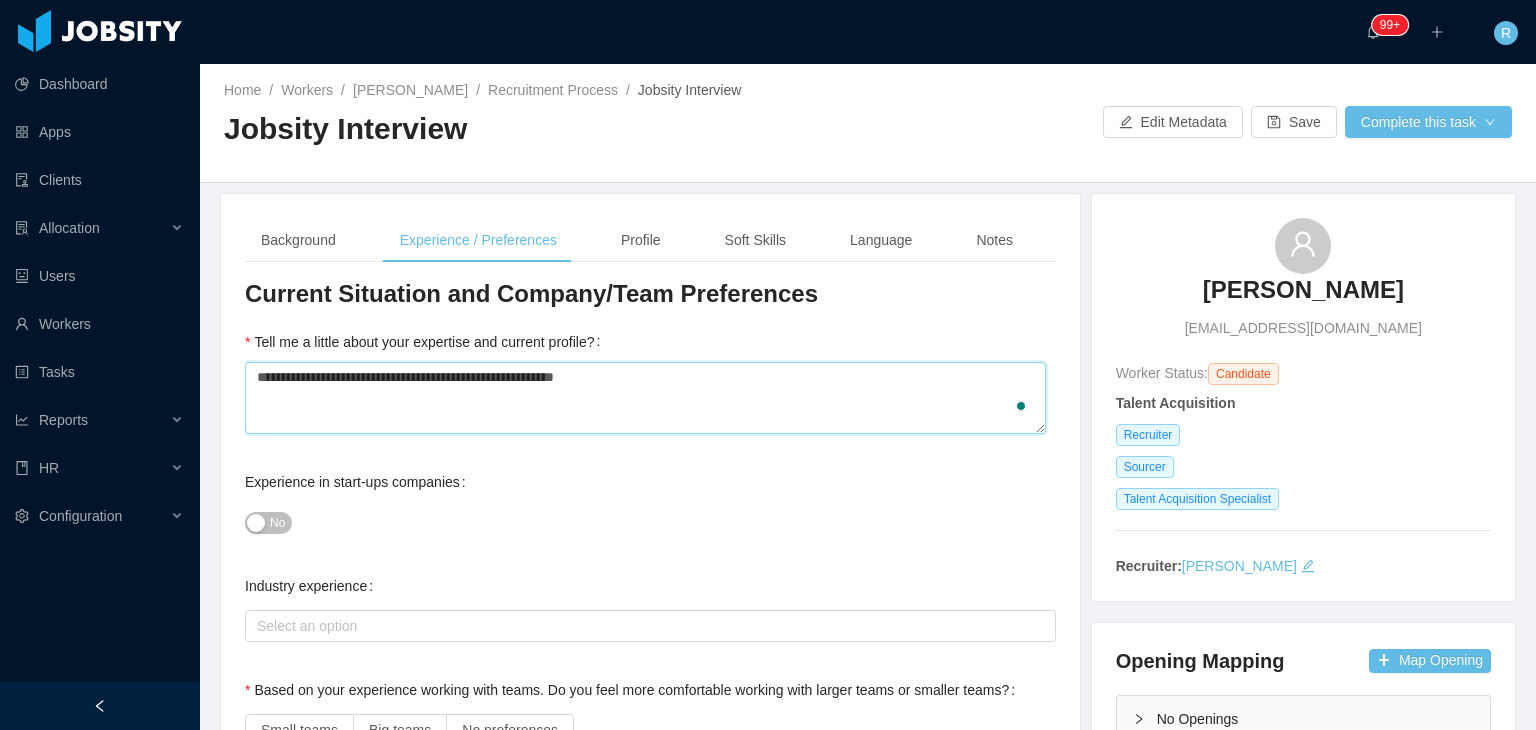 type 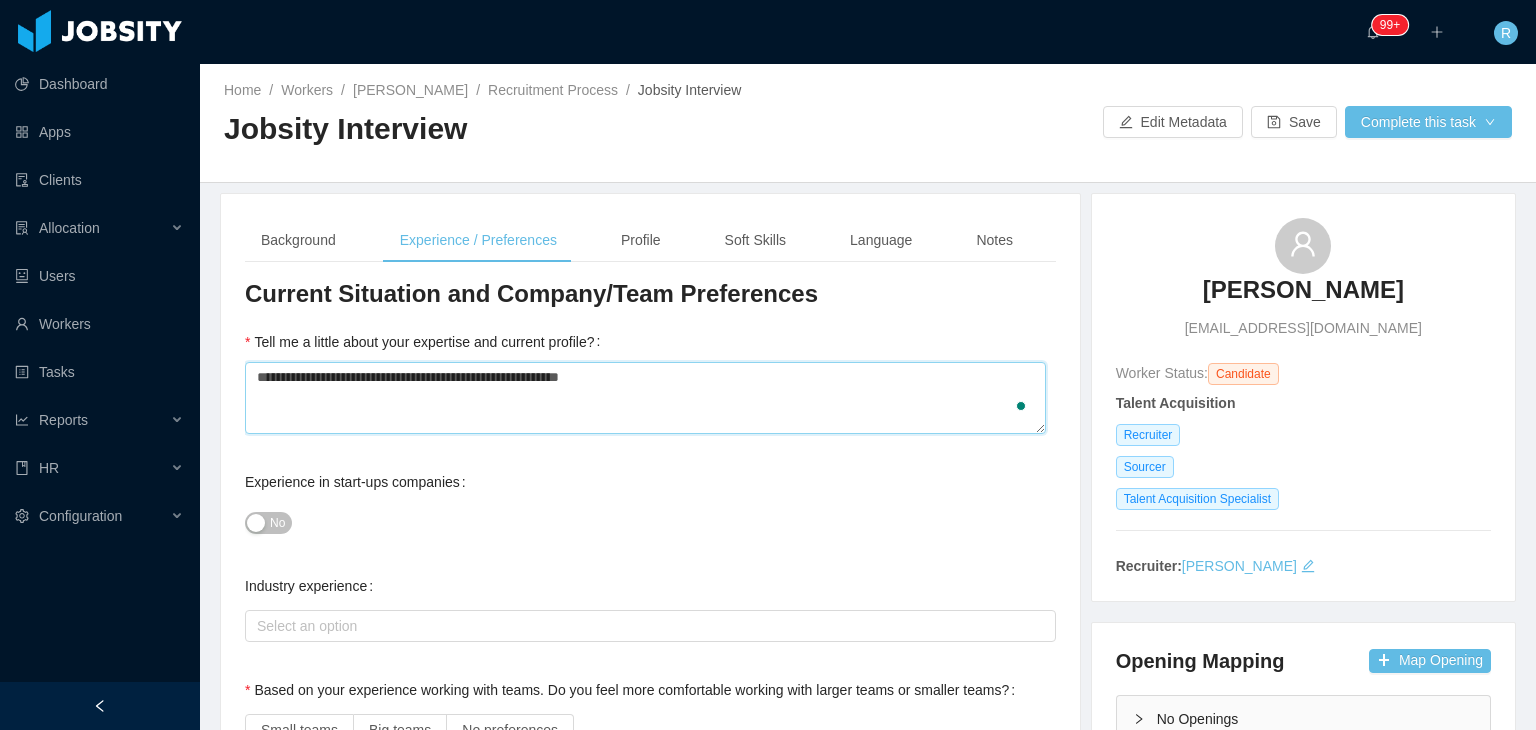 type 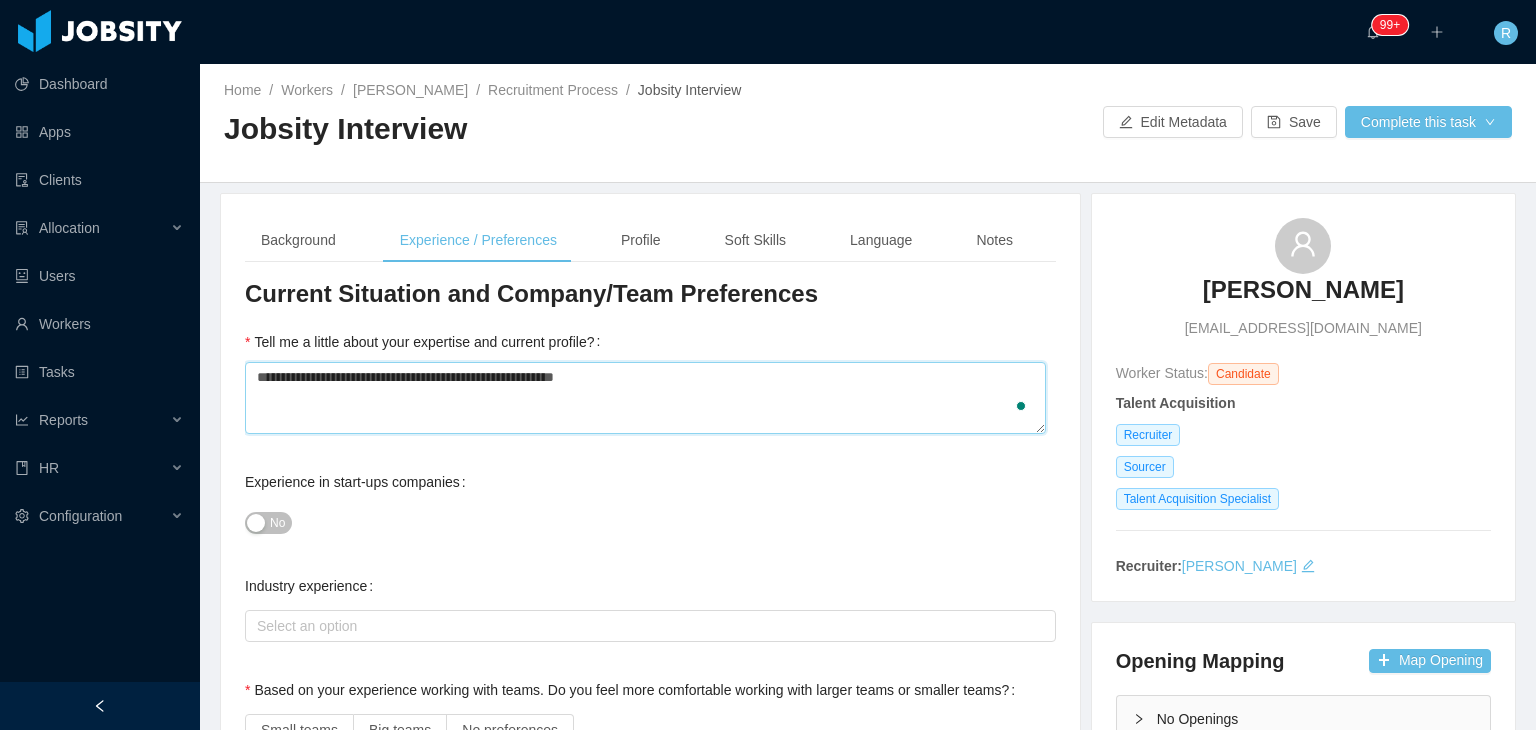 type 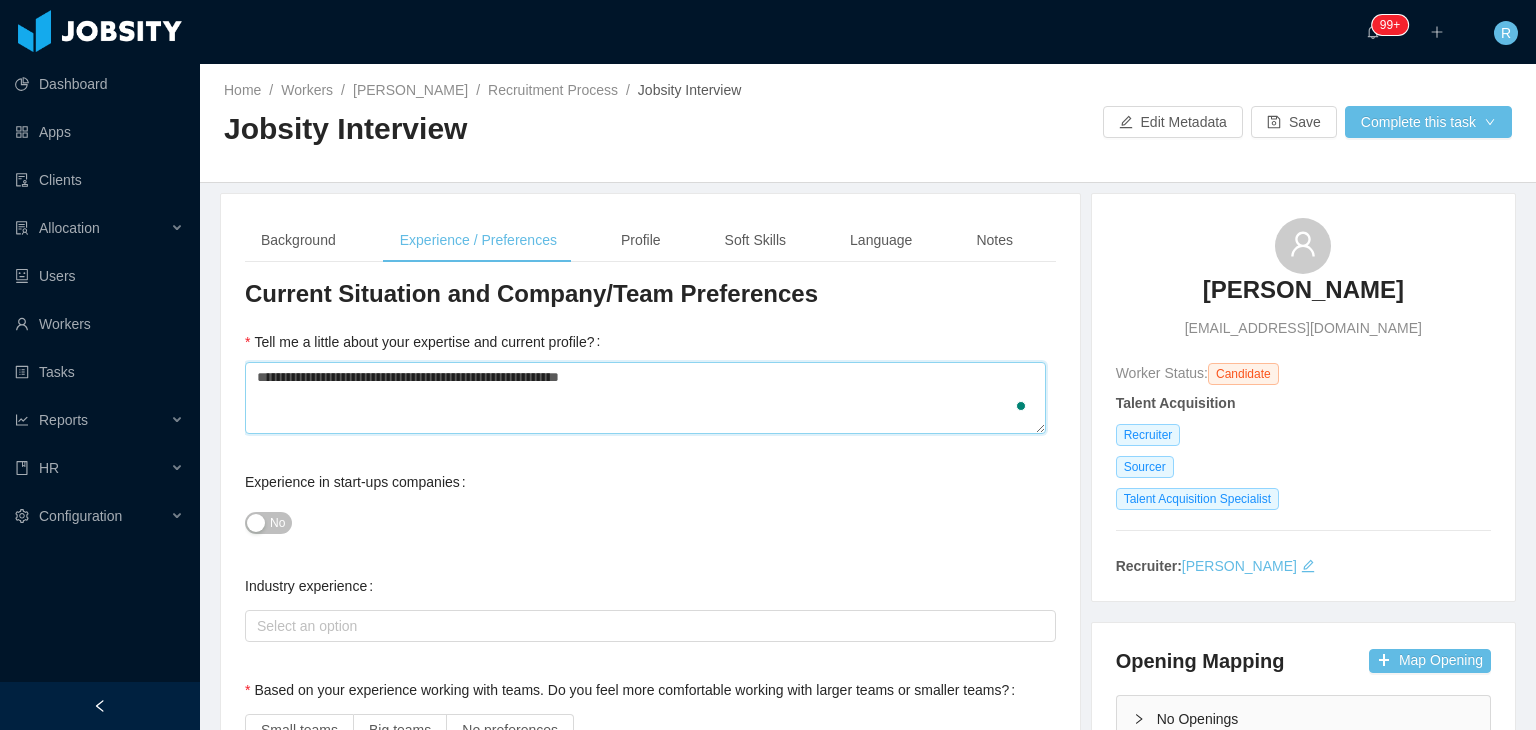 type 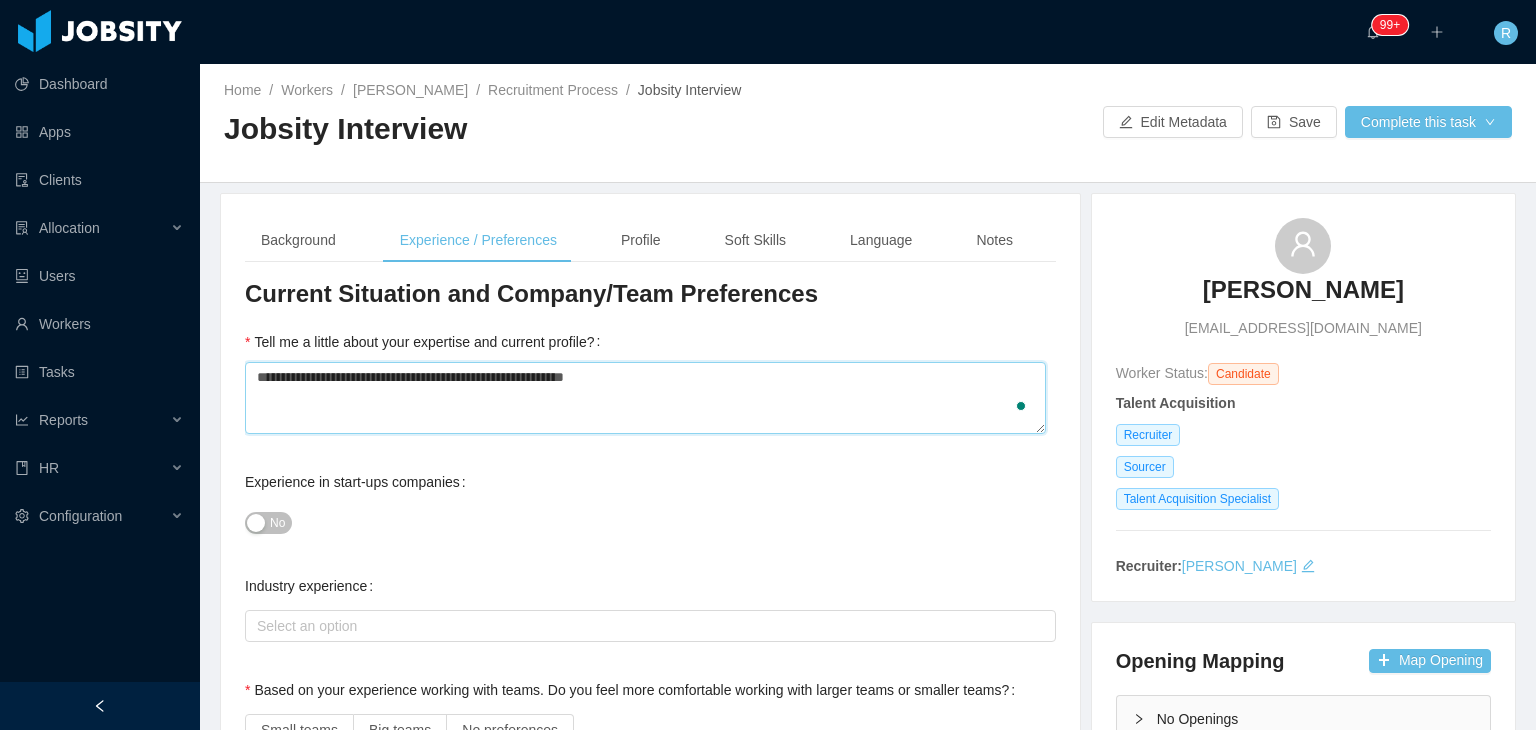 type 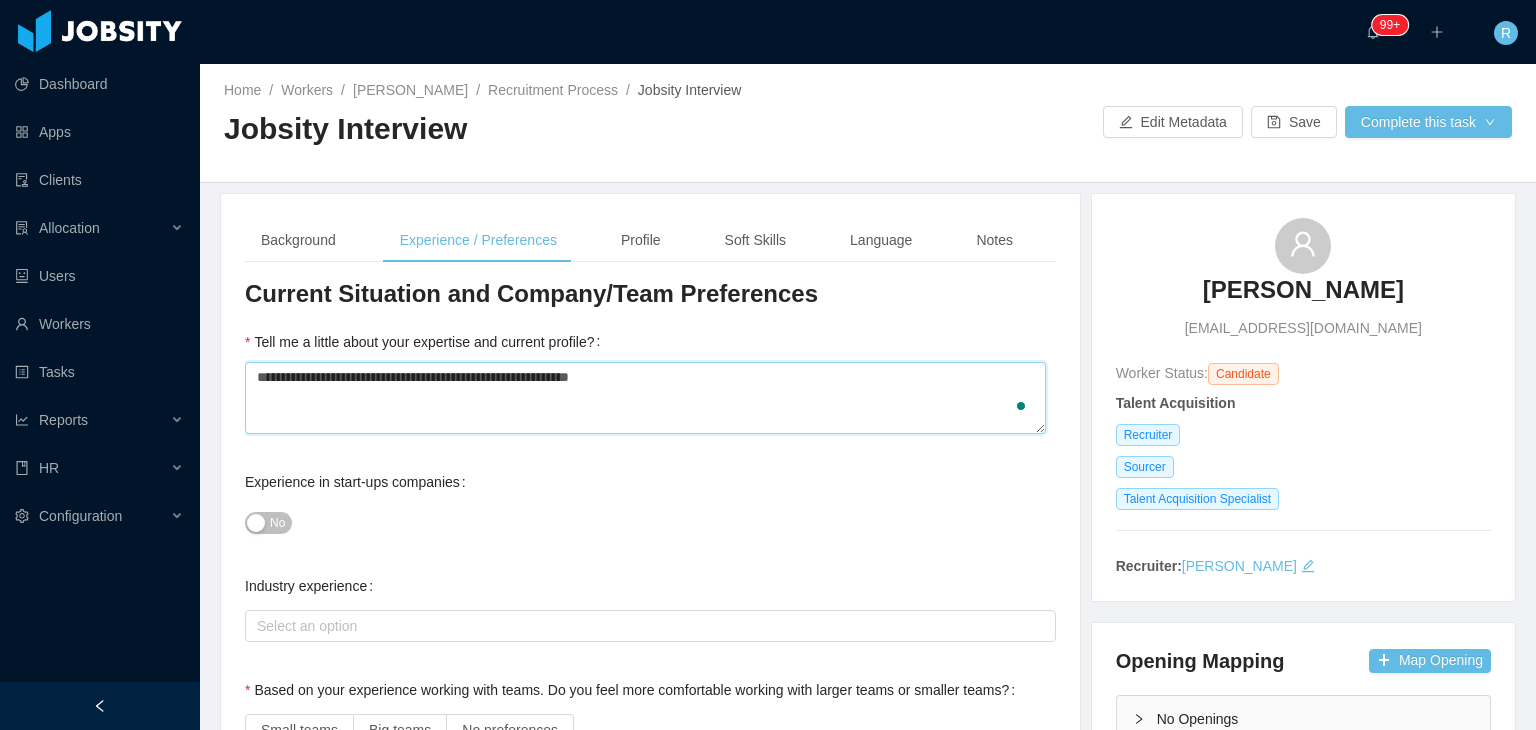 type 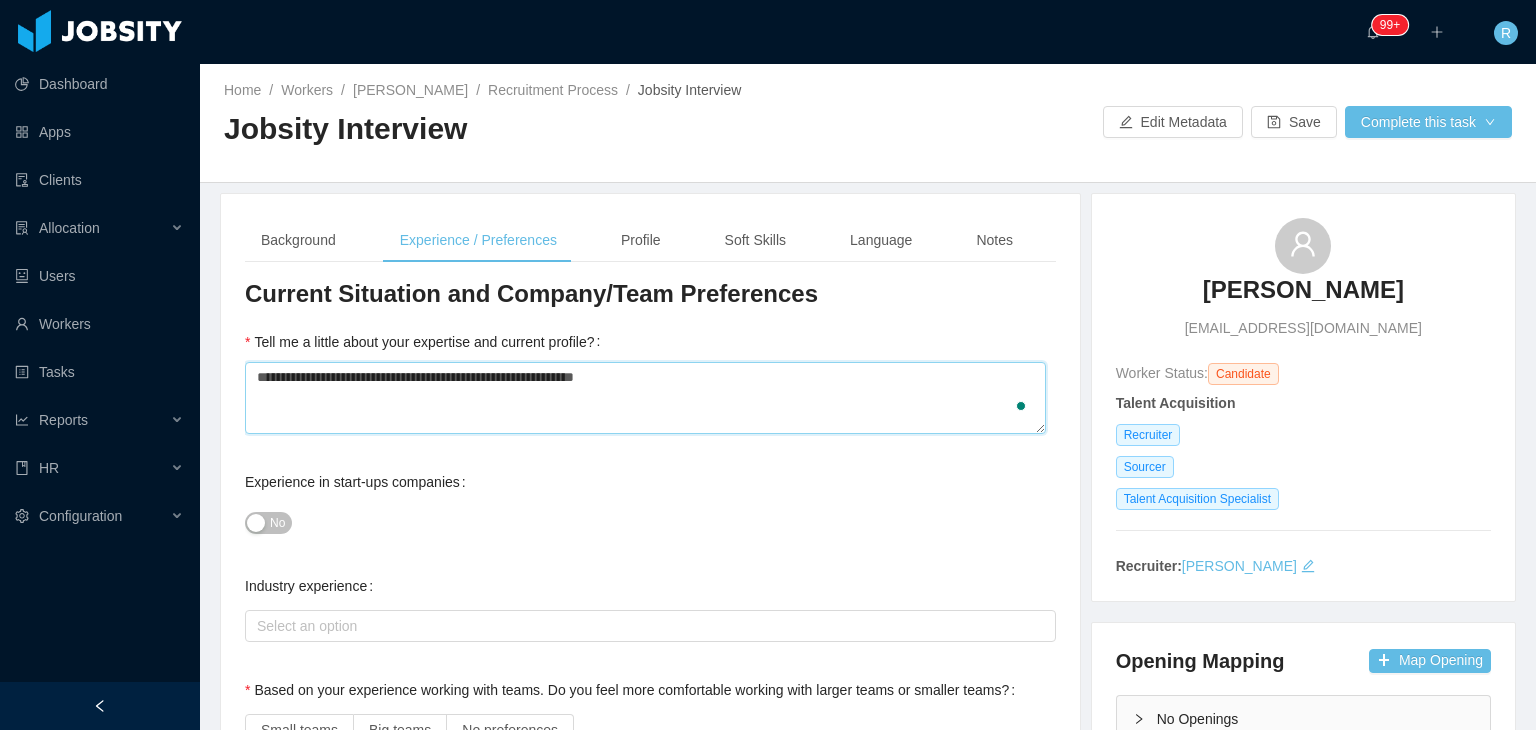 type 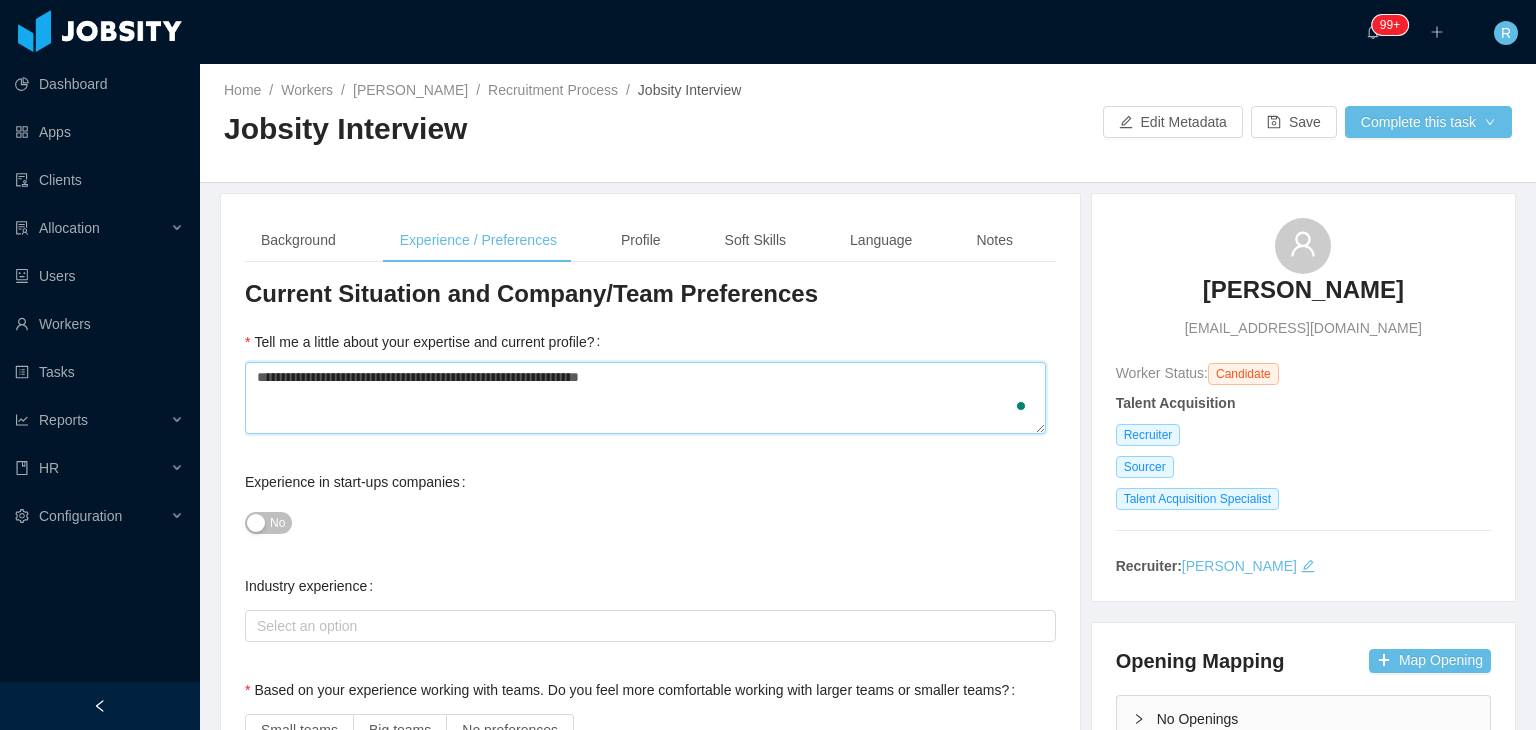 type on "**********" 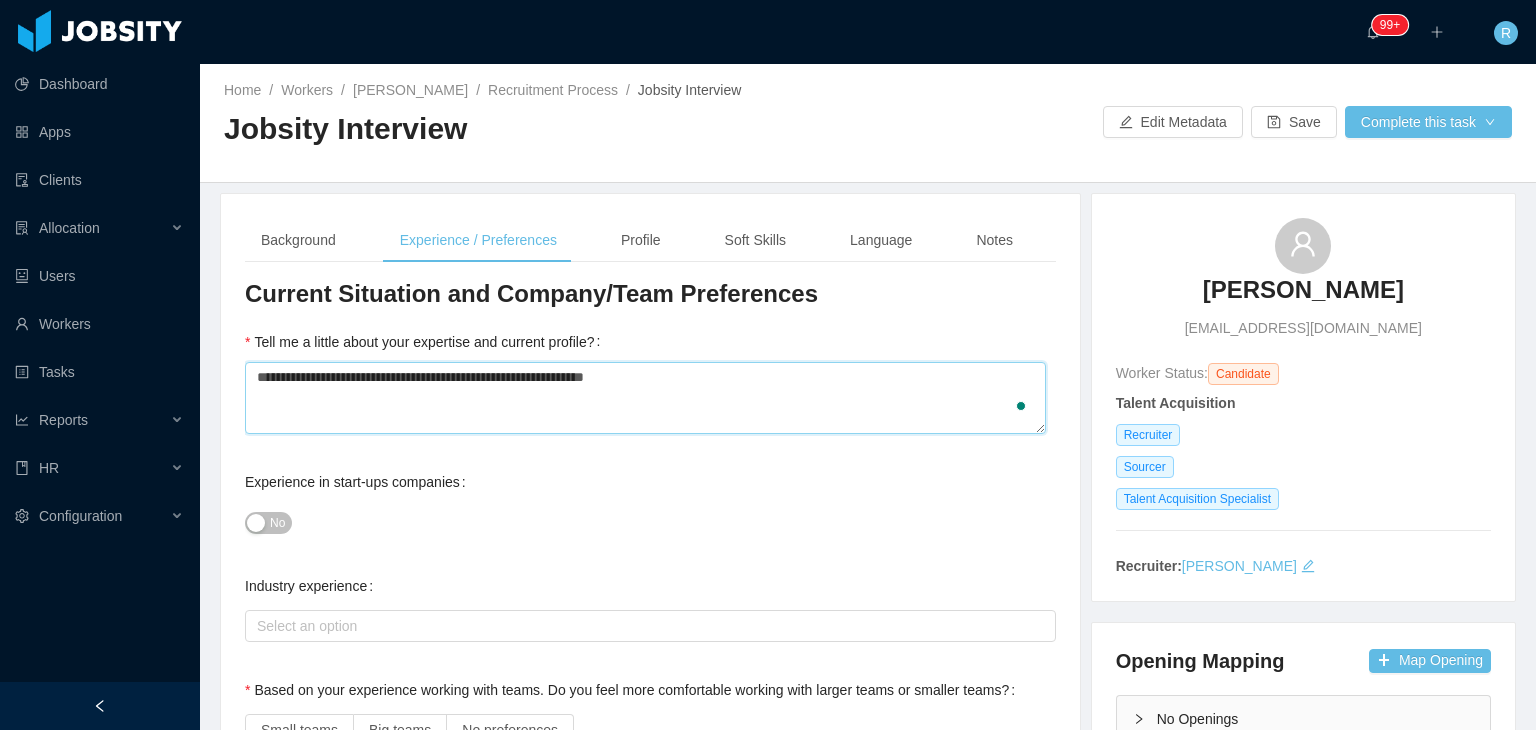 type 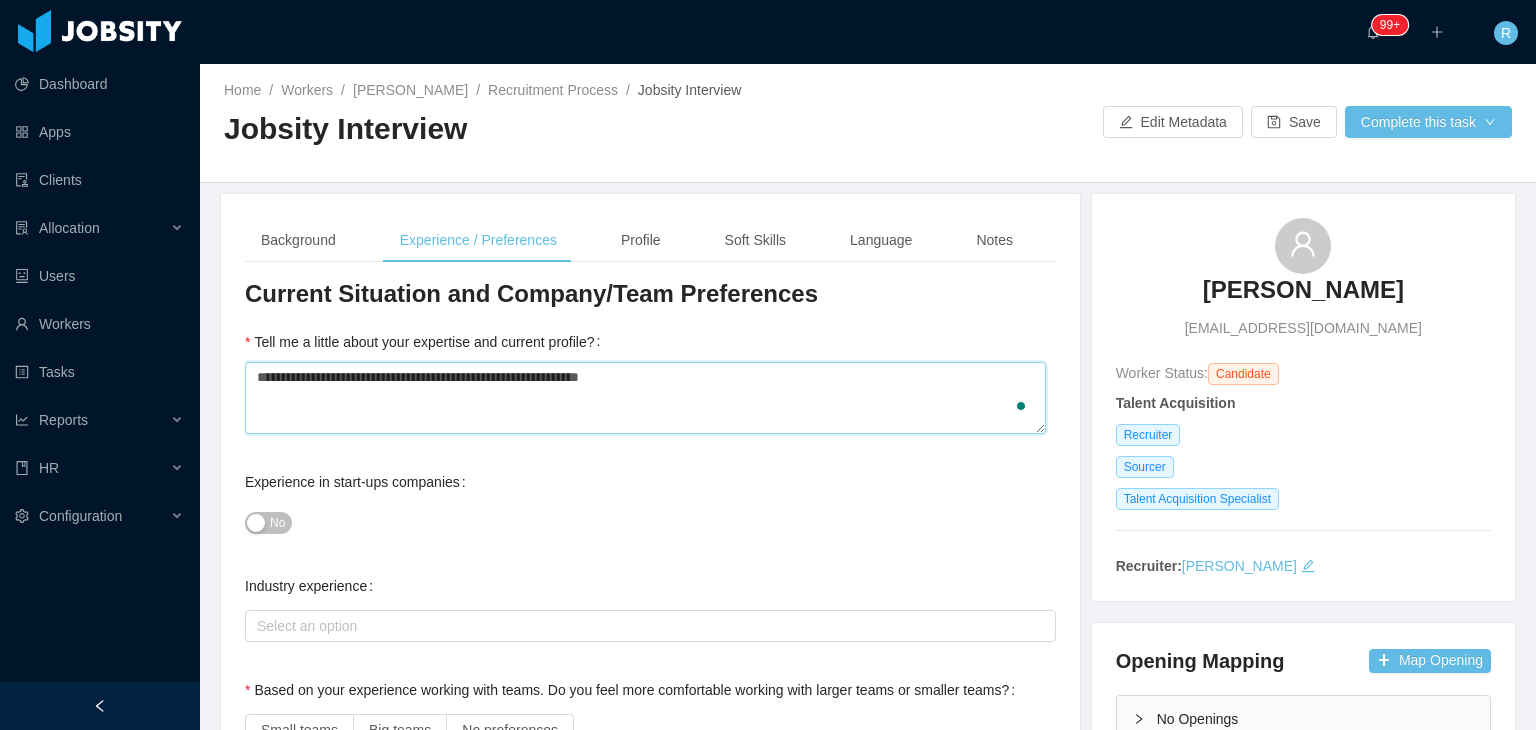 type 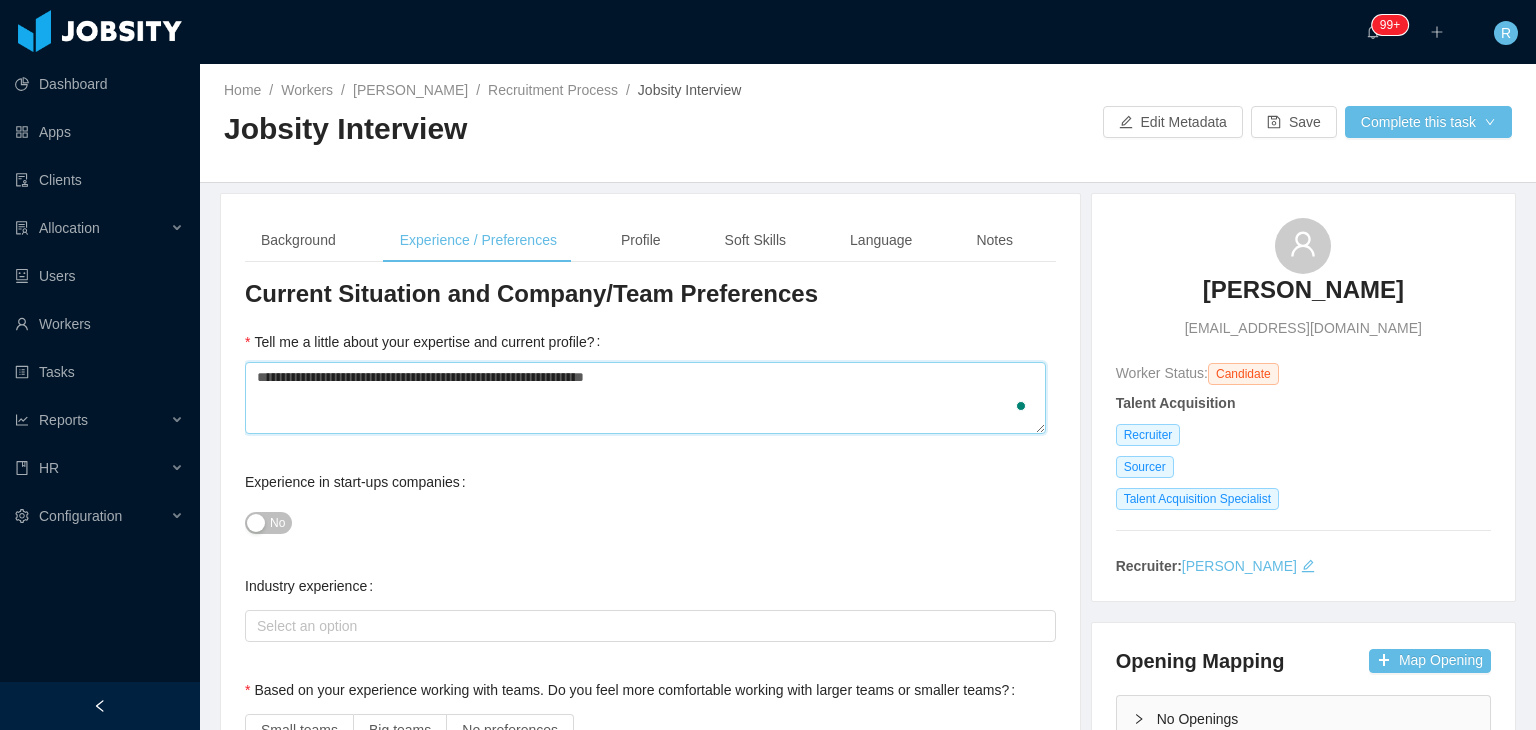 type 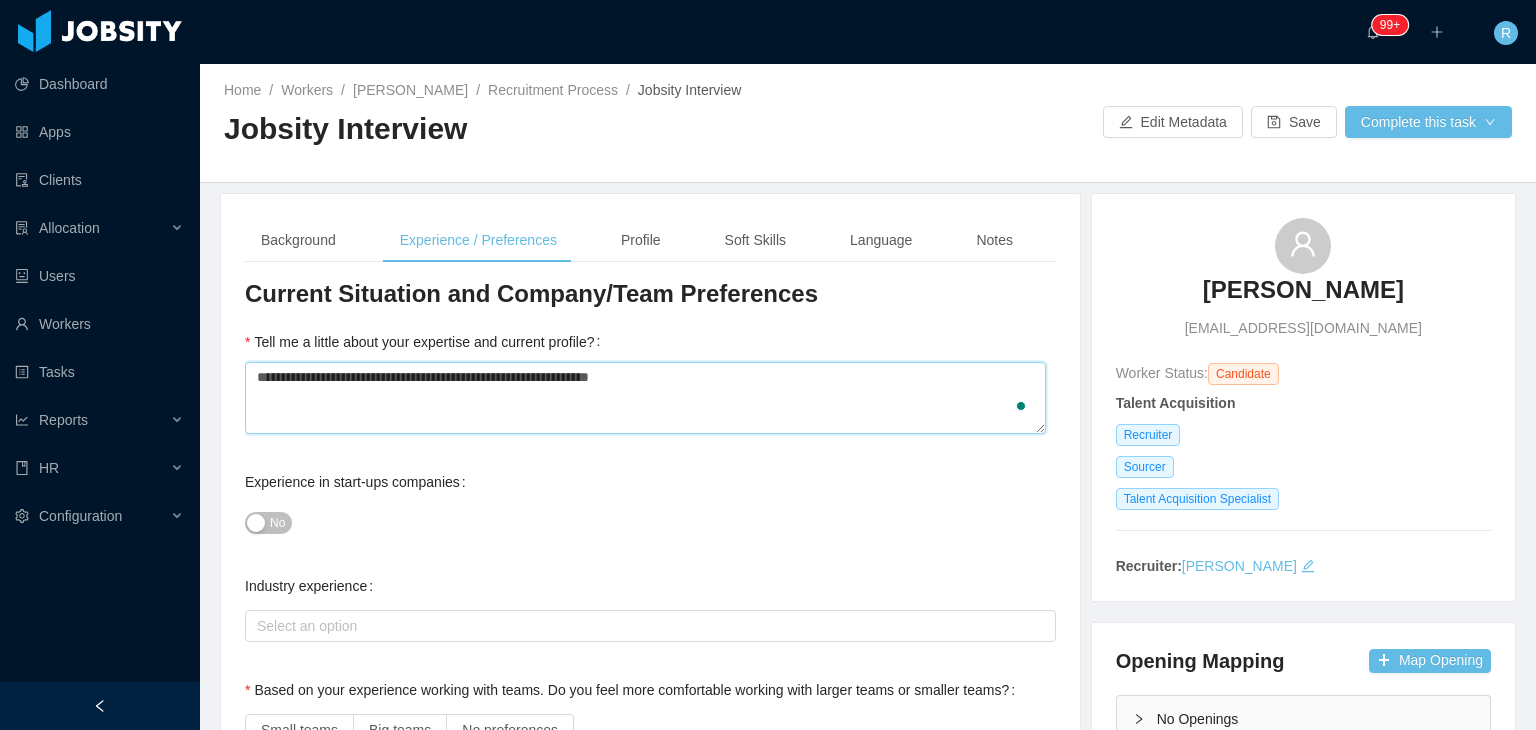 type 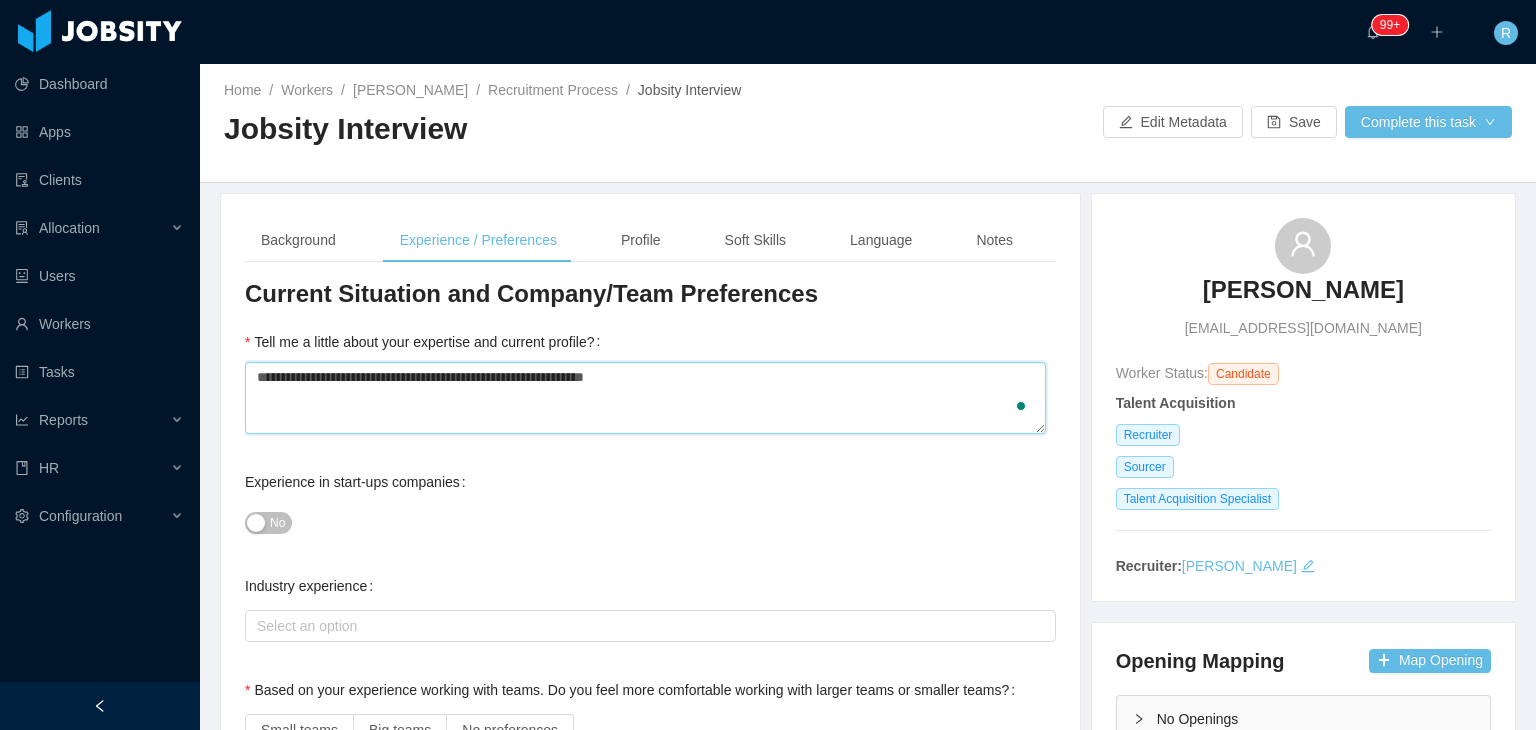 type 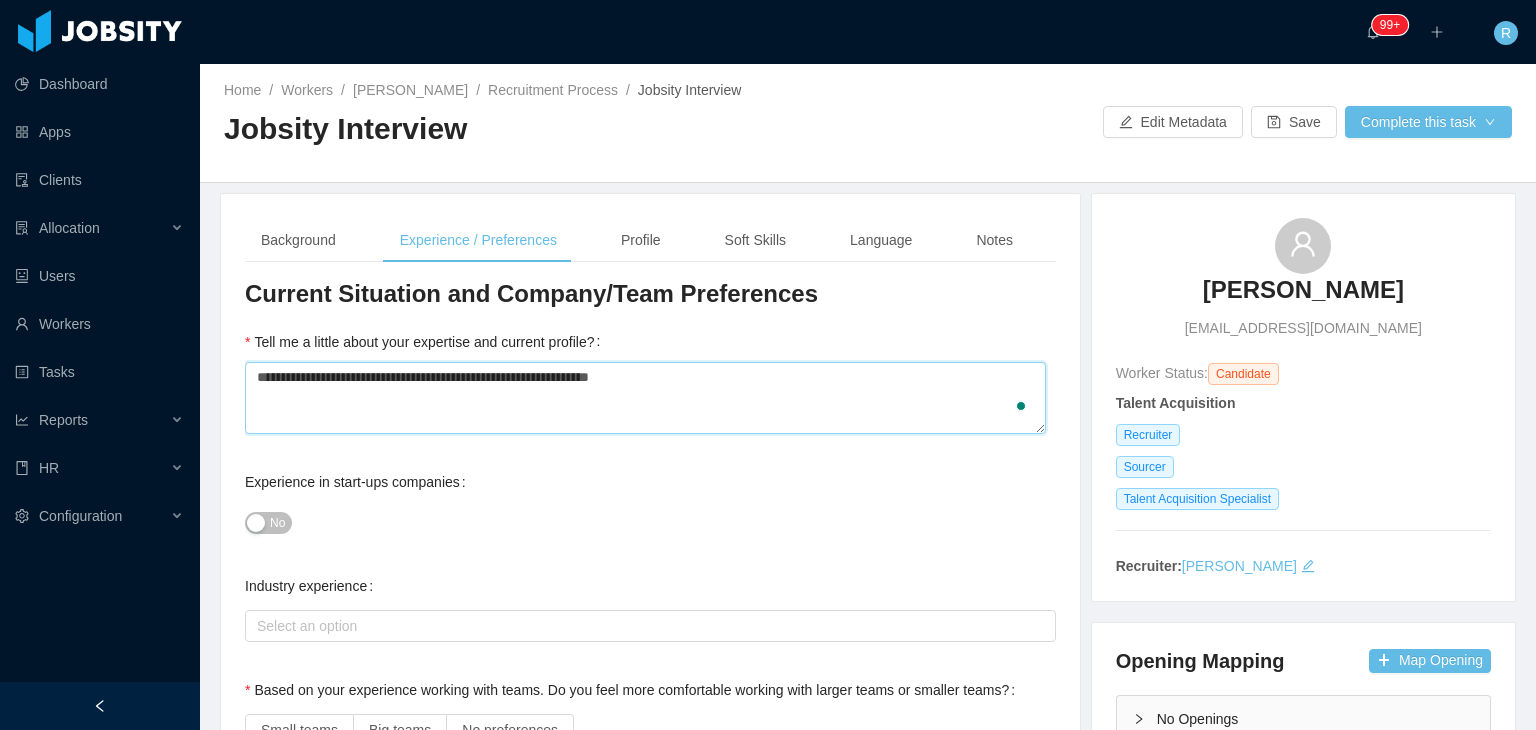 type 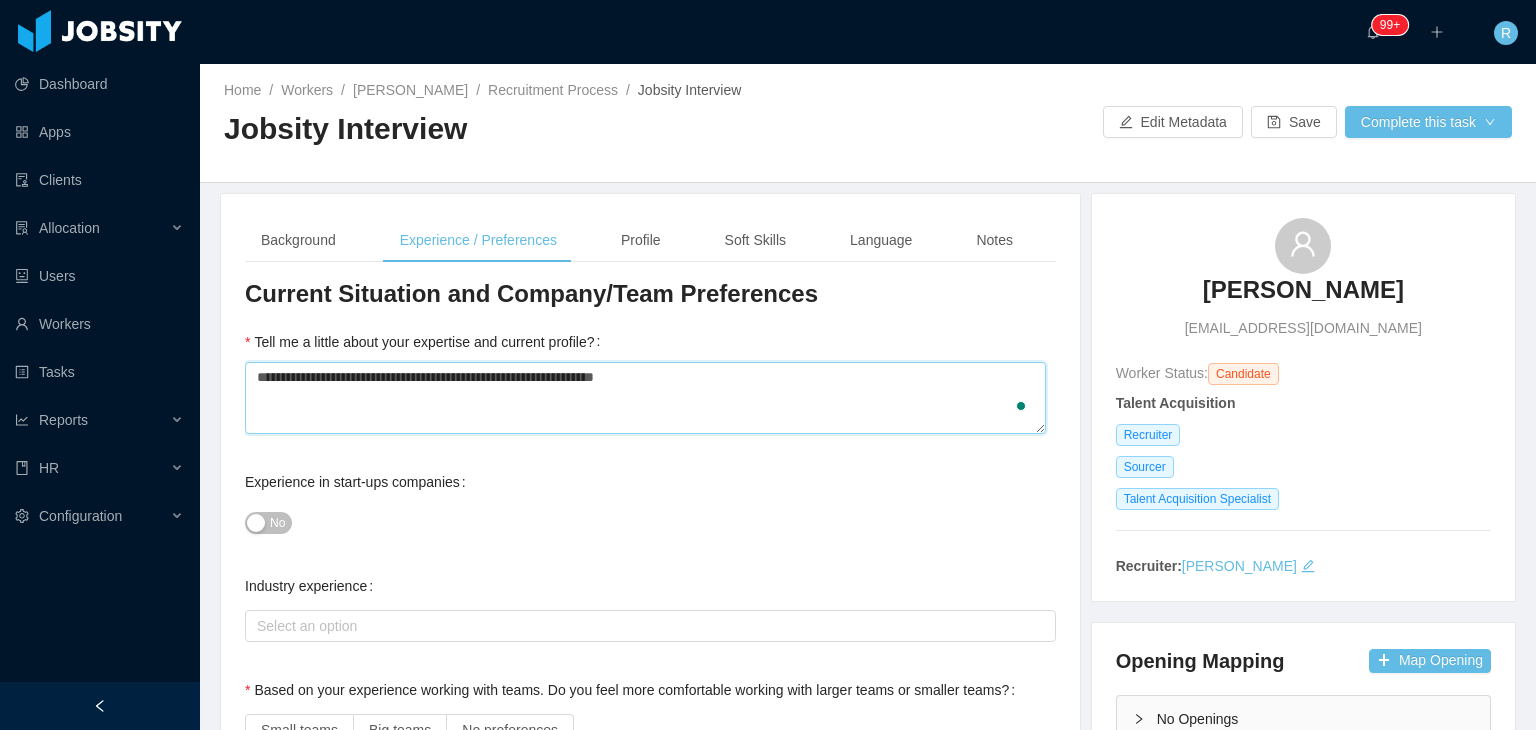 type 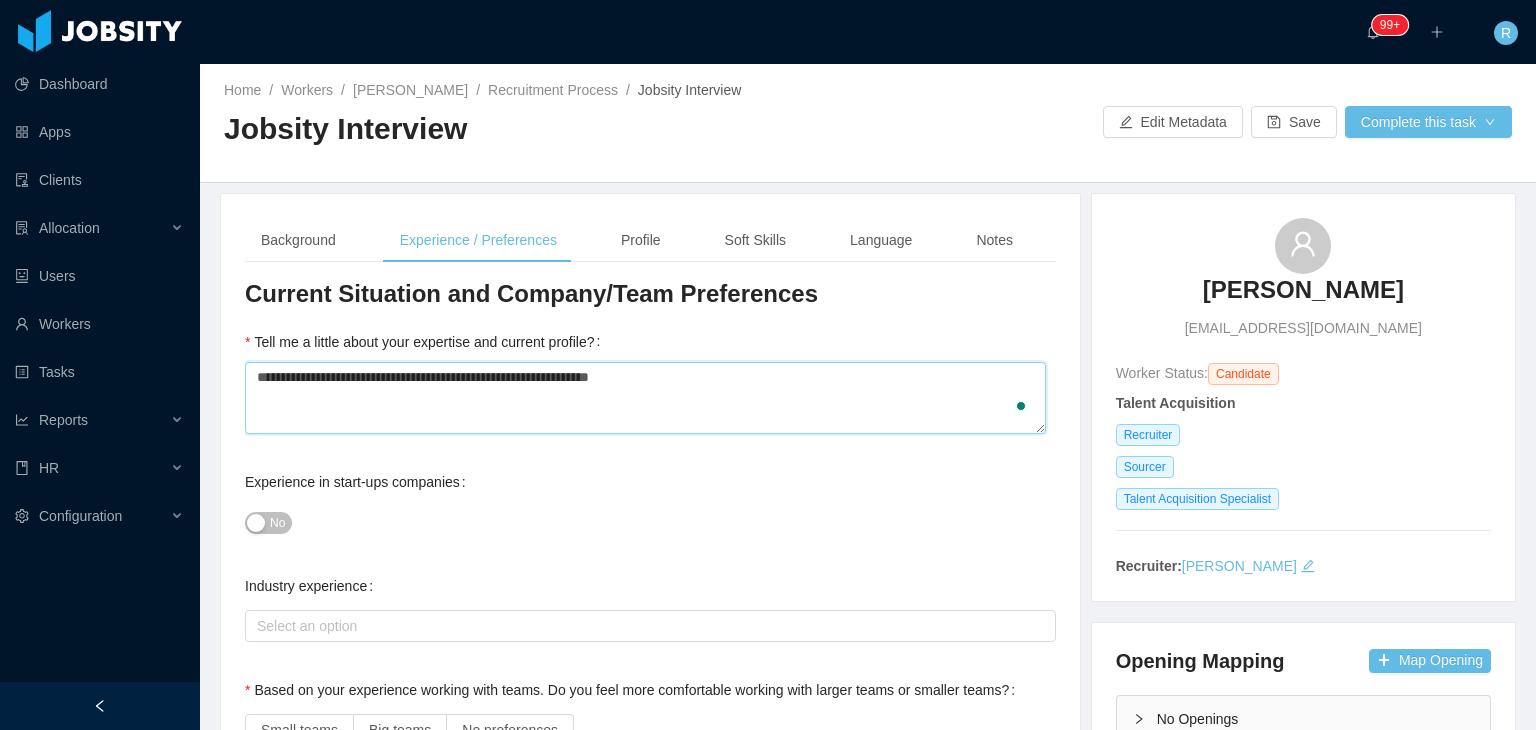 type 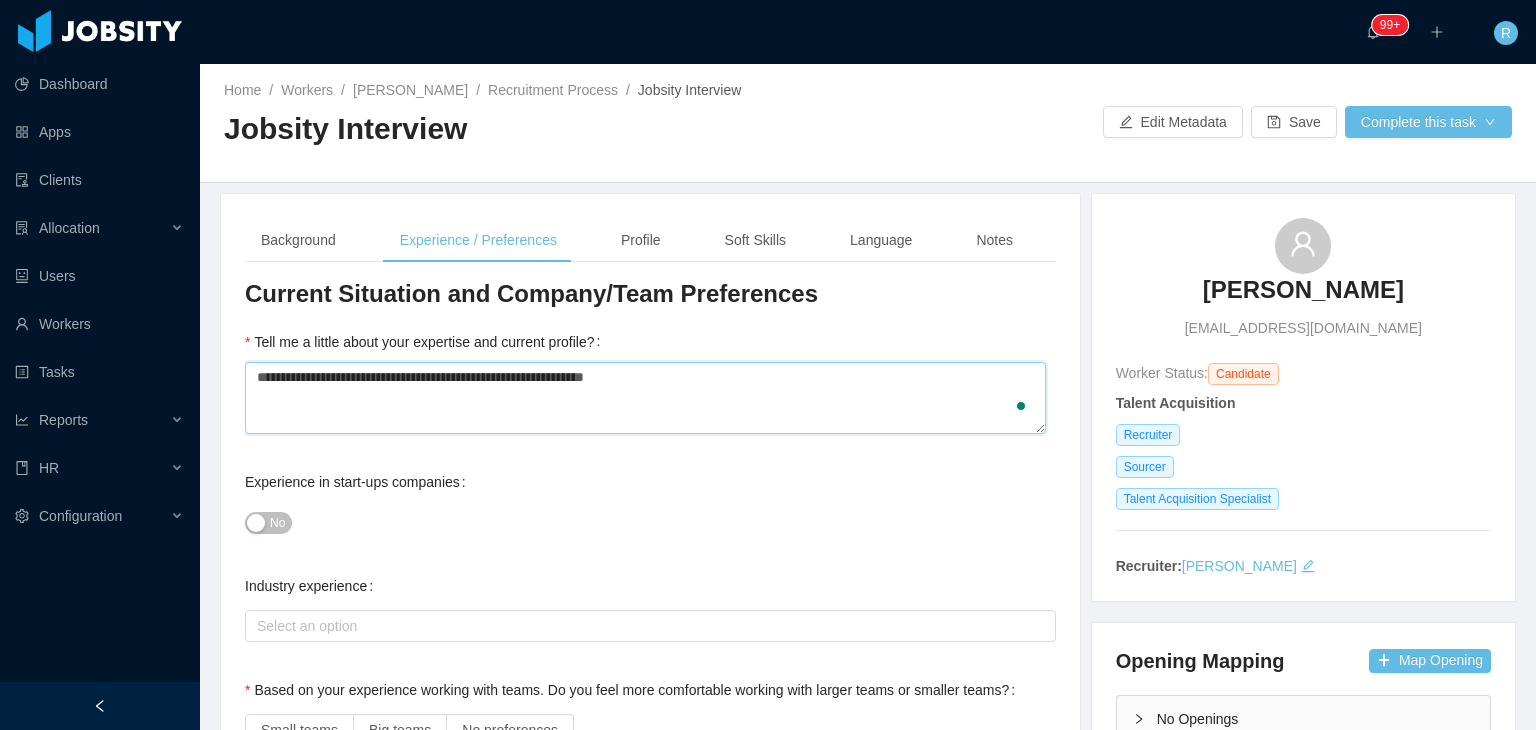 type 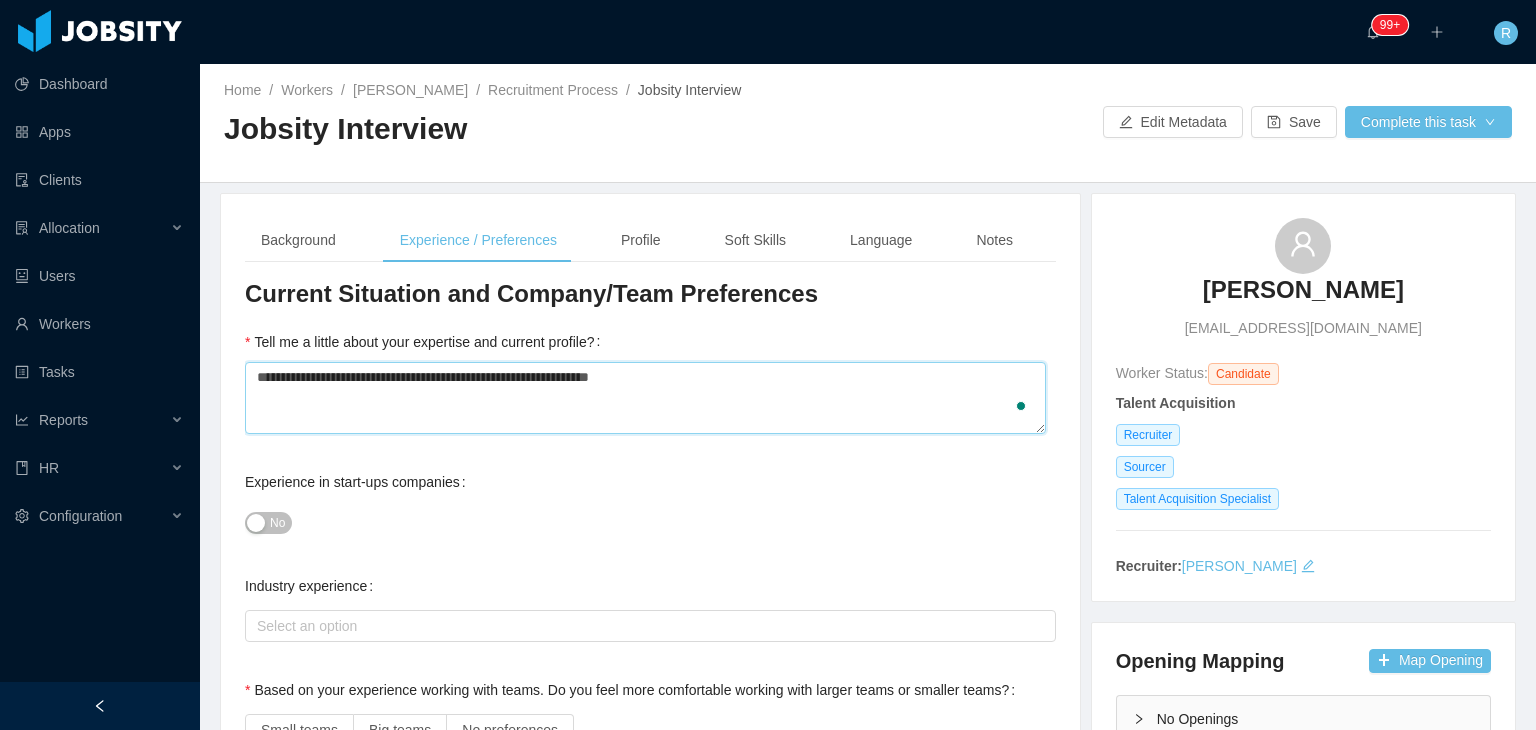 type 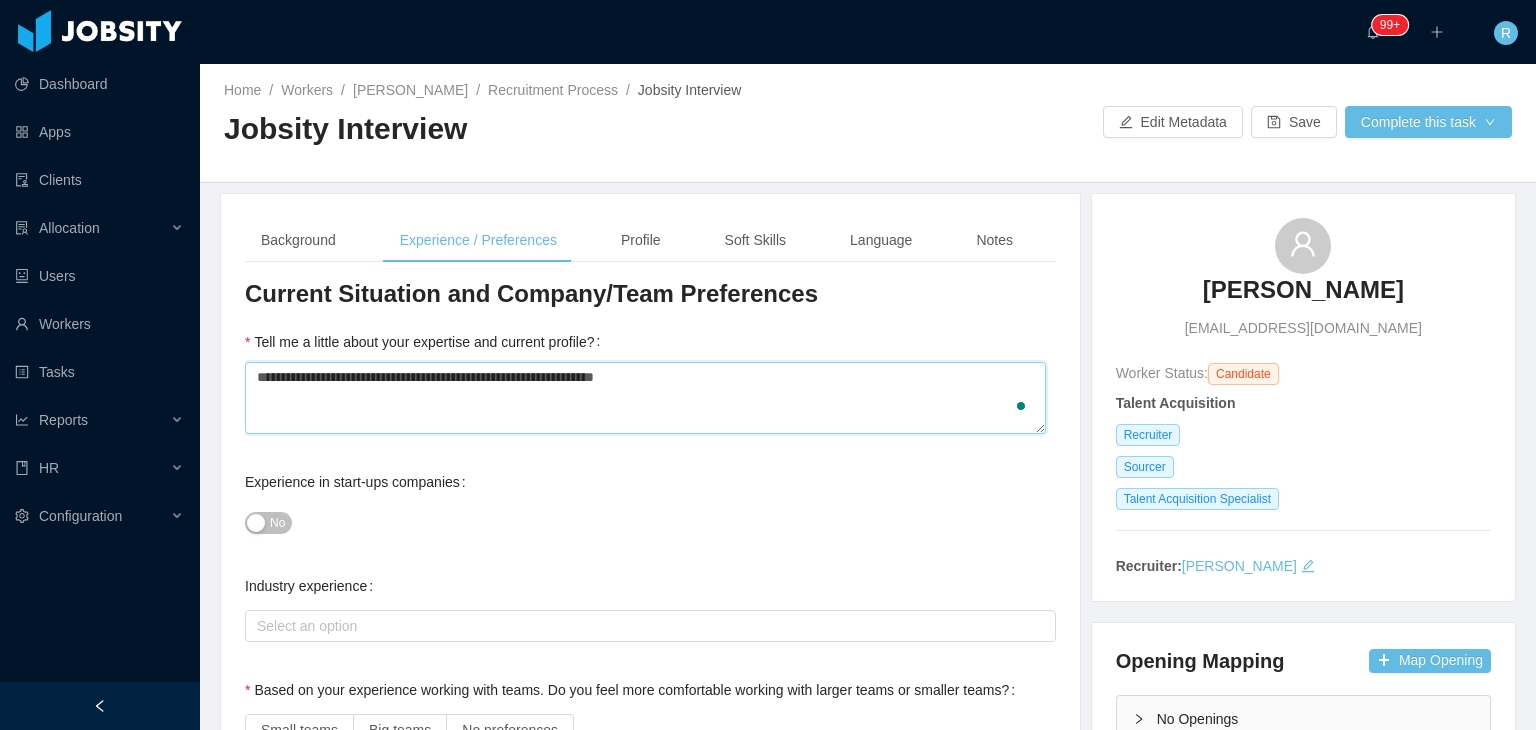 type 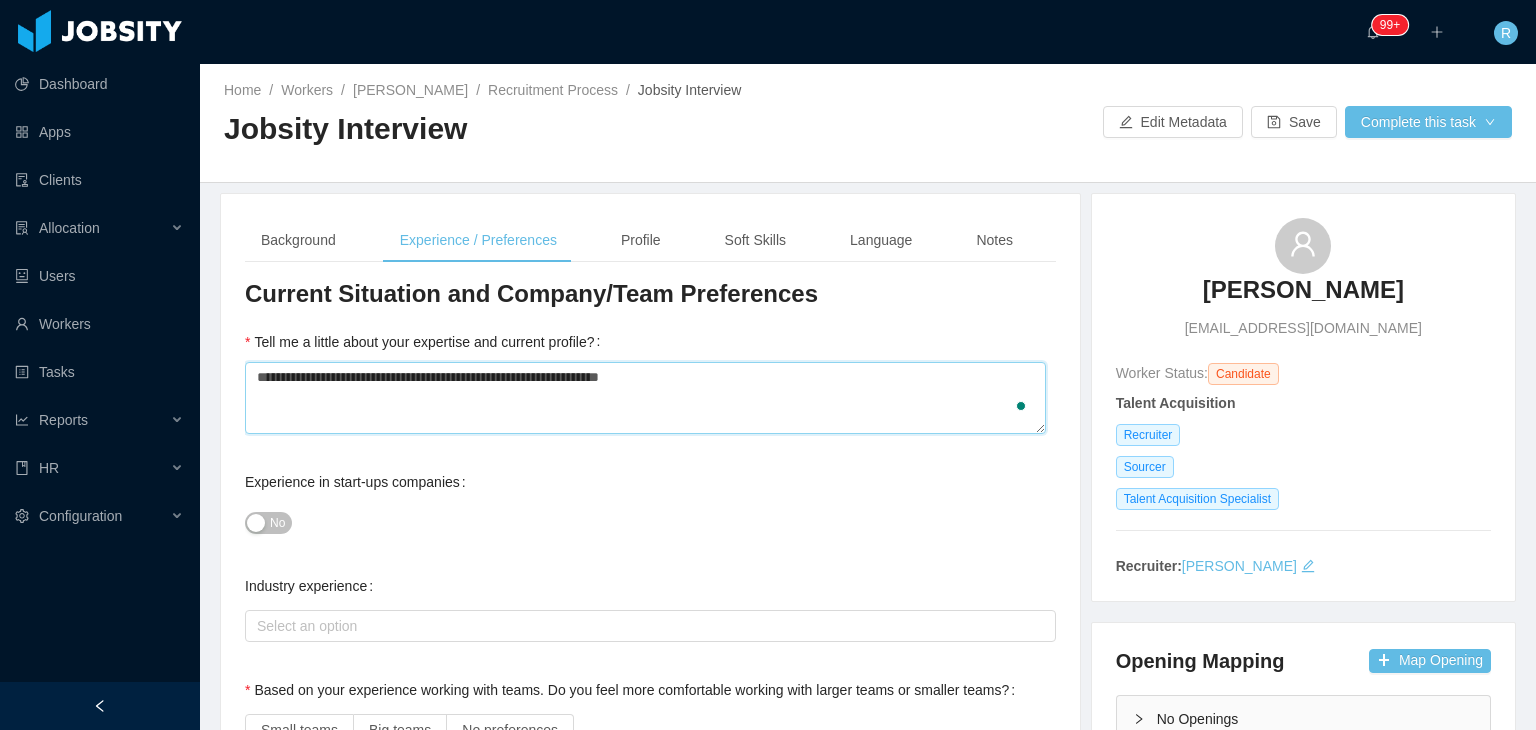 type 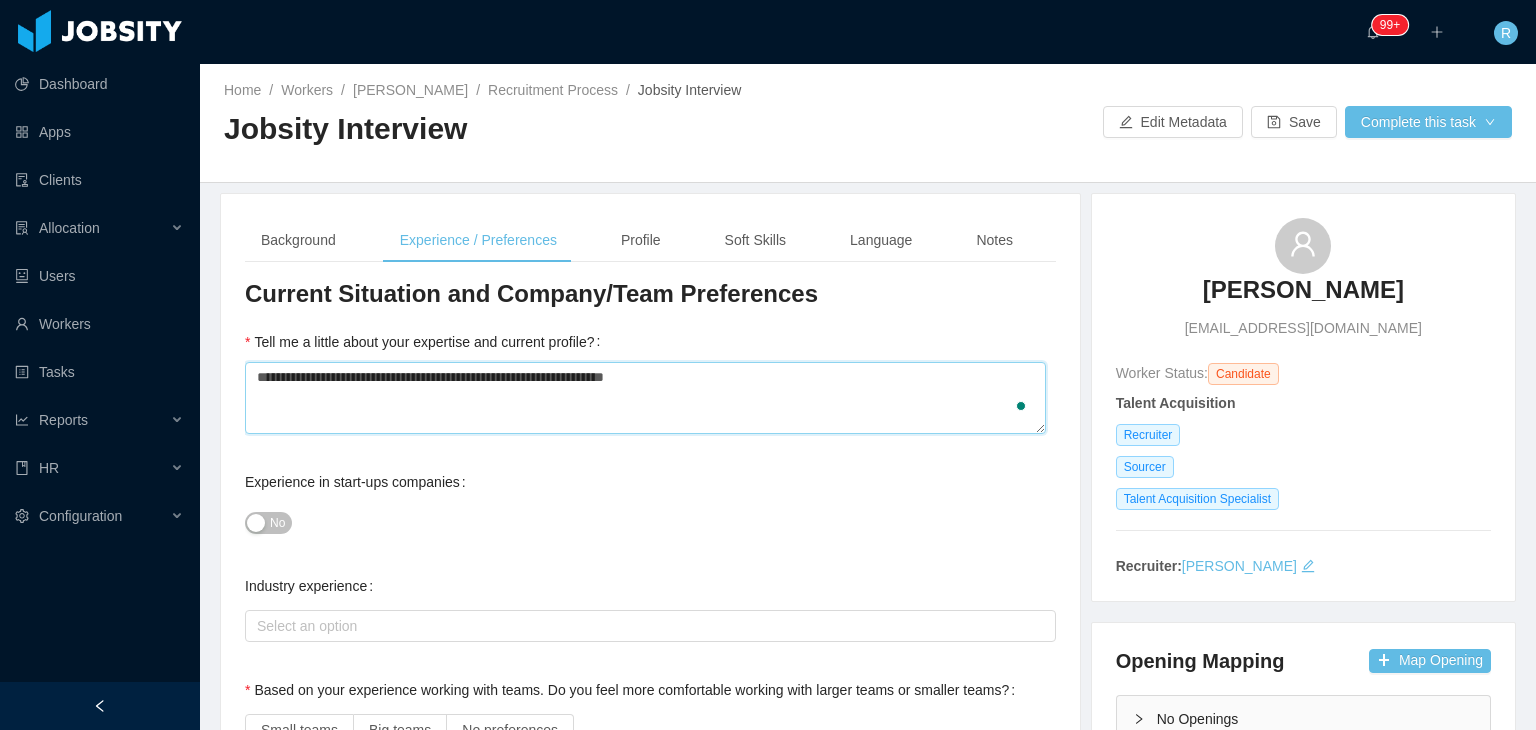 type 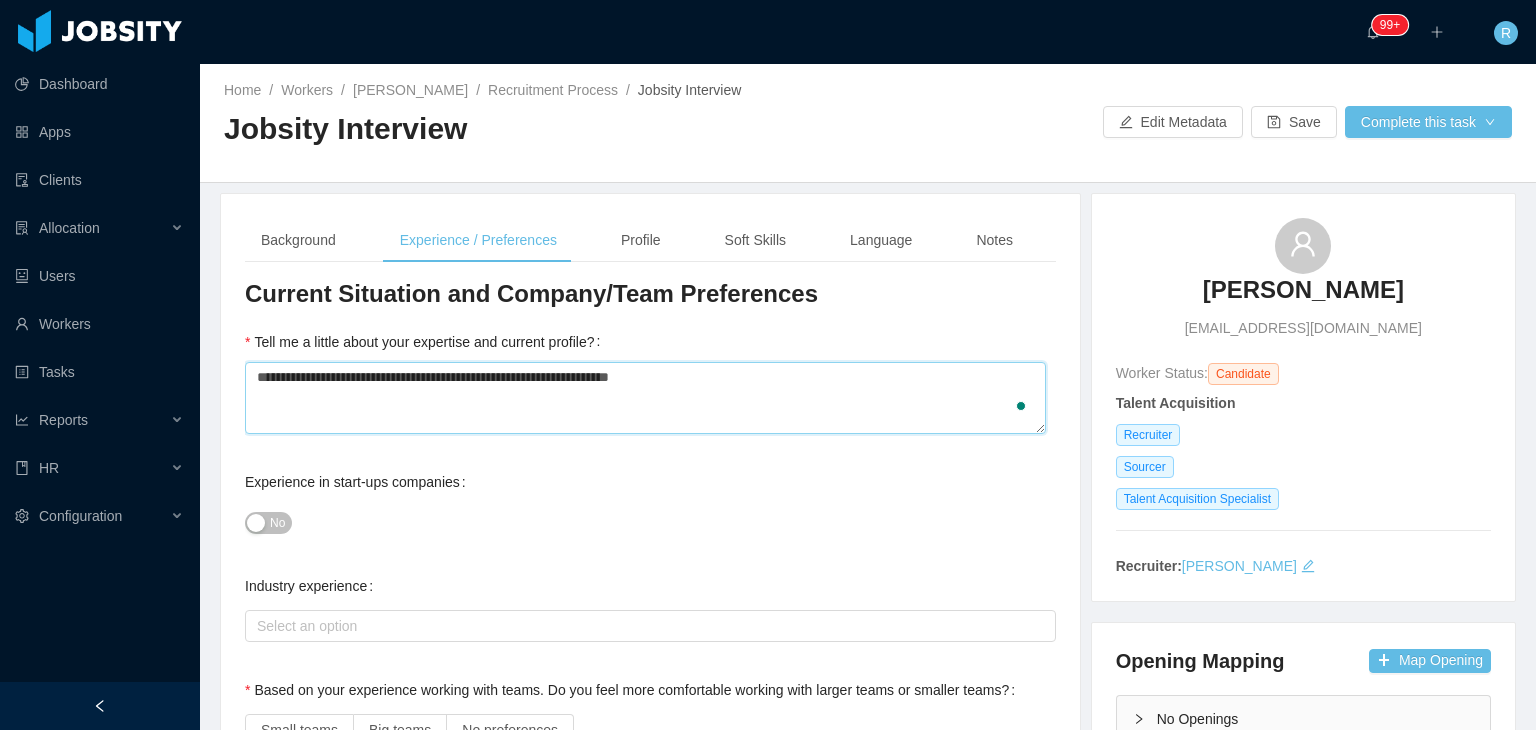 type 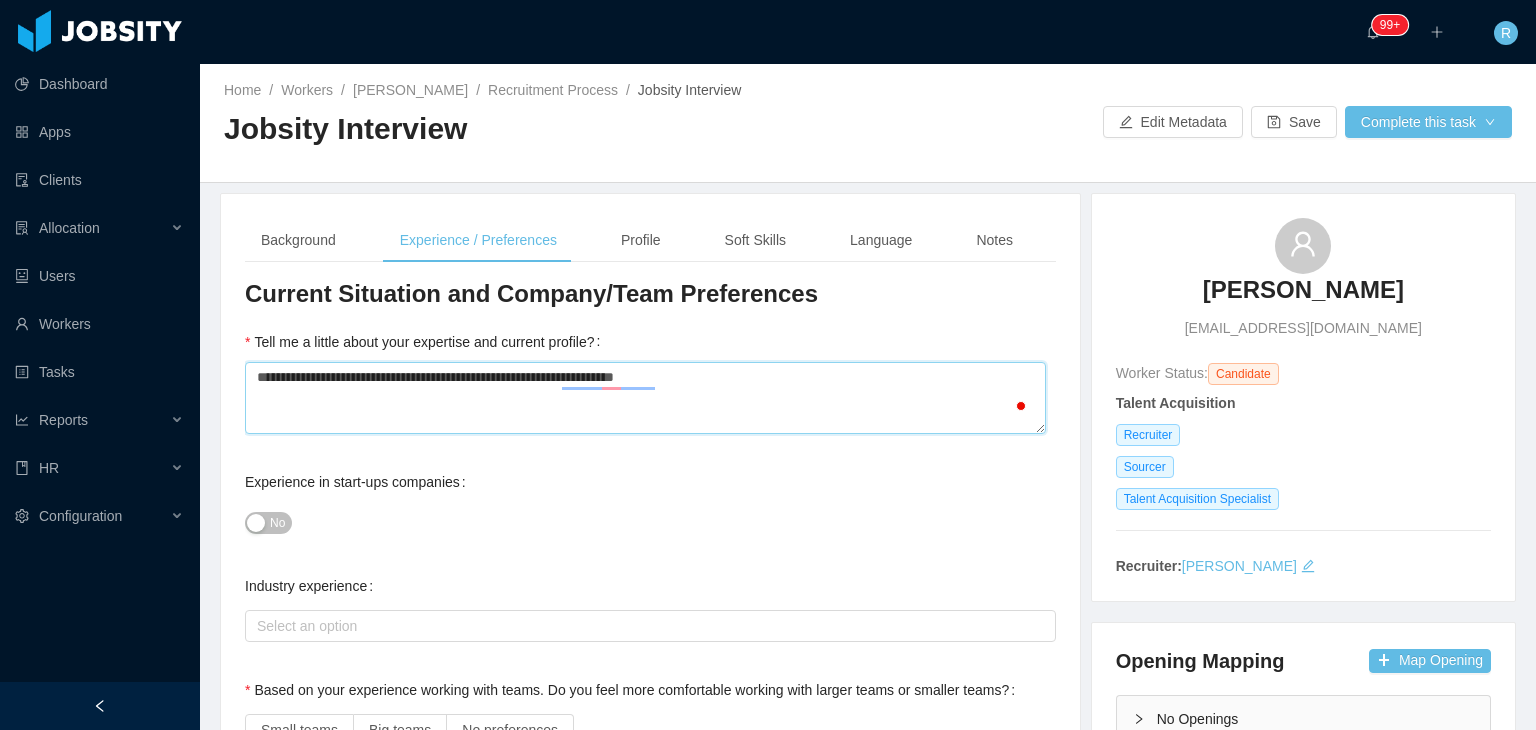 type 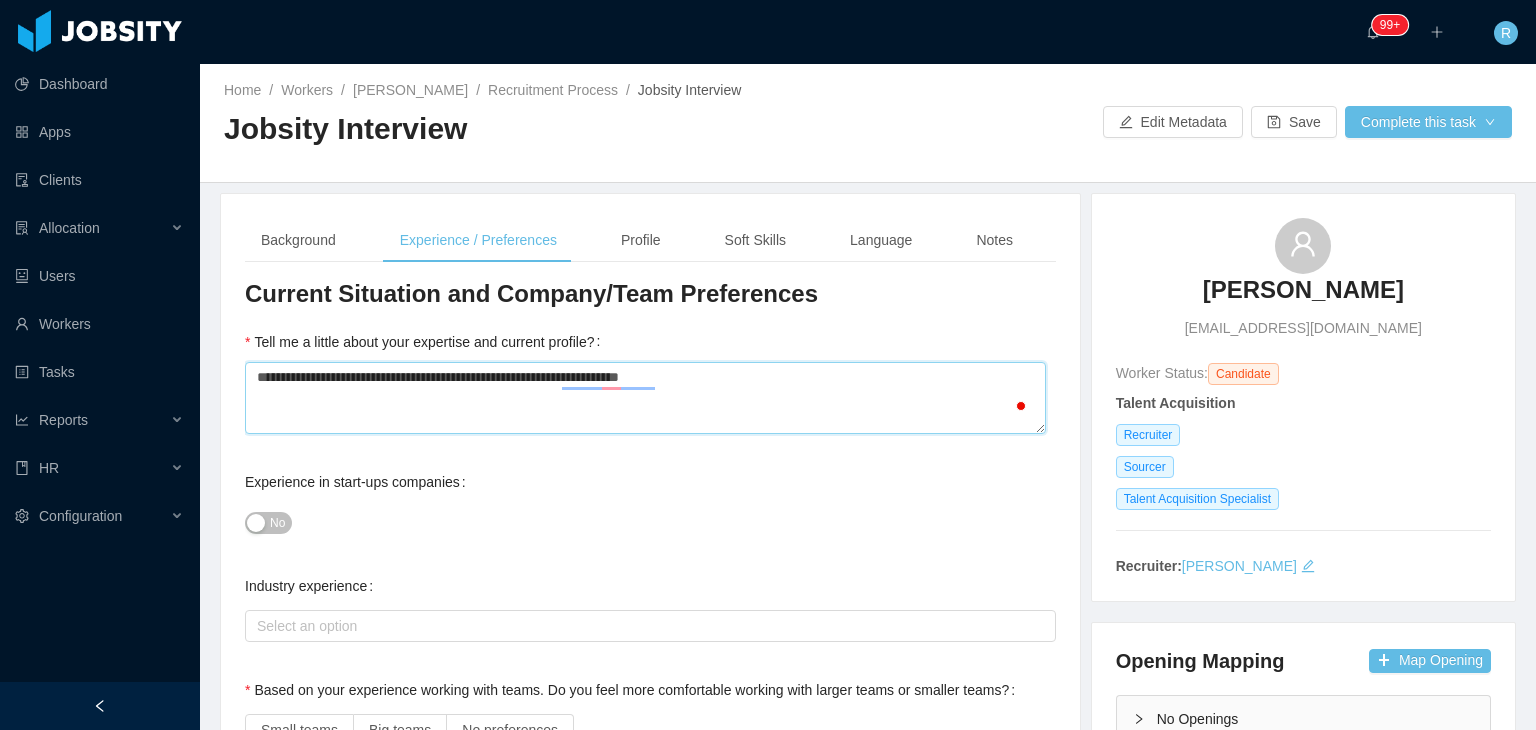 type 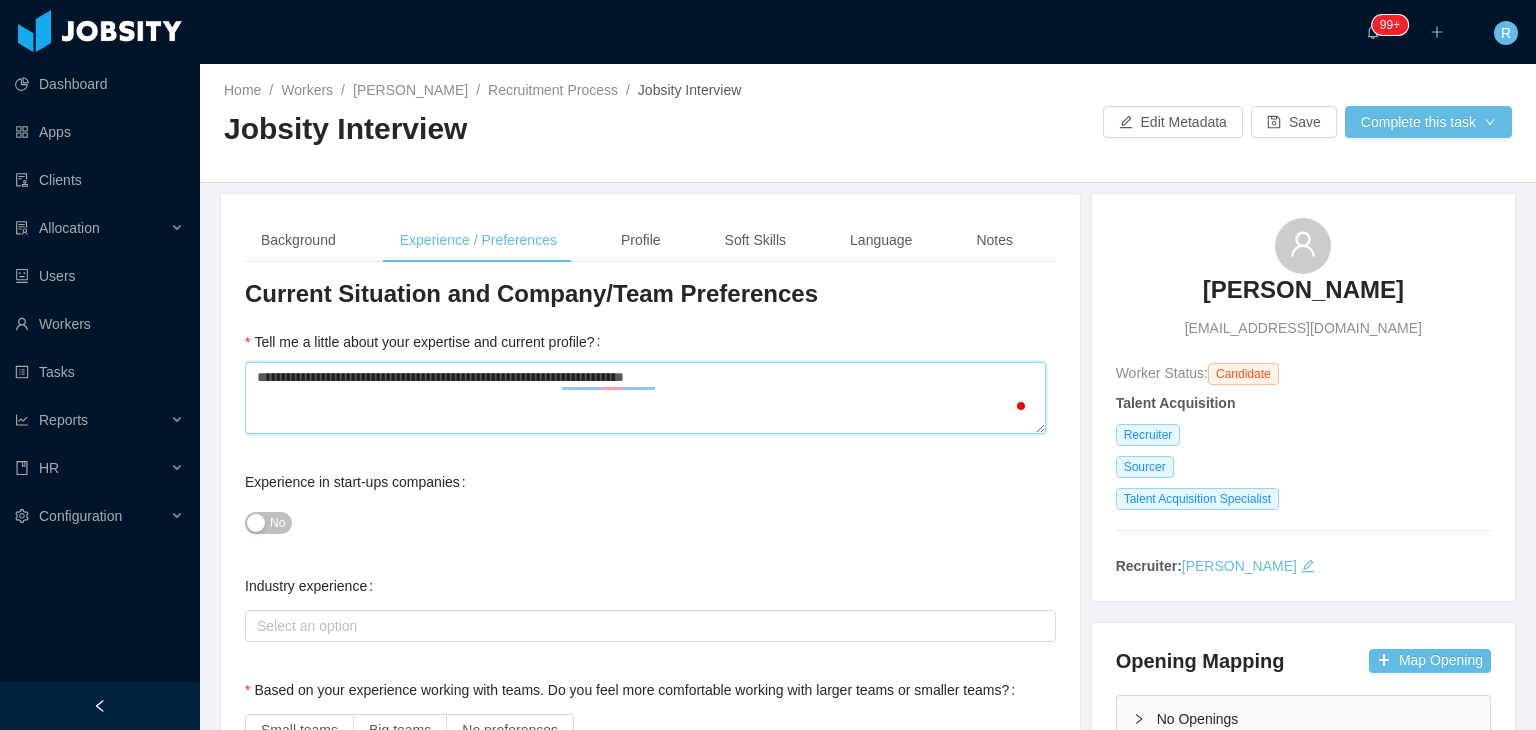 type 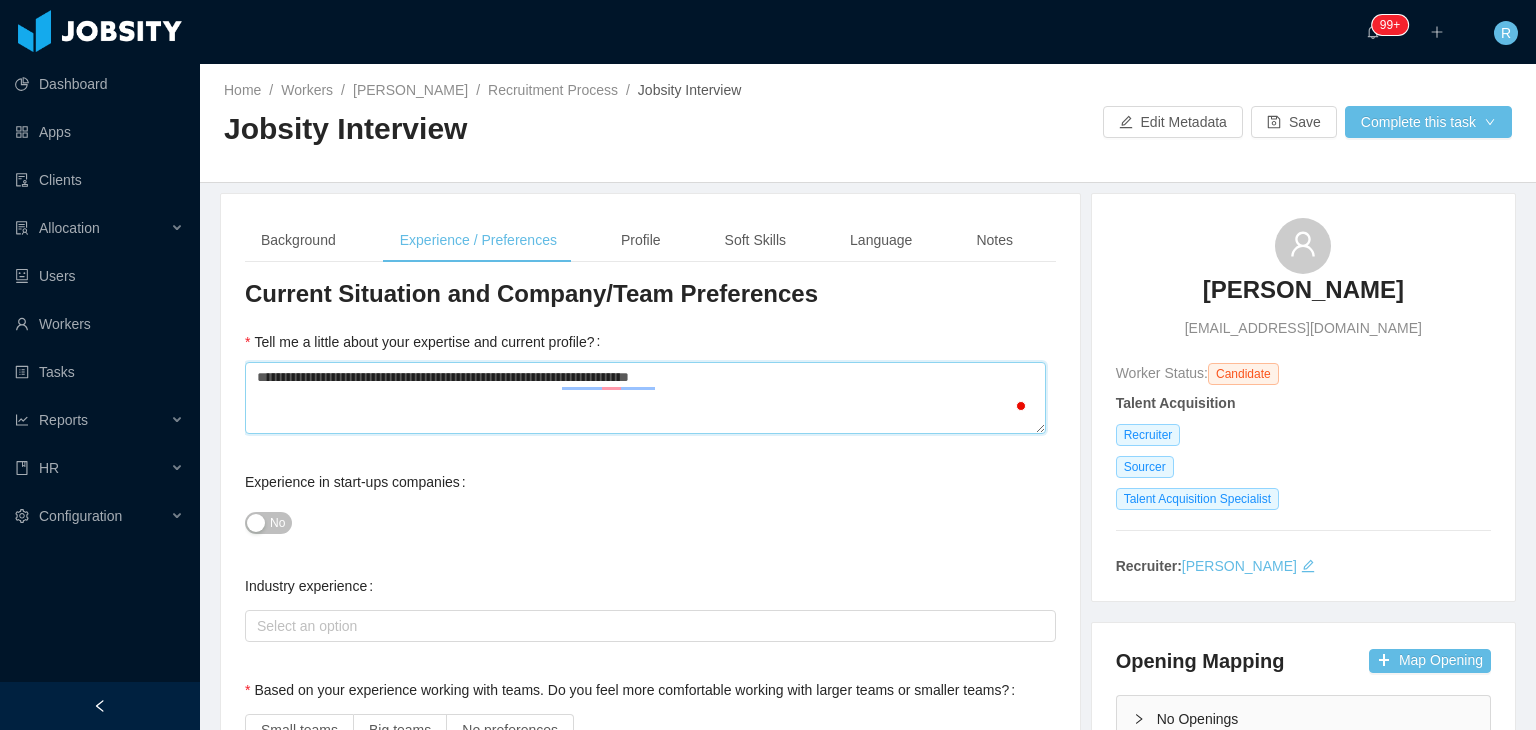 type 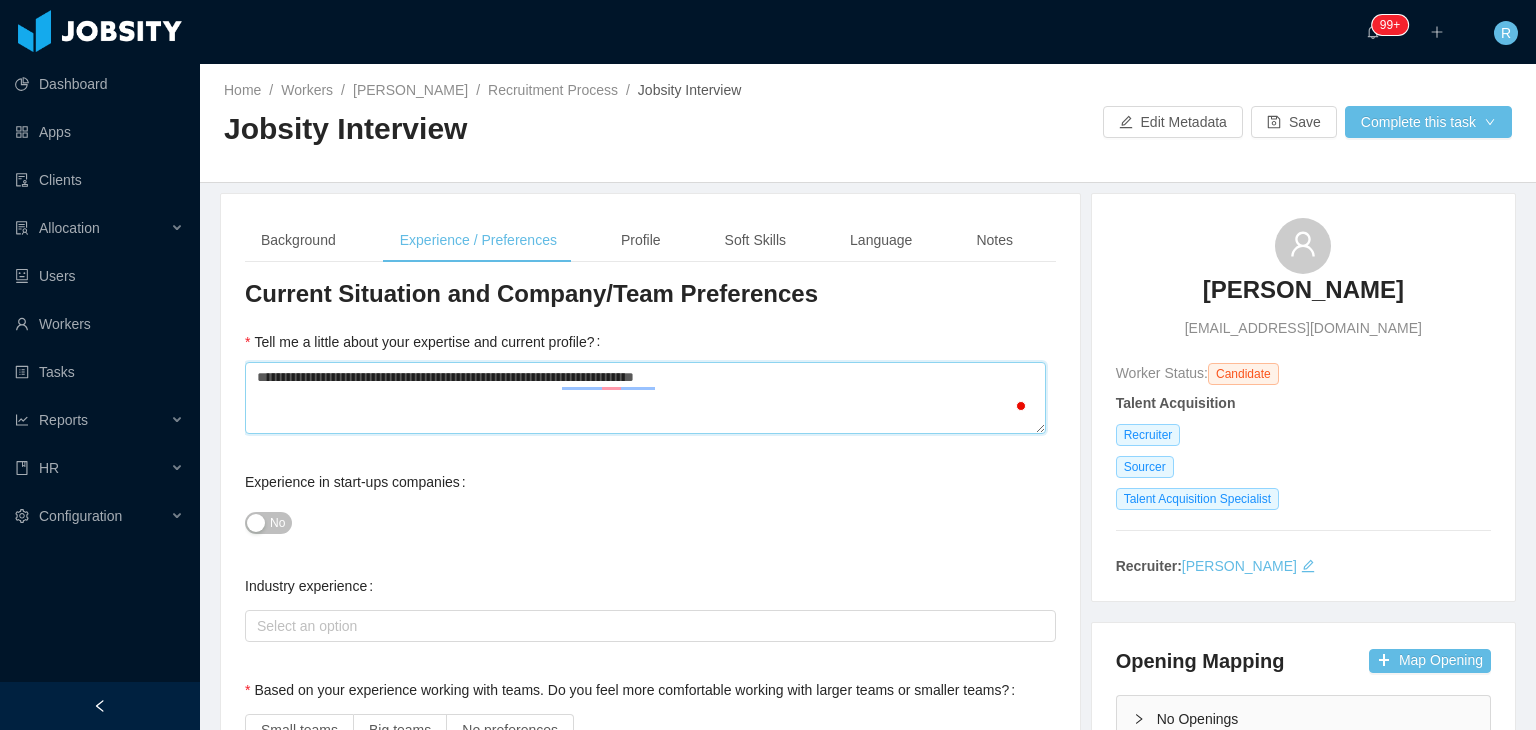 type 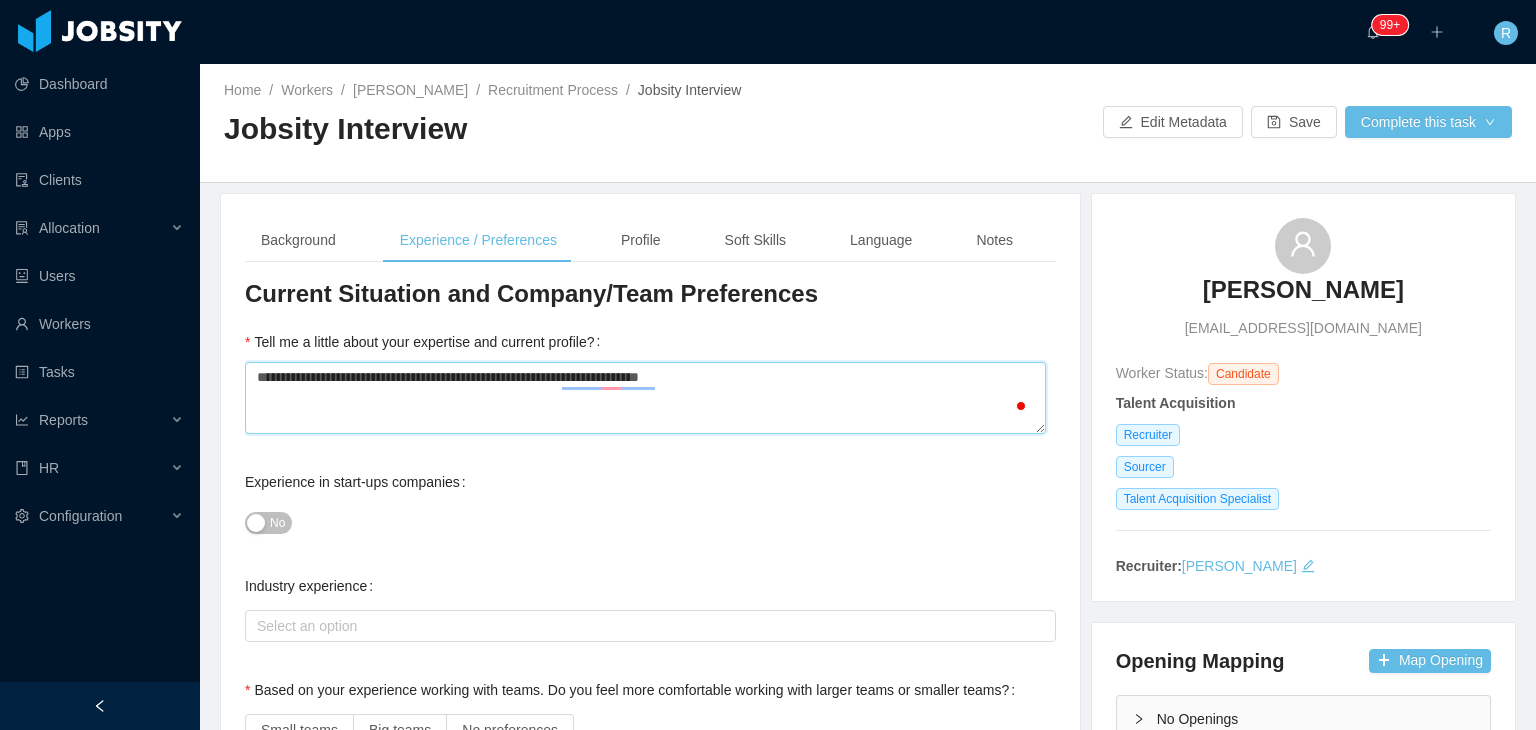 type 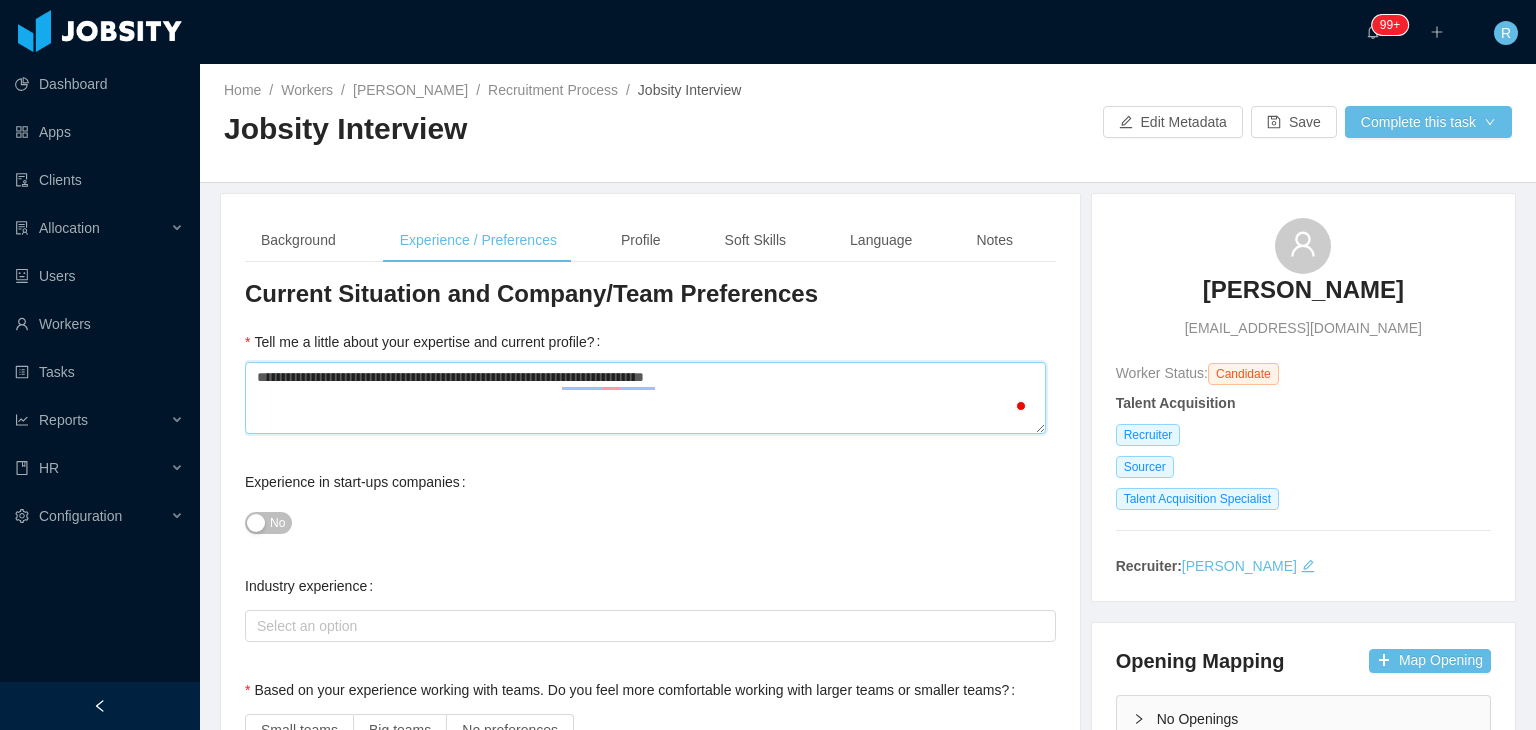 type 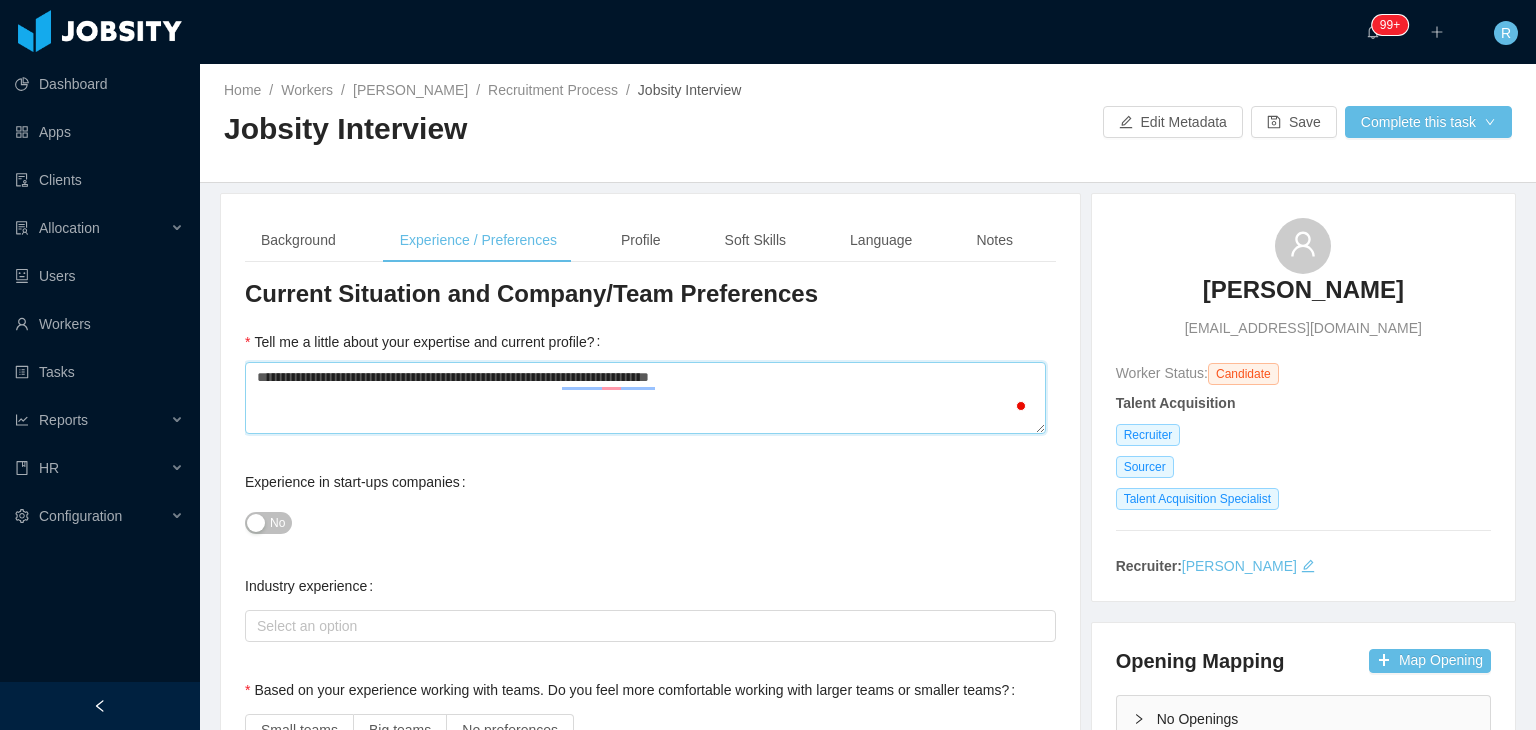 type 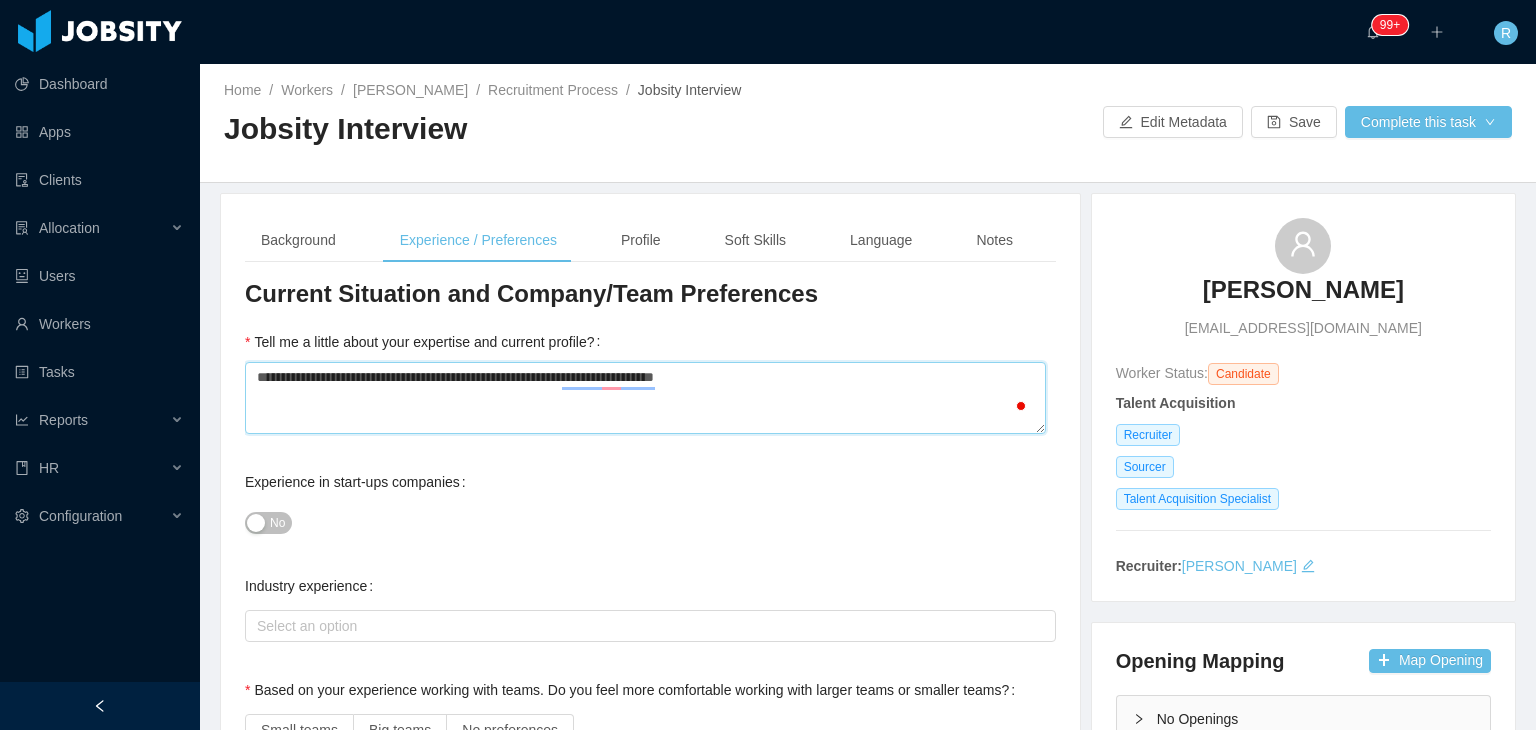 type 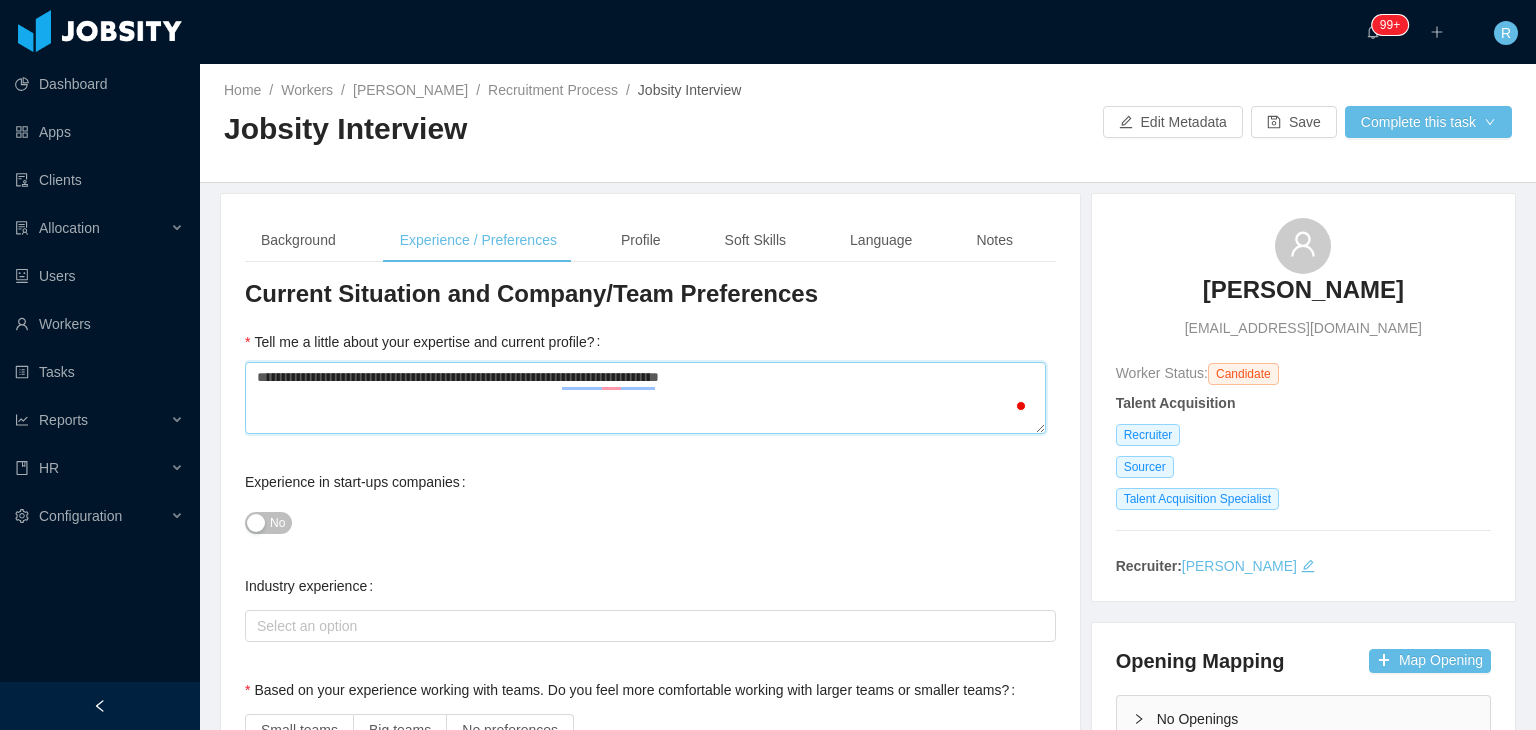 type 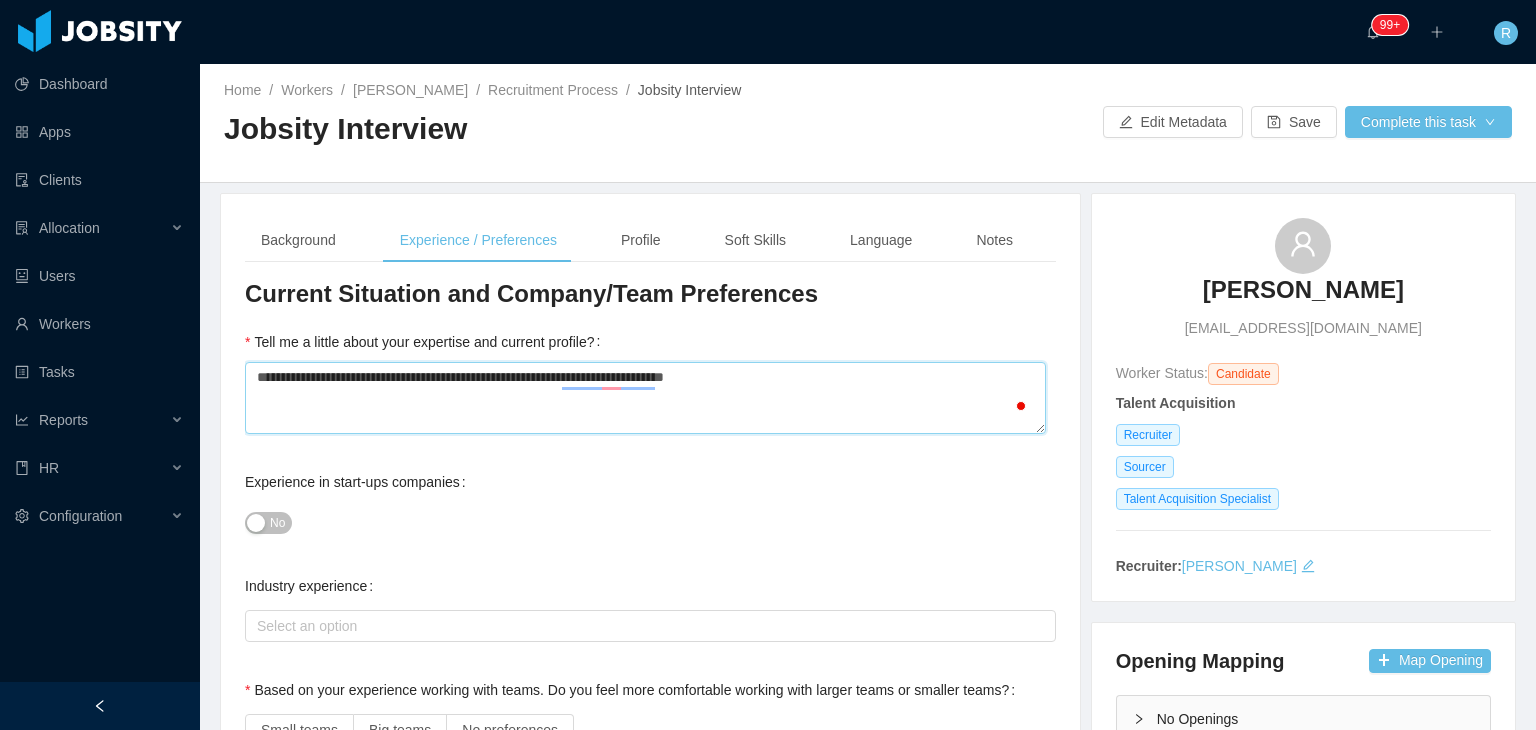 type on "**********" 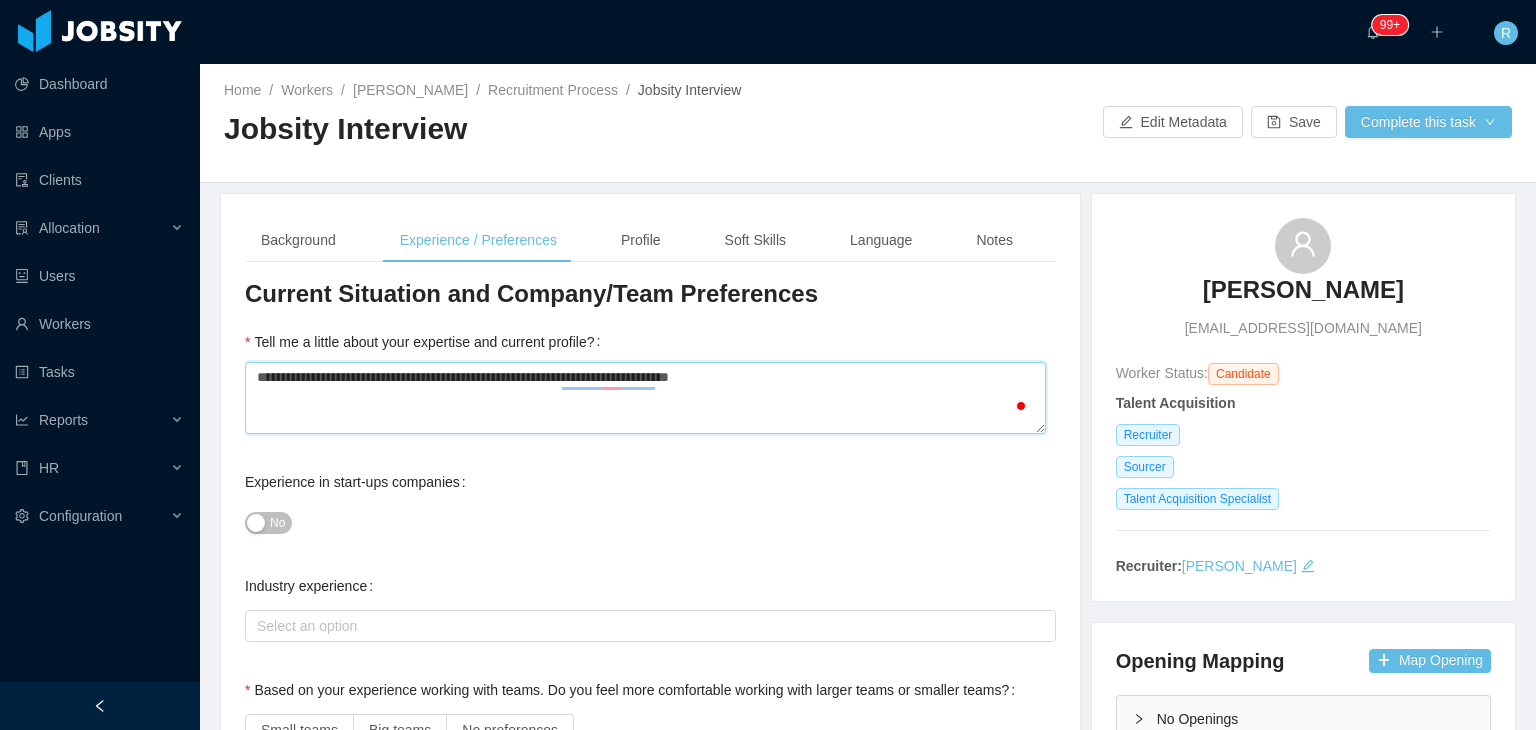 type 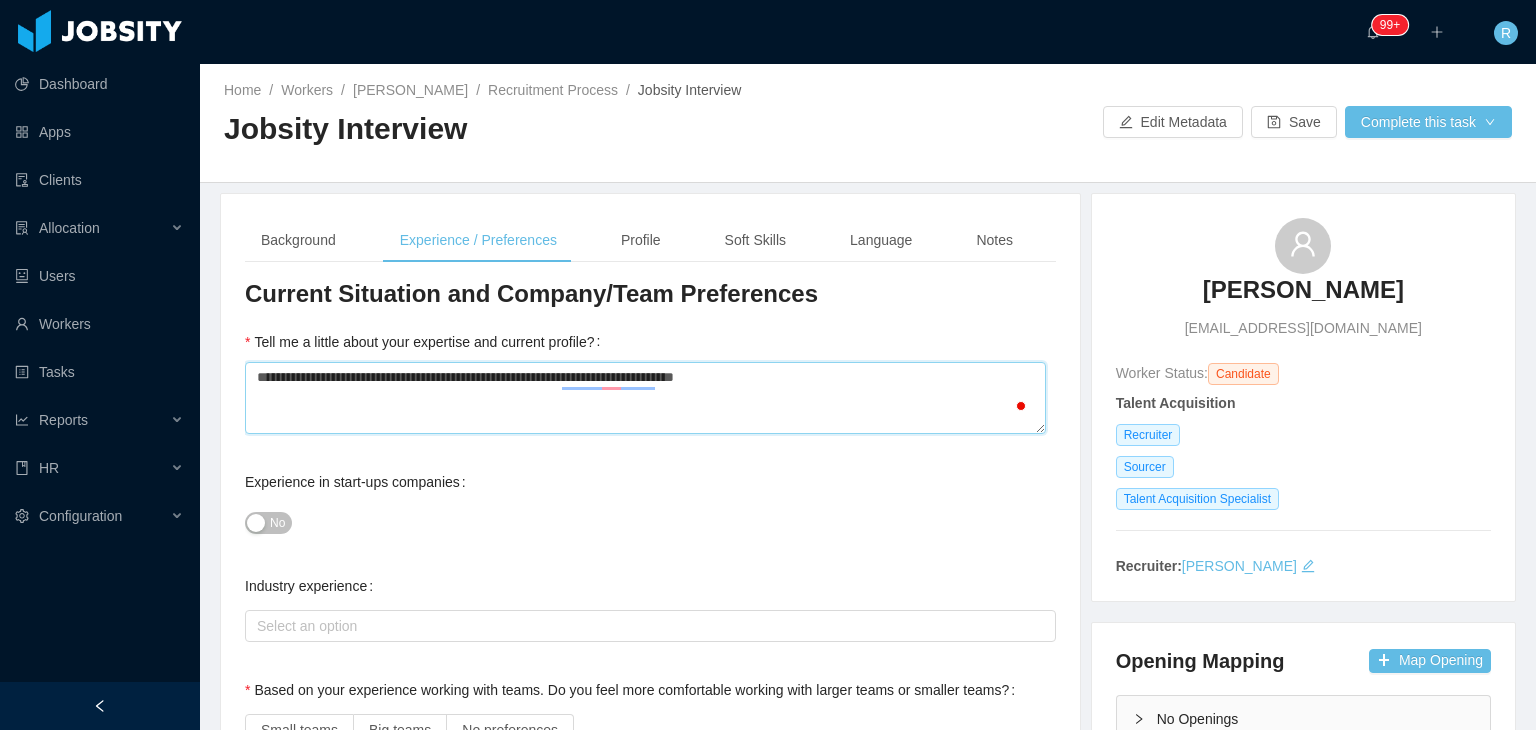 type 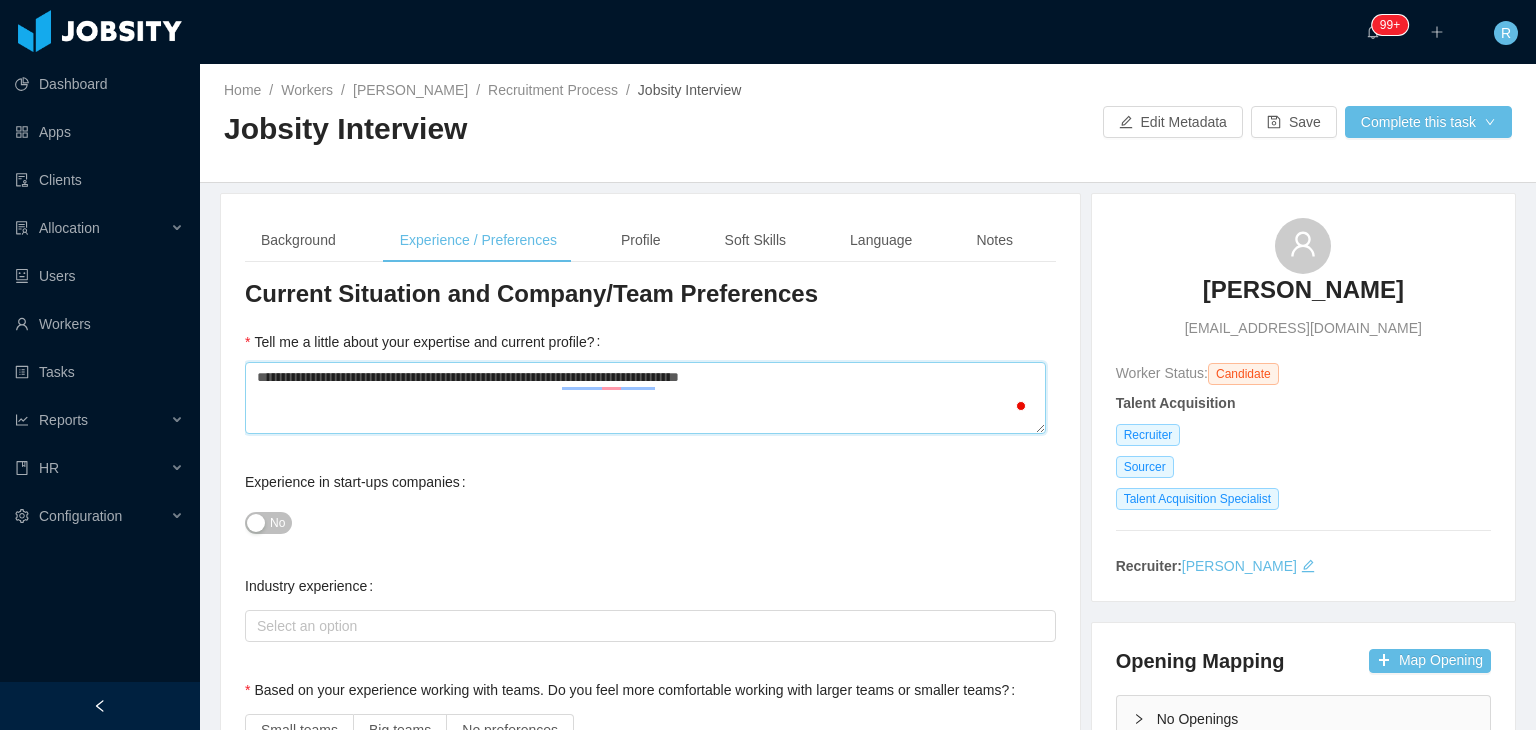 type 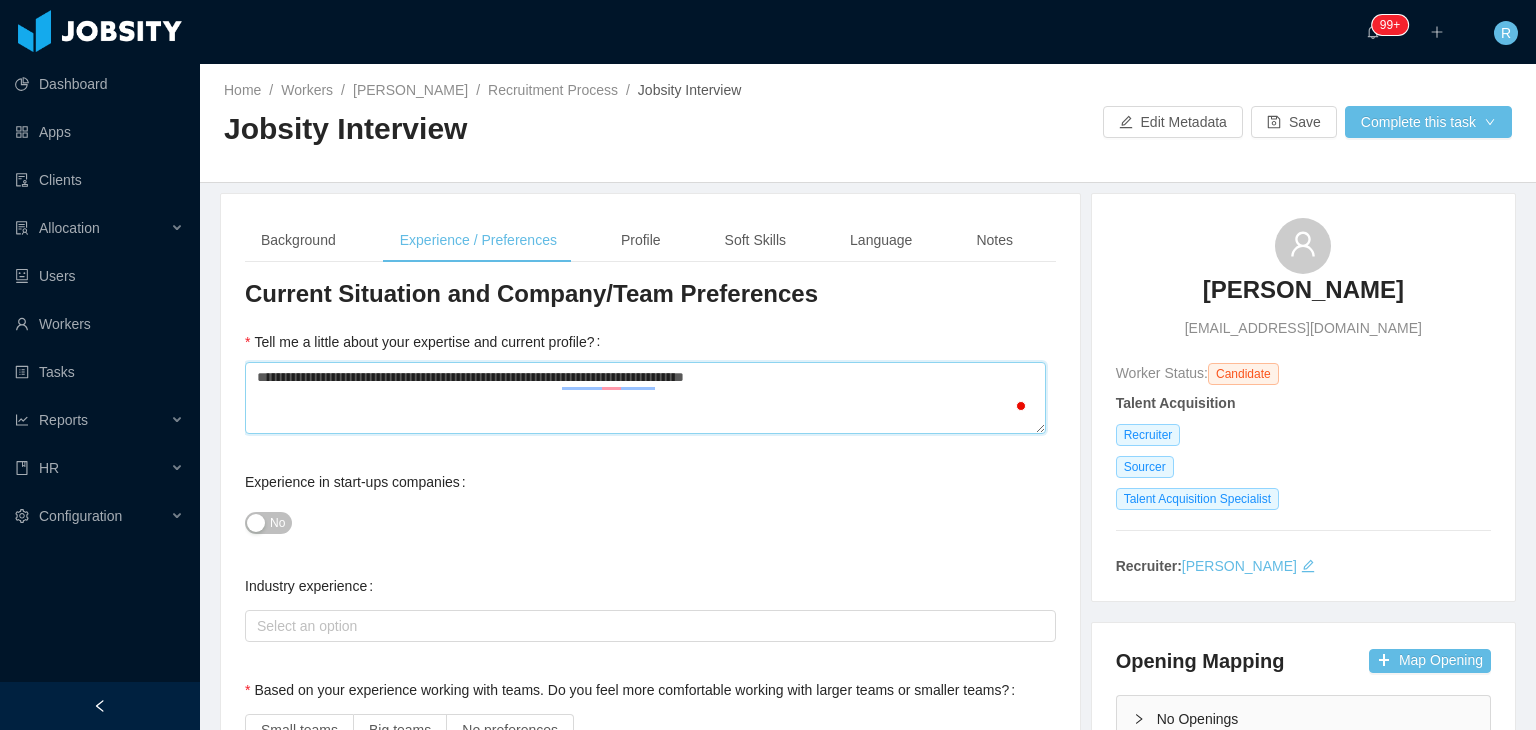 type 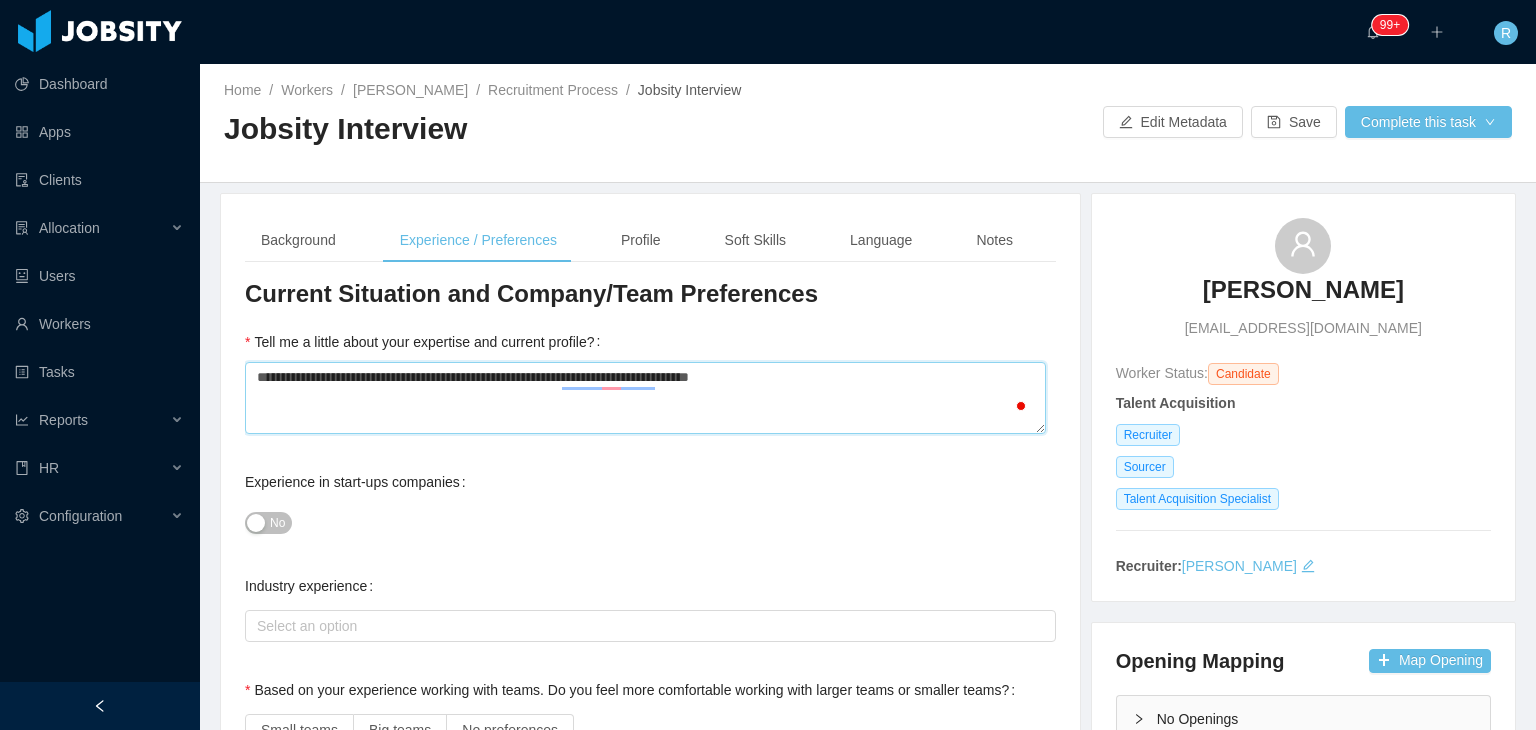 type 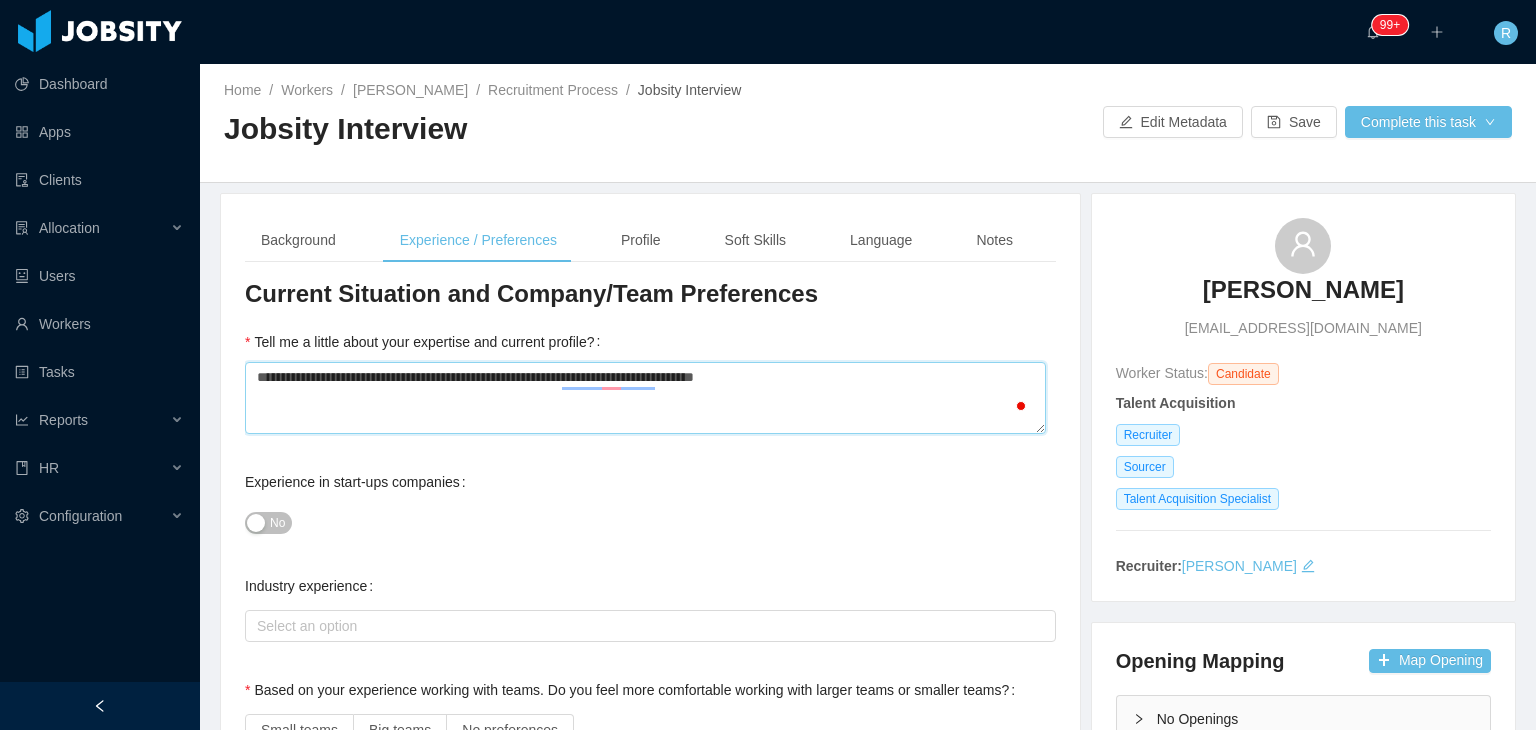type 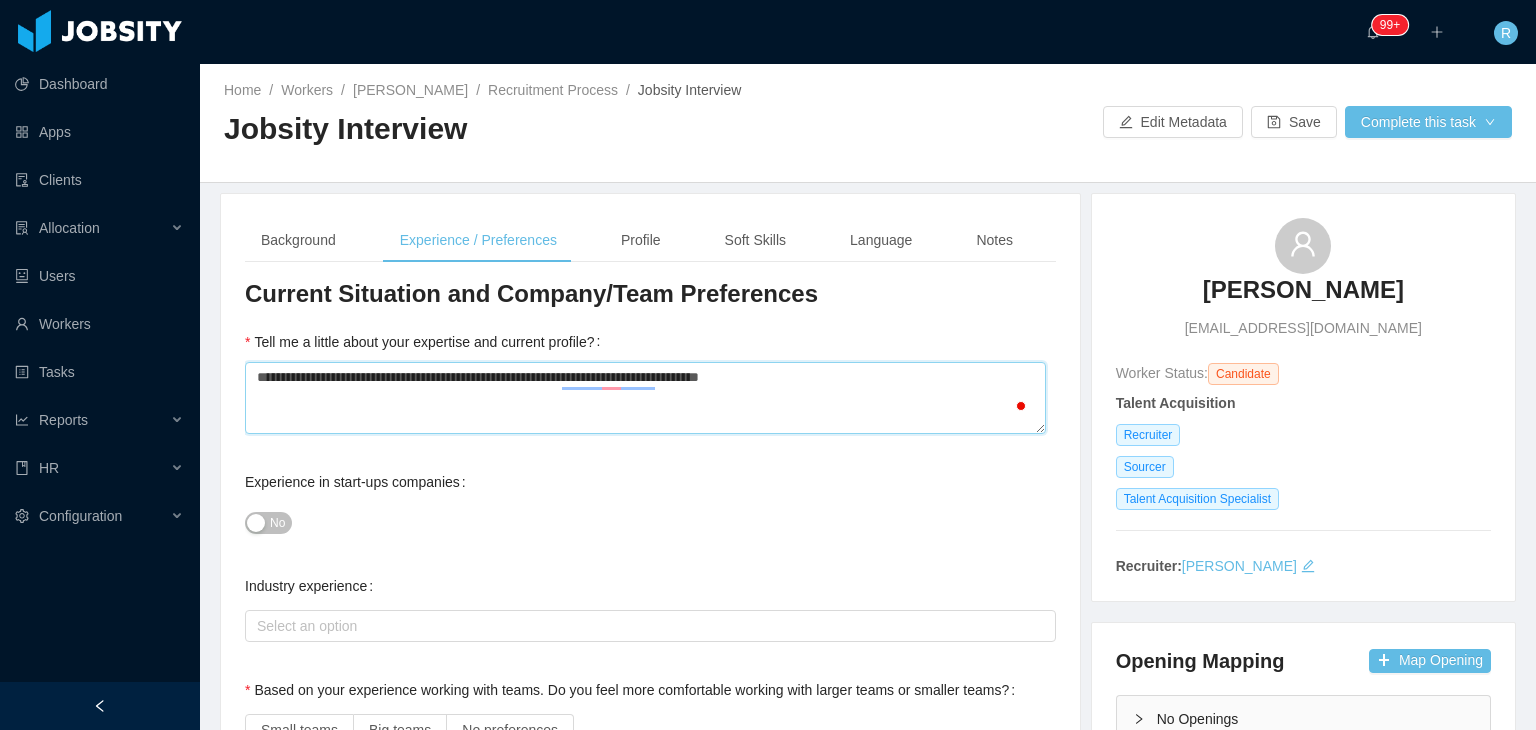 type 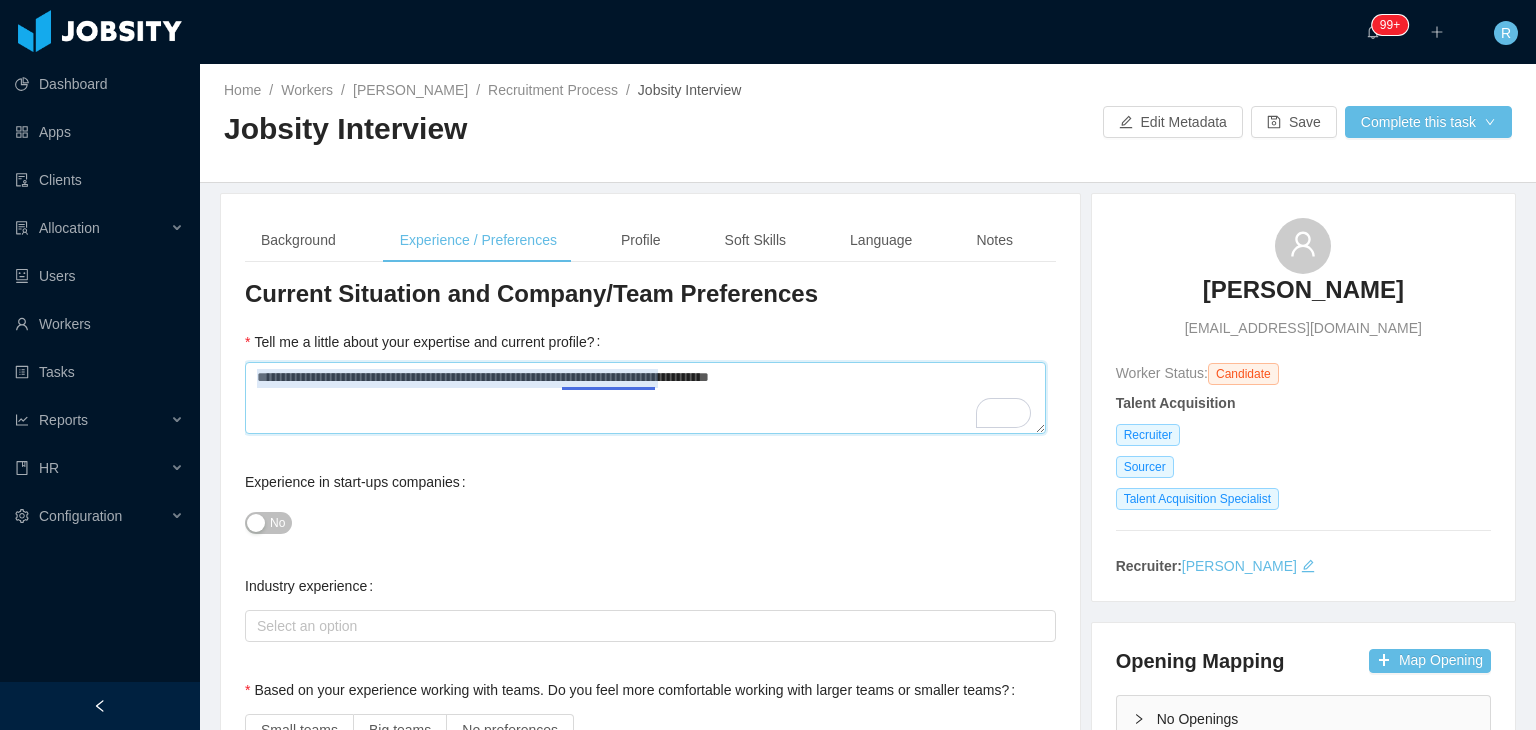 click on "**********" at bounding box center [645, 398] 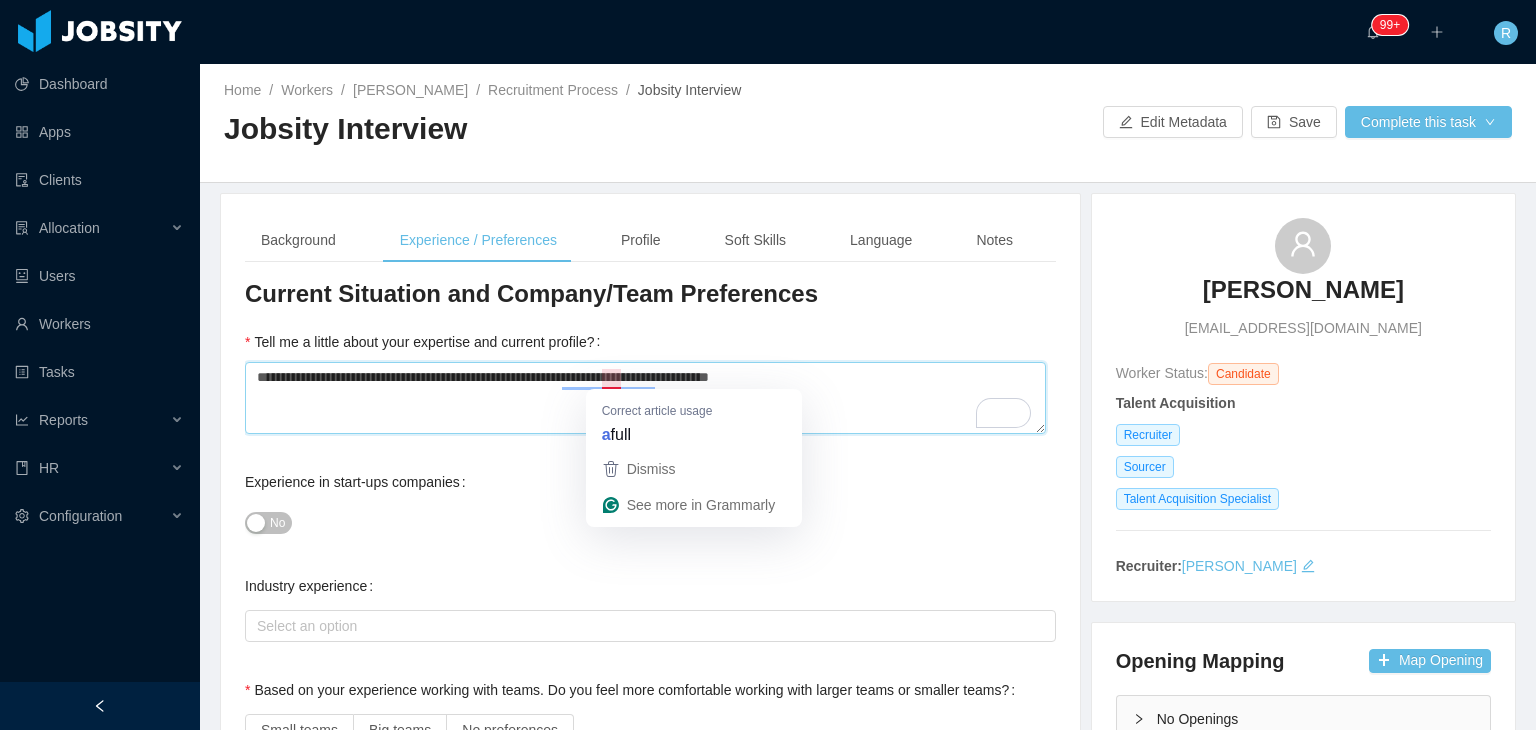 click on "**********" at bounding box center [645, 398] 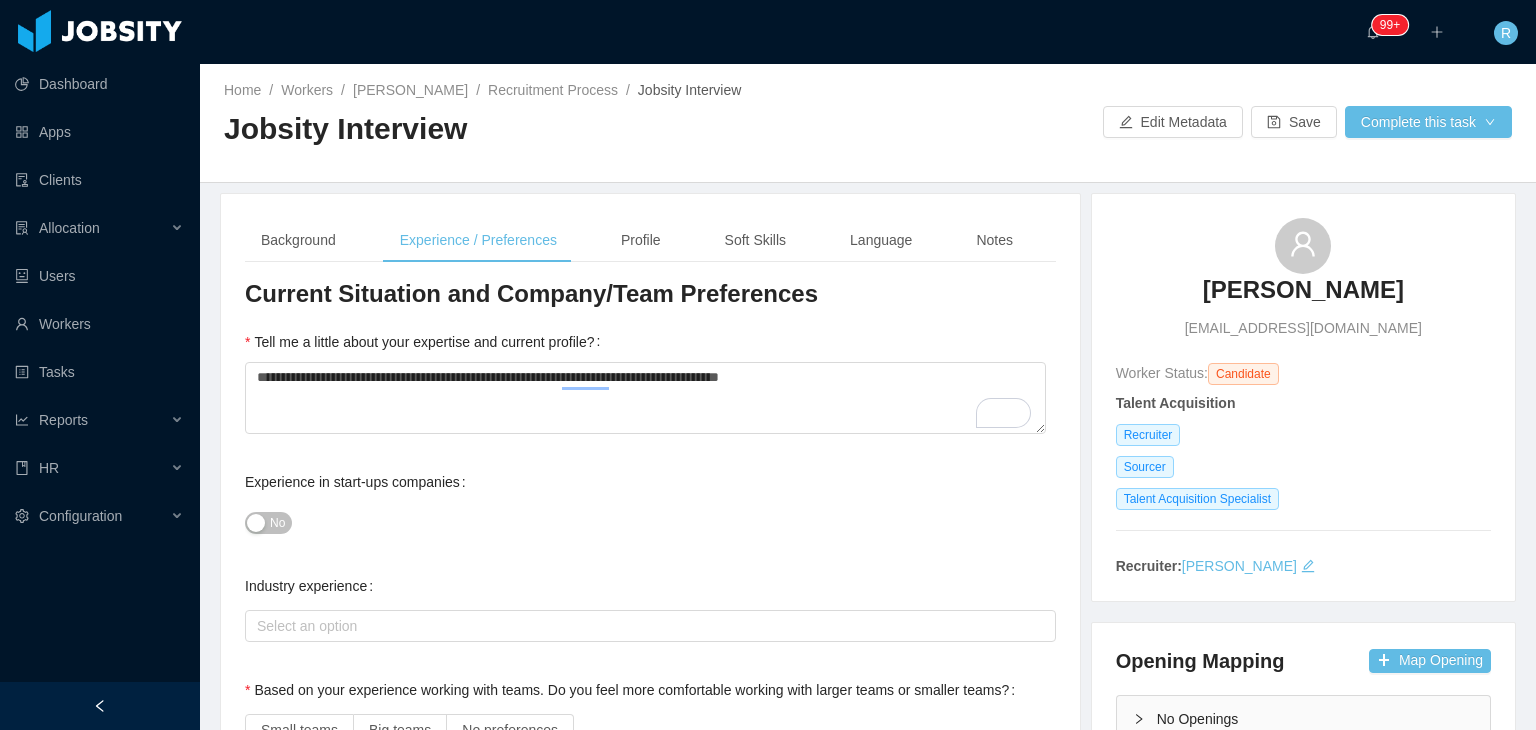 click on "**********" at bounding box center (650, 1539) 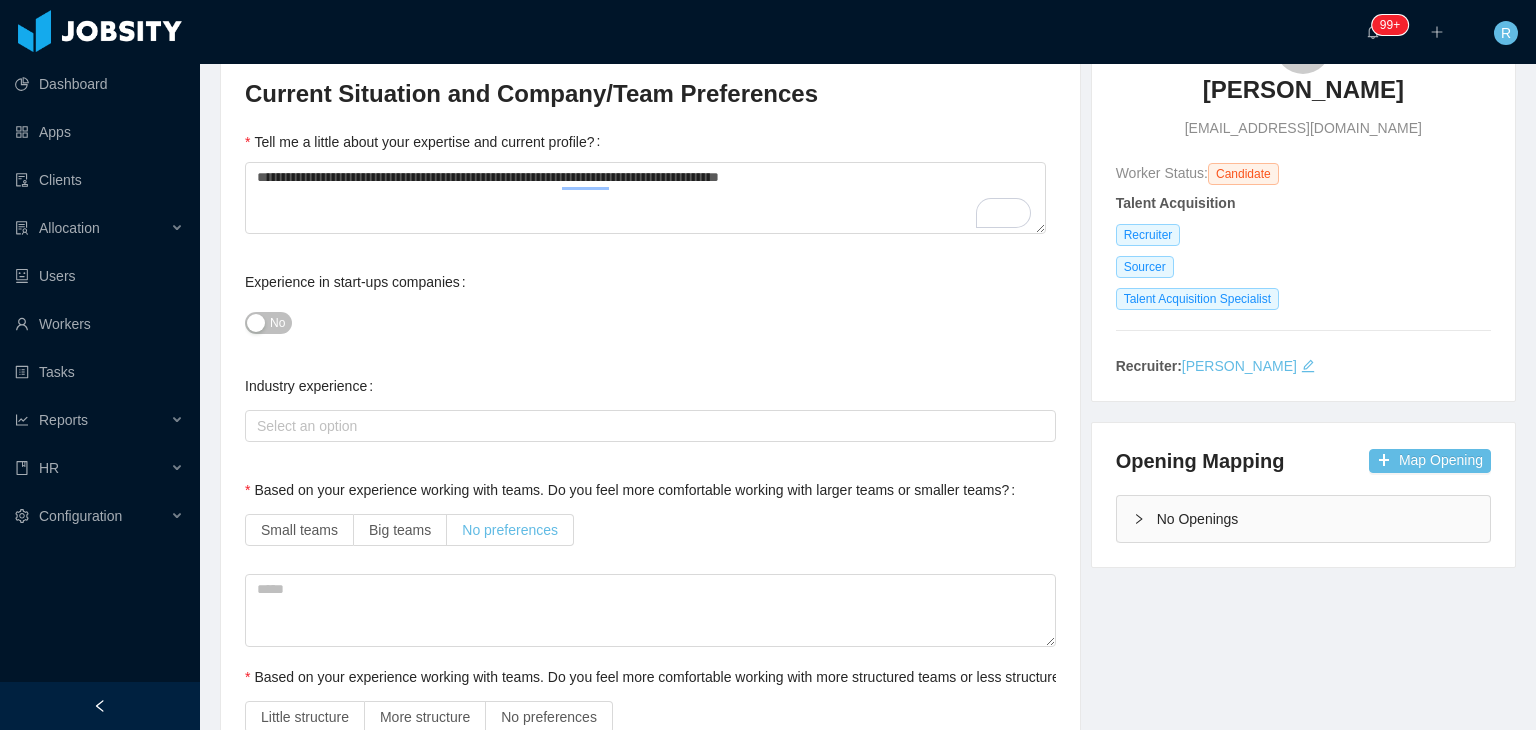click on "No preferences" at bounding box center [510, 530] 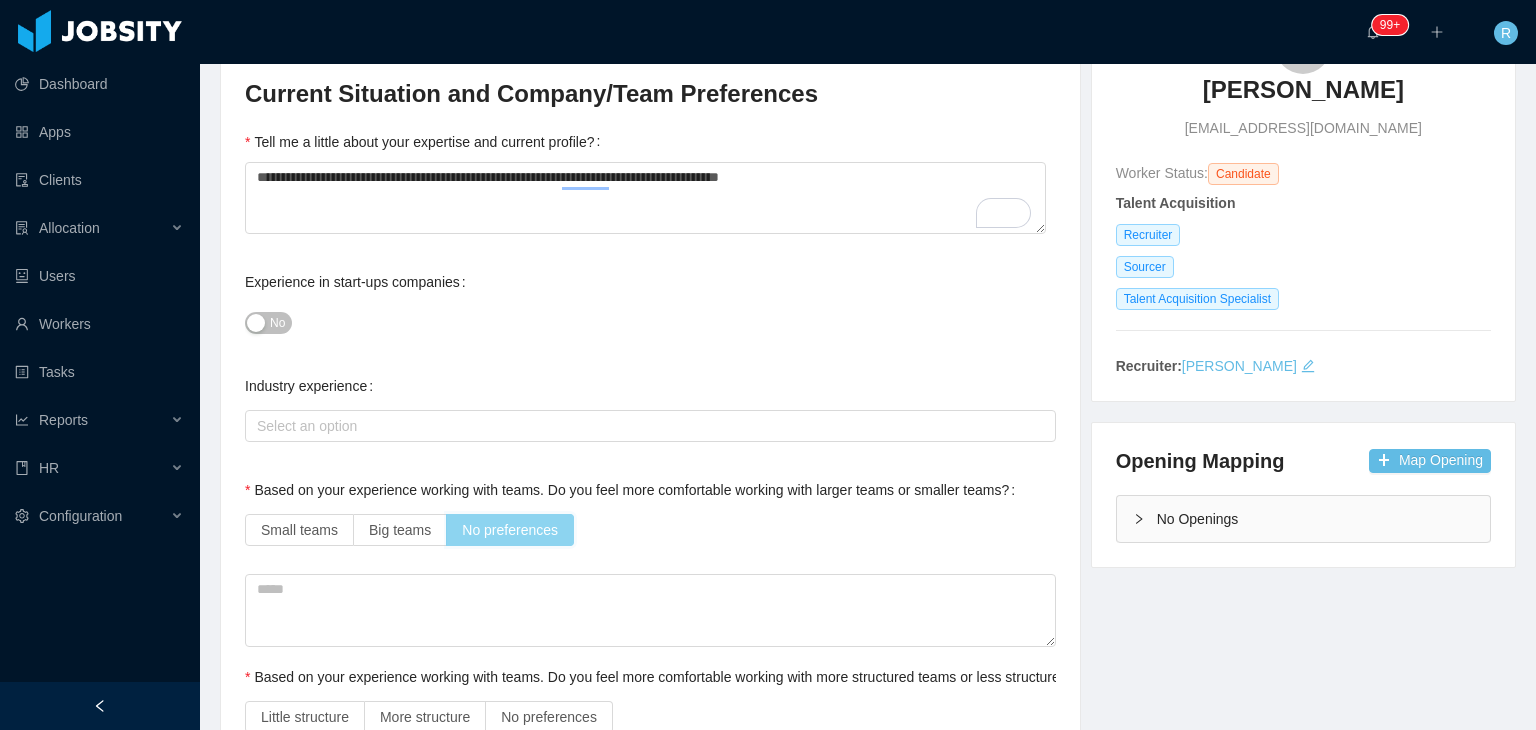 scroll, scrollTop: 400, scrollLeft: 0, axis: vertical 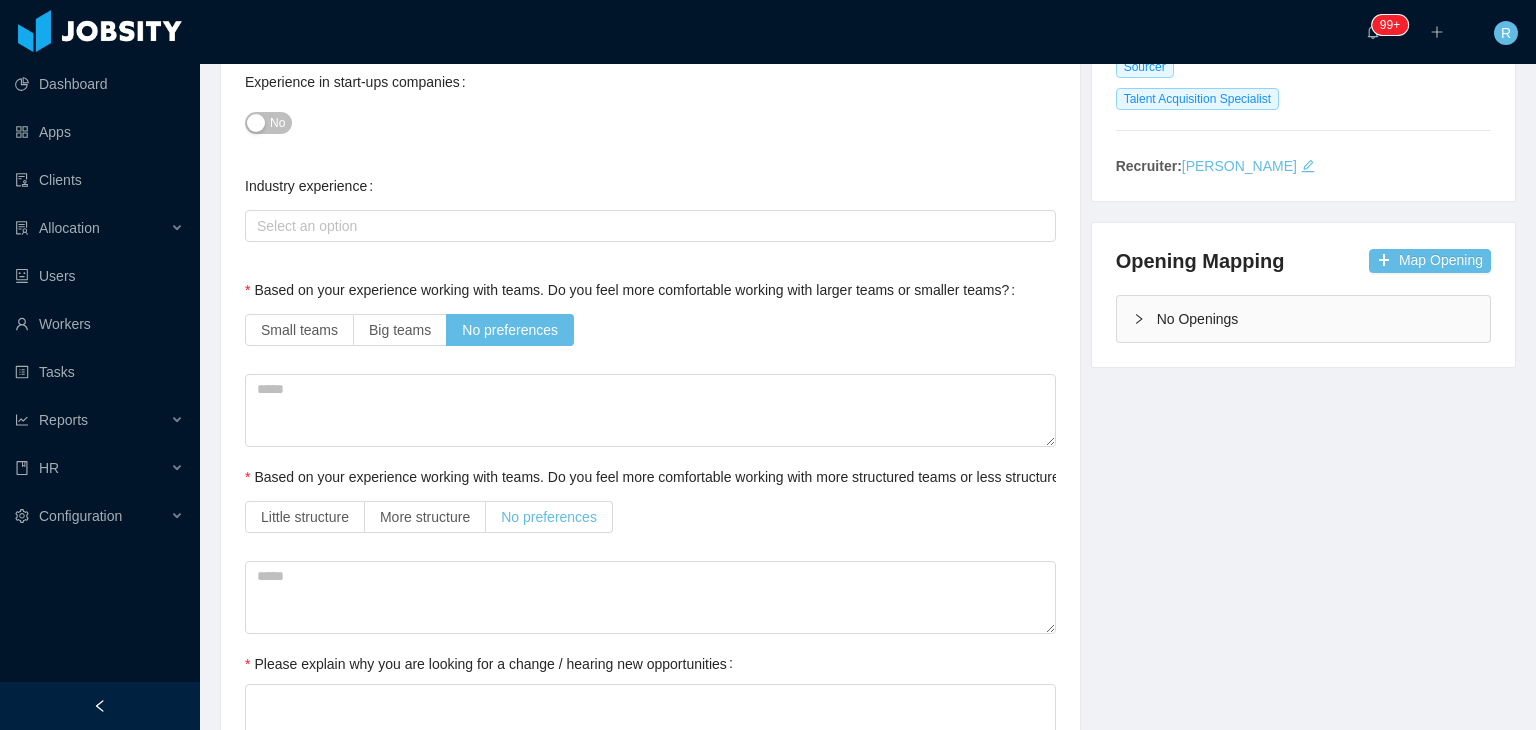 click on "No preferences" at bounding box center (549, 517) 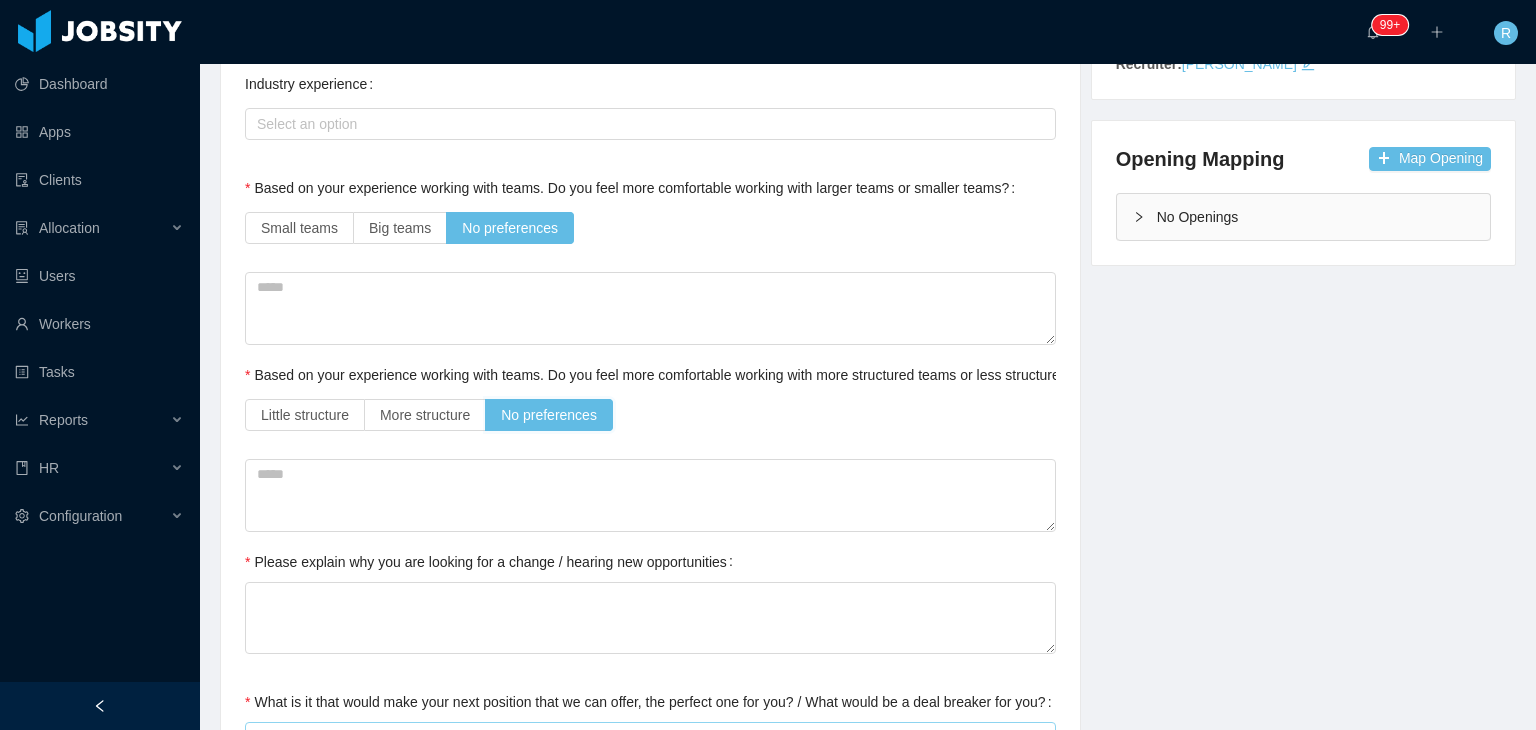 scroll, scrollTop: 700, scrollLeft: 0, axis: vertical 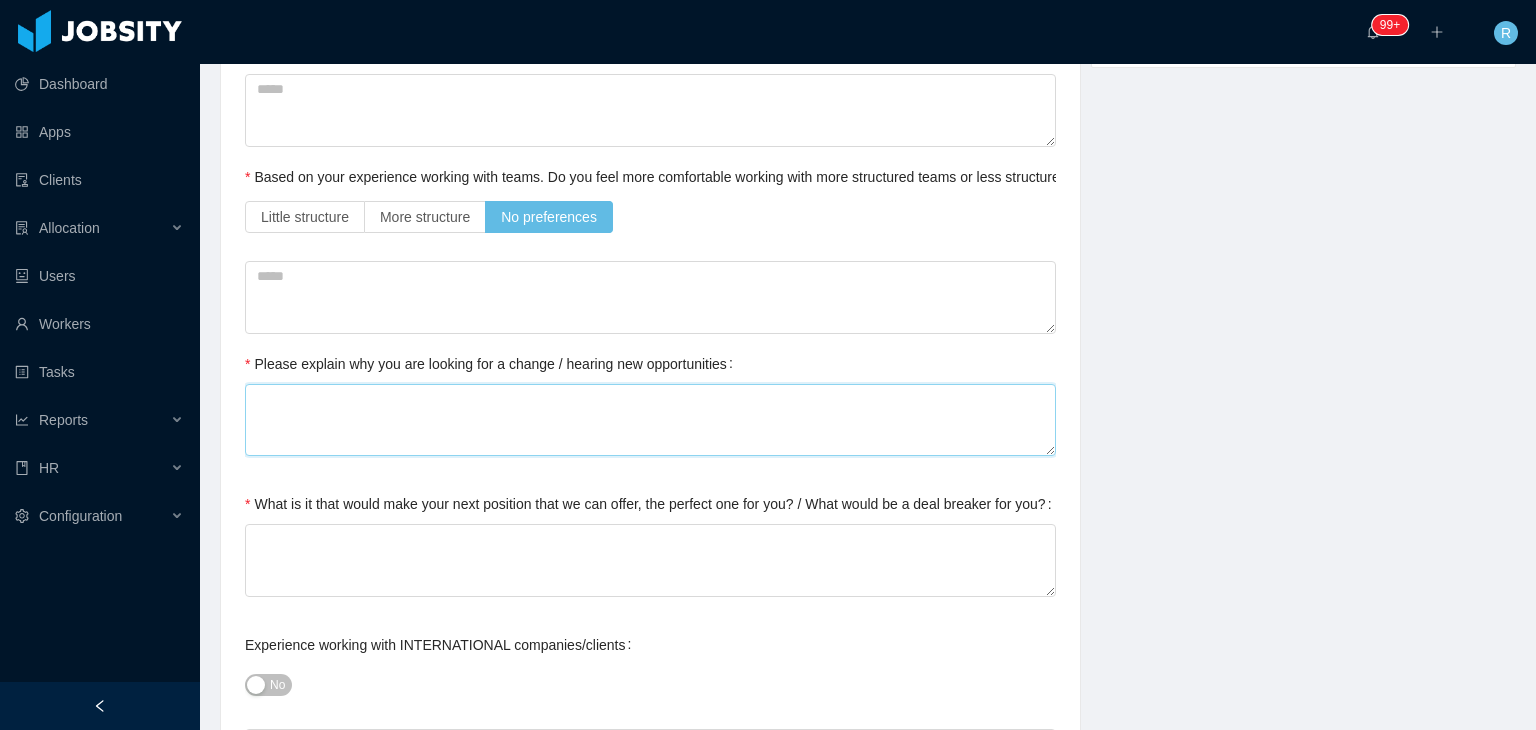 click on "Please explain why you are looking for a change / hearing new opportunities" at bounding box center [650, 420] 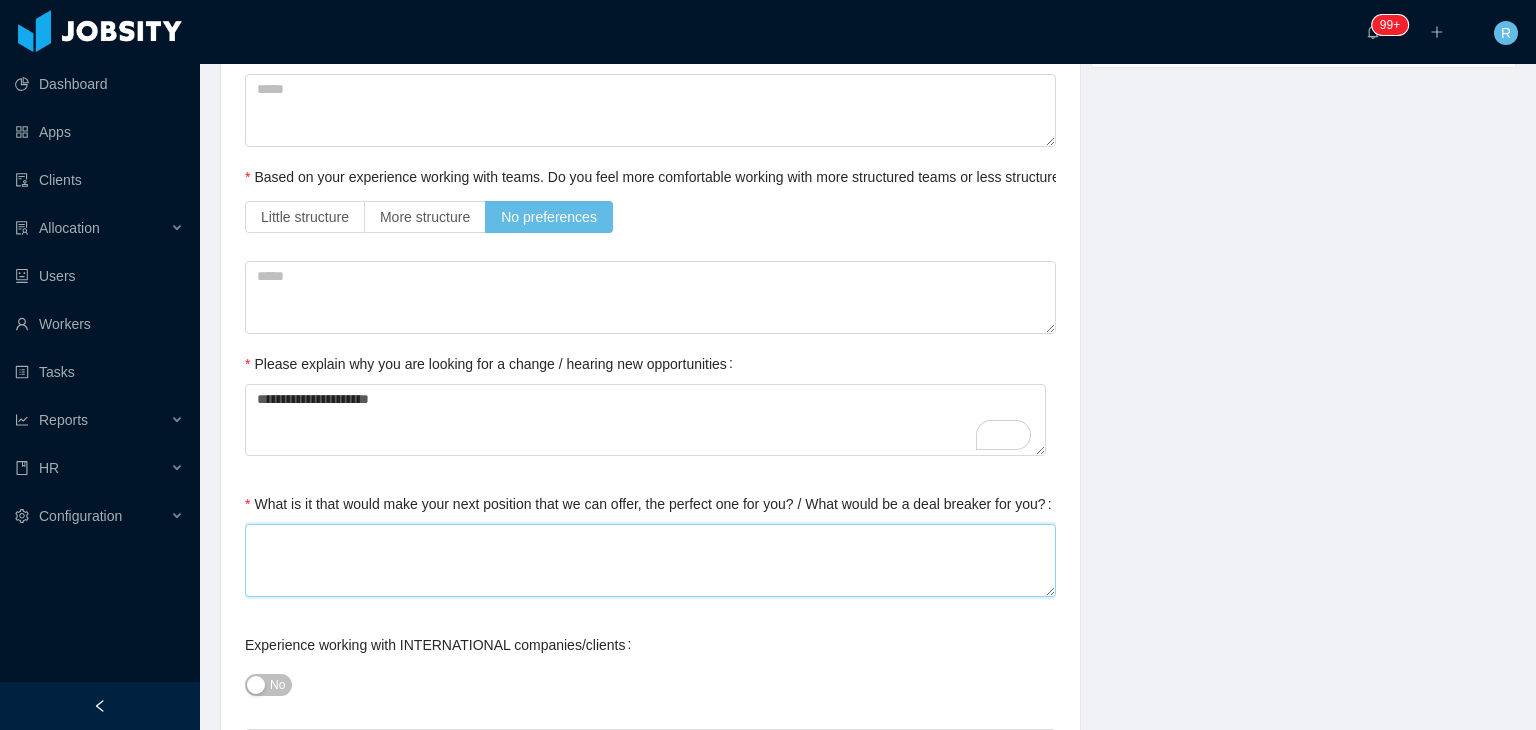 click on "What is it that would make your next position that we can offer, the perfect one for you? / What would be a deal breaker for you?" at bounding box center (650, 560) 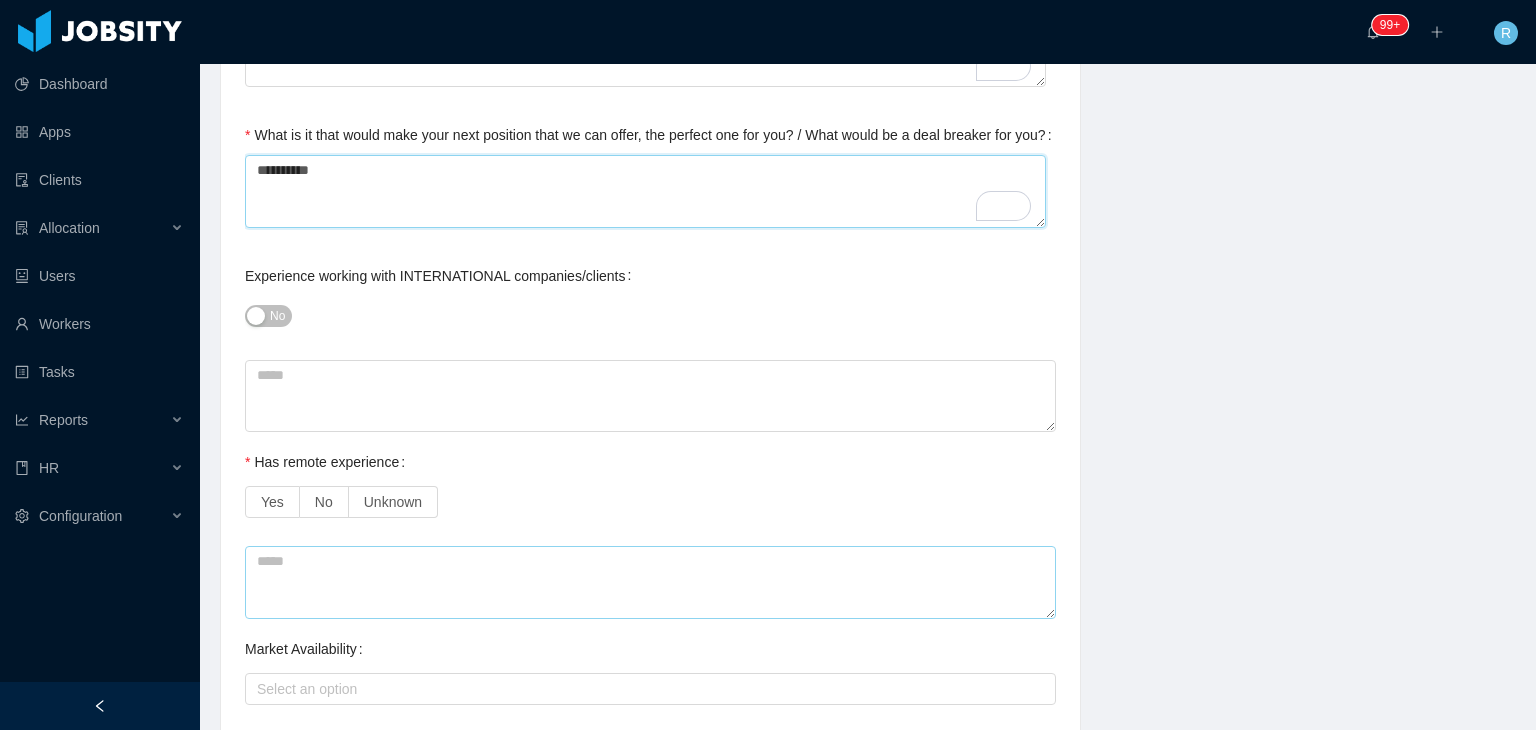 scroll, scrollTop: 1100, scrollLeft: 0, axis: vertical 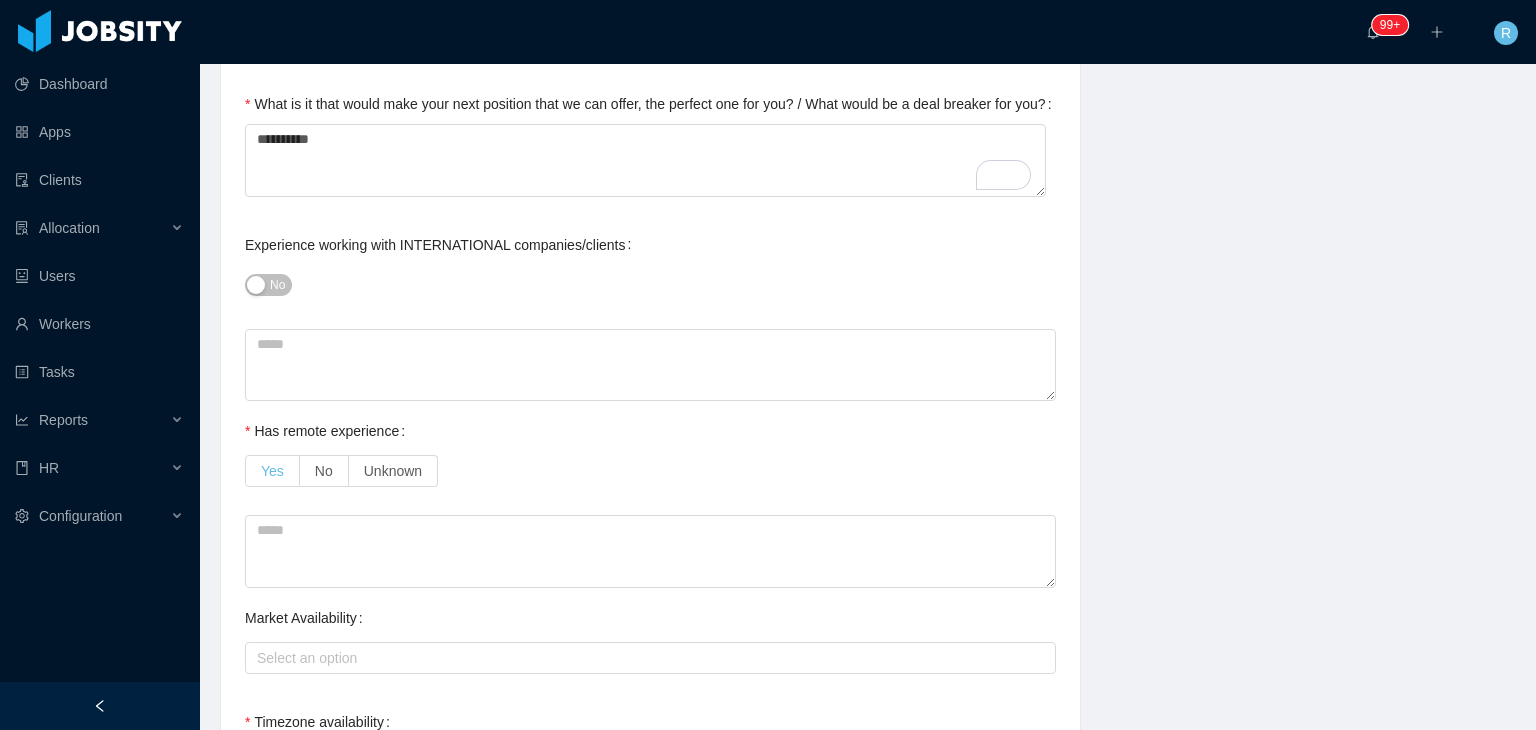 click on "Yes" at bounding box center [272, 471] 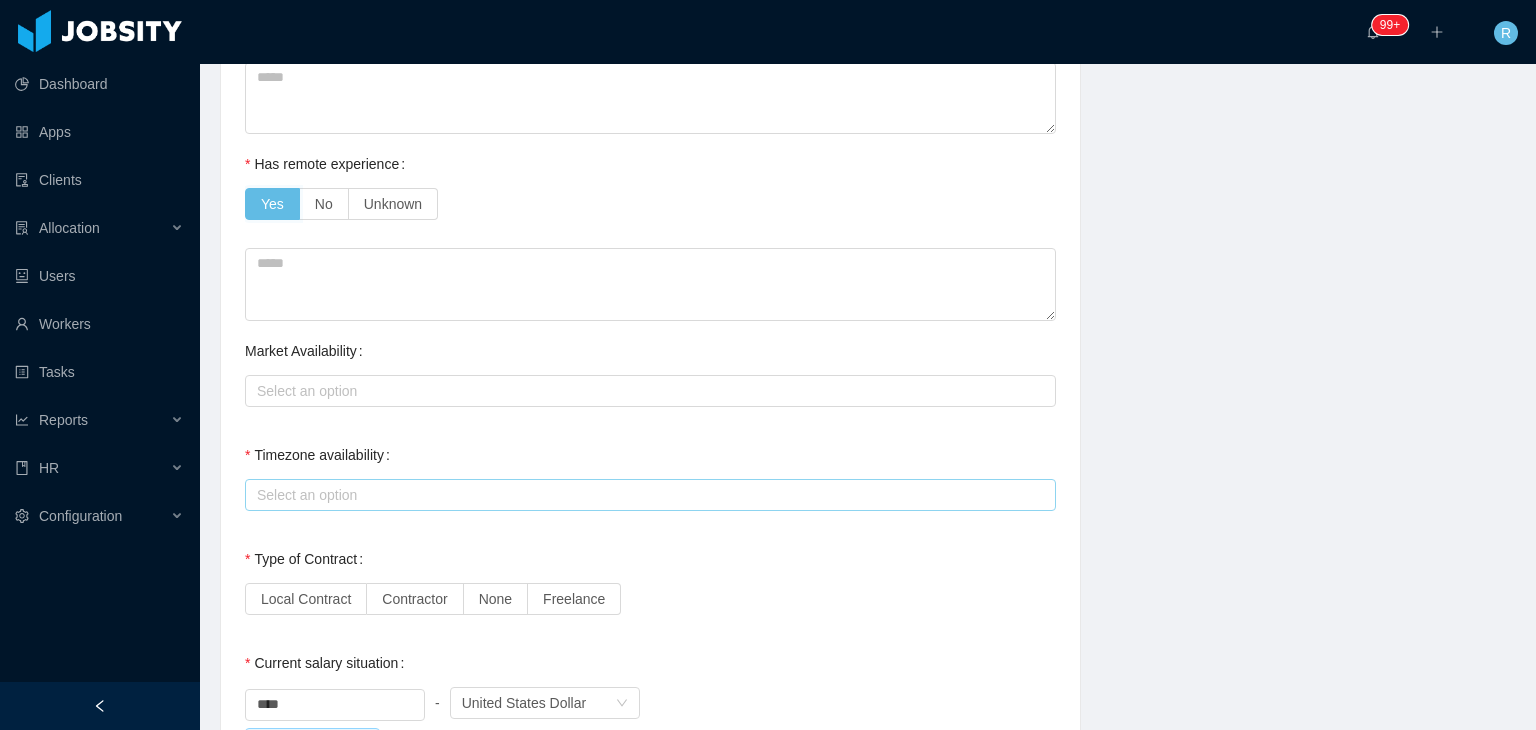 scroll, scrollTop: 1400, scrollLeft: 0, axis: vertical 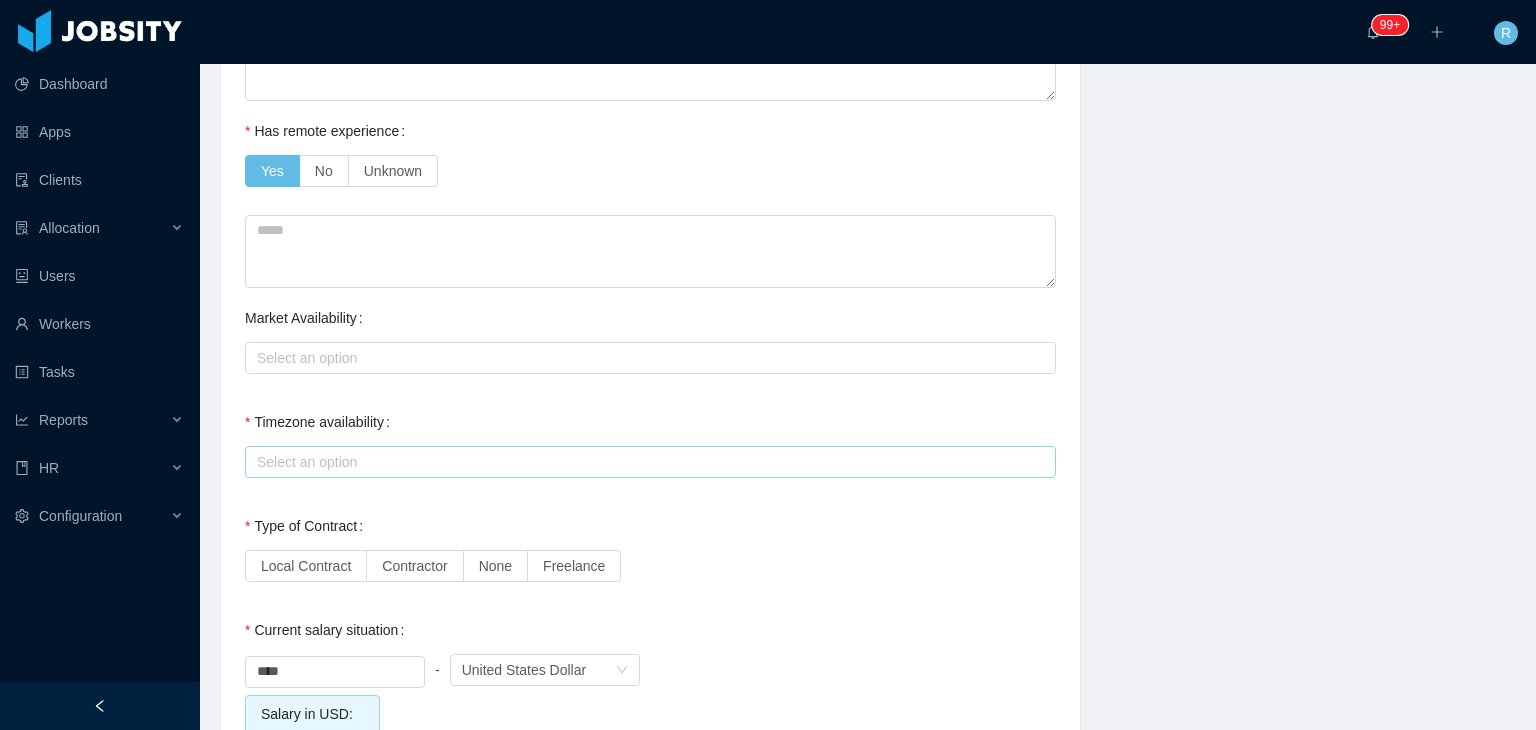 click on "Select an option" at bounding box center (646, 462) 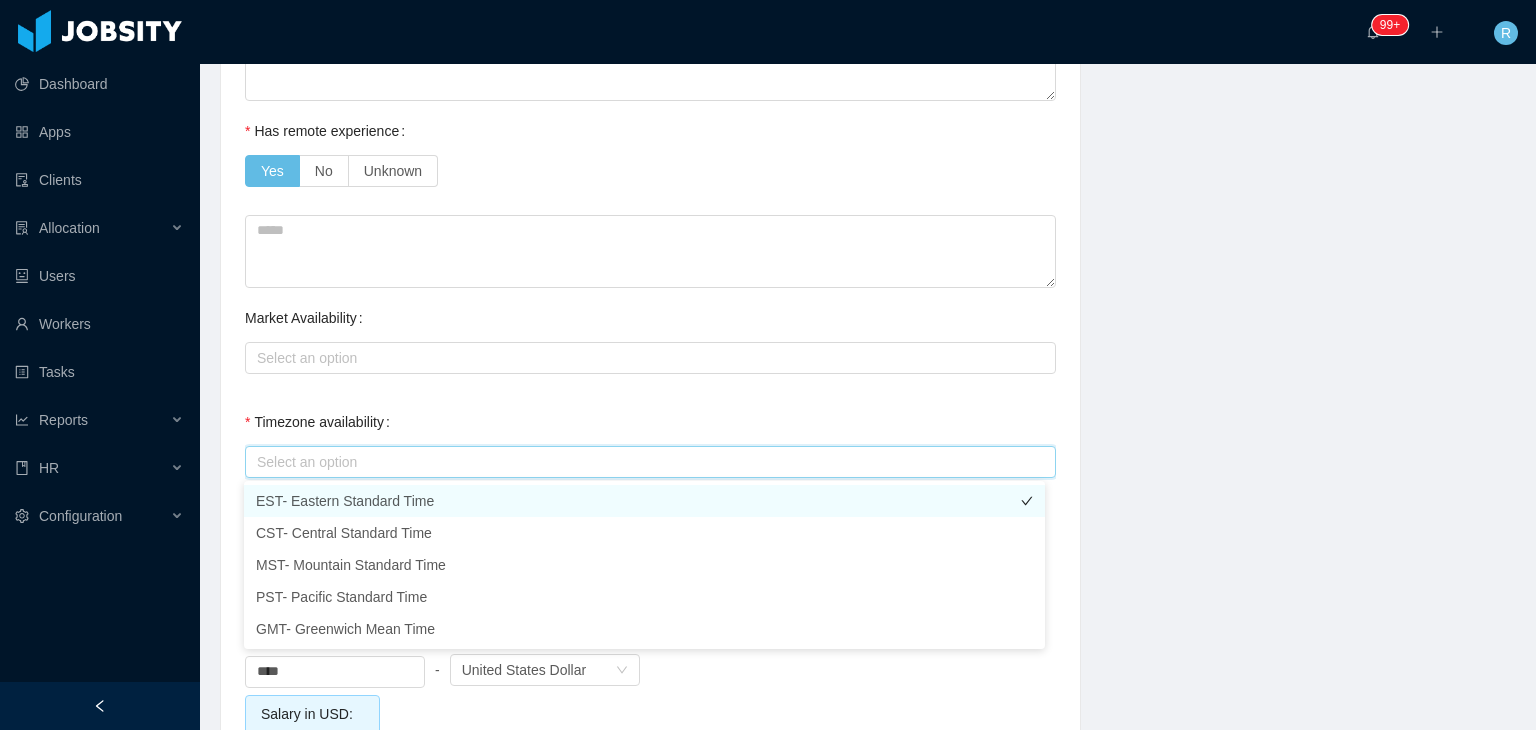 click on "EST- Eastern Standard Time" at bounding box center [644, 501] 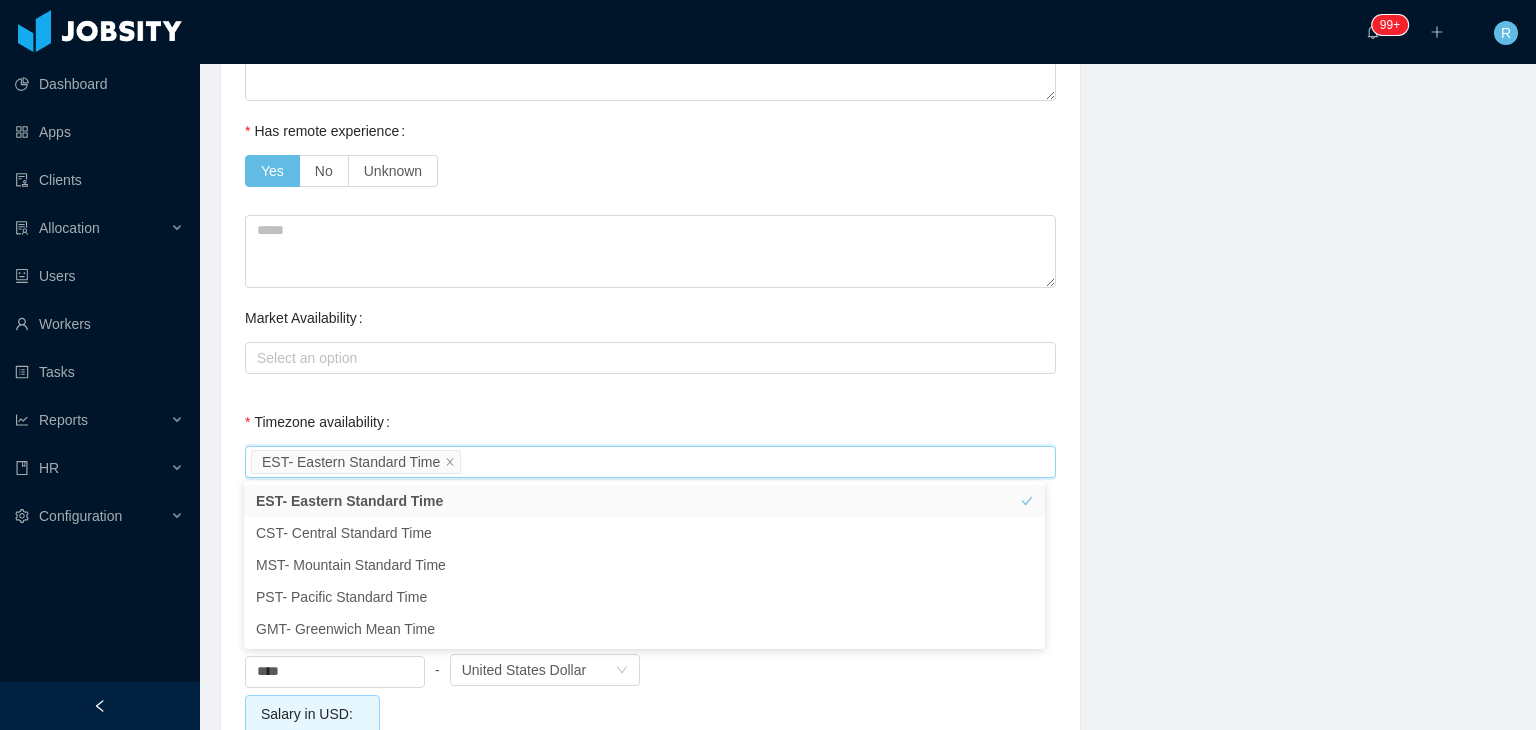 click on "Select an option EST- Eastern Standard Time" at bounding box center (650, 462) 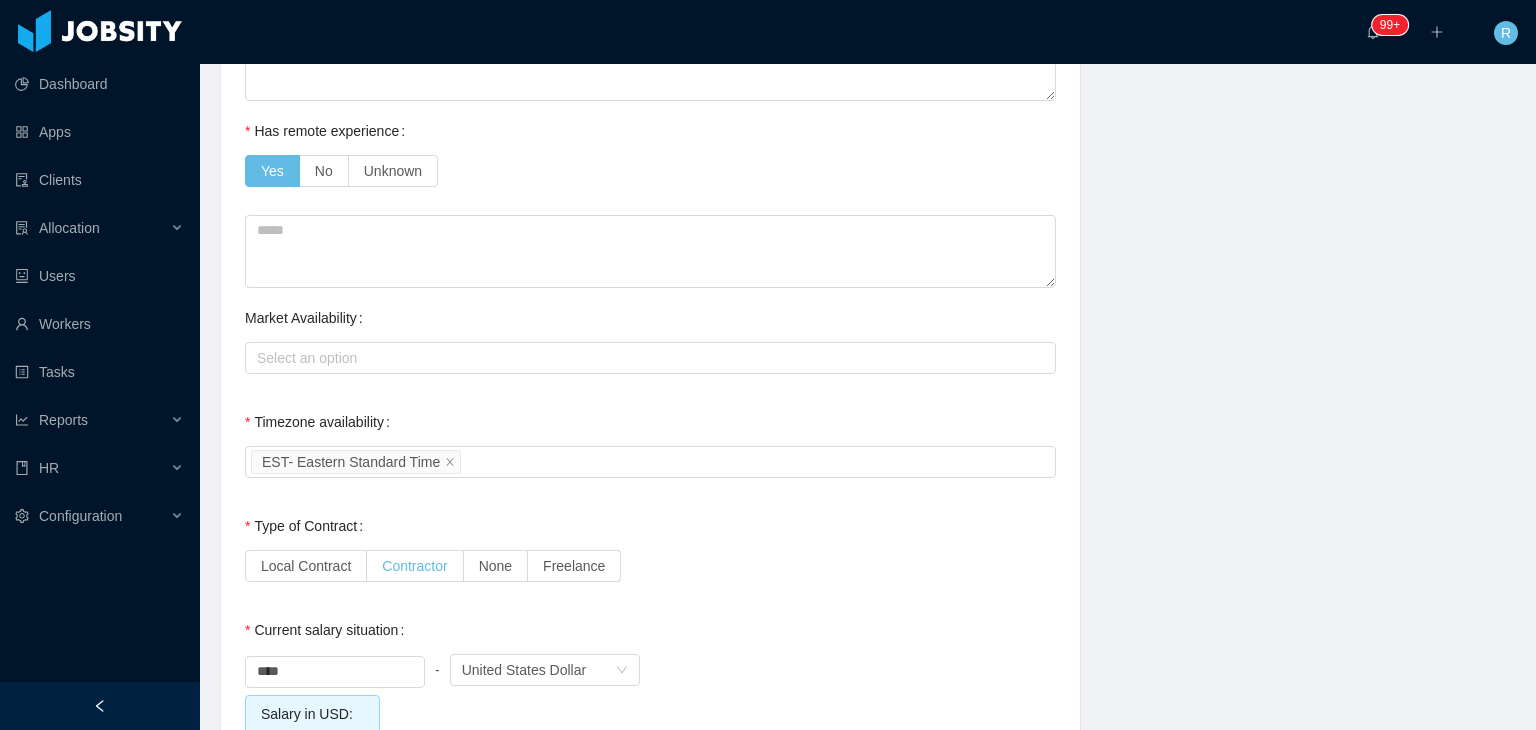 click on "Contractor" at bounding box center [414, 566] 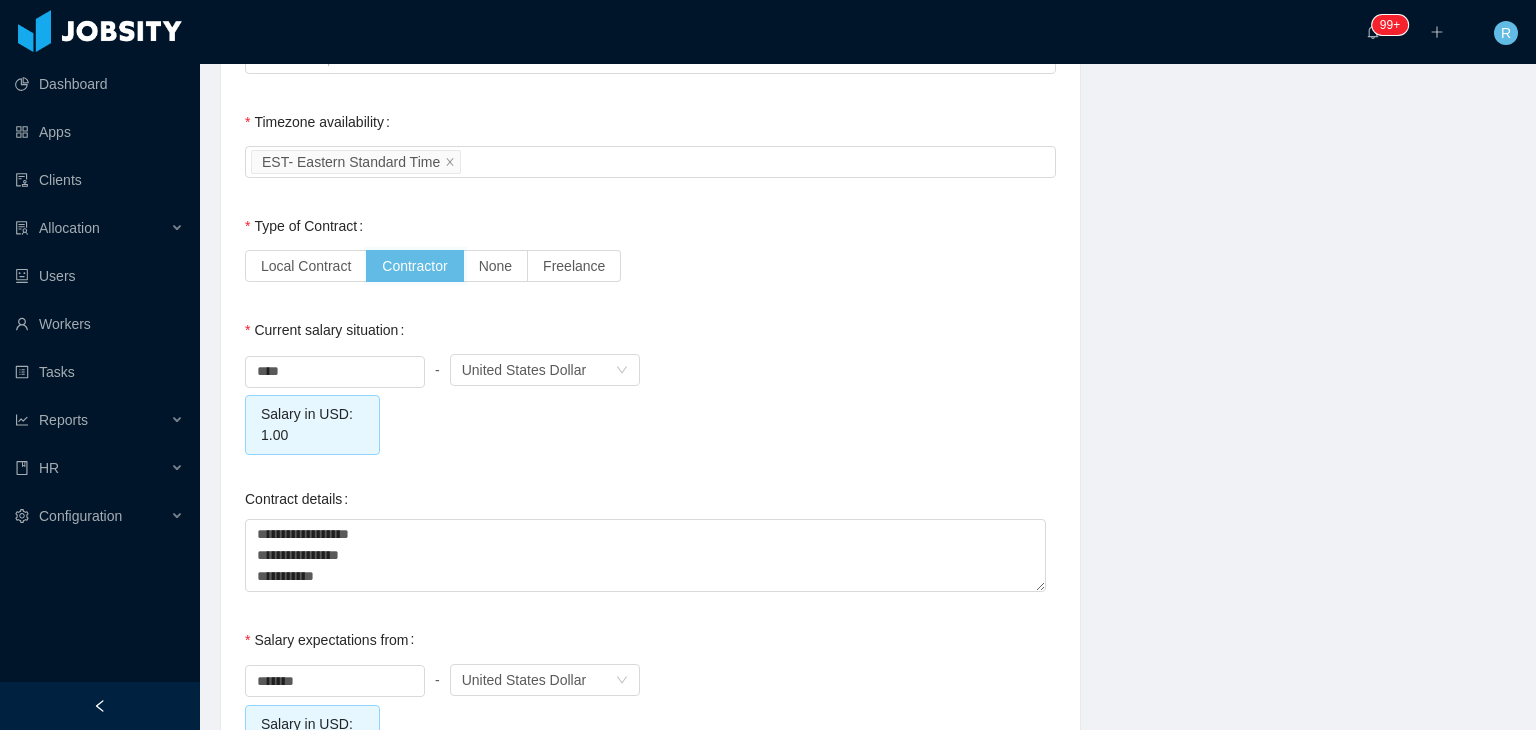 scroll, scrollTop: 2161, scrollLeft: 0, axis: vertical 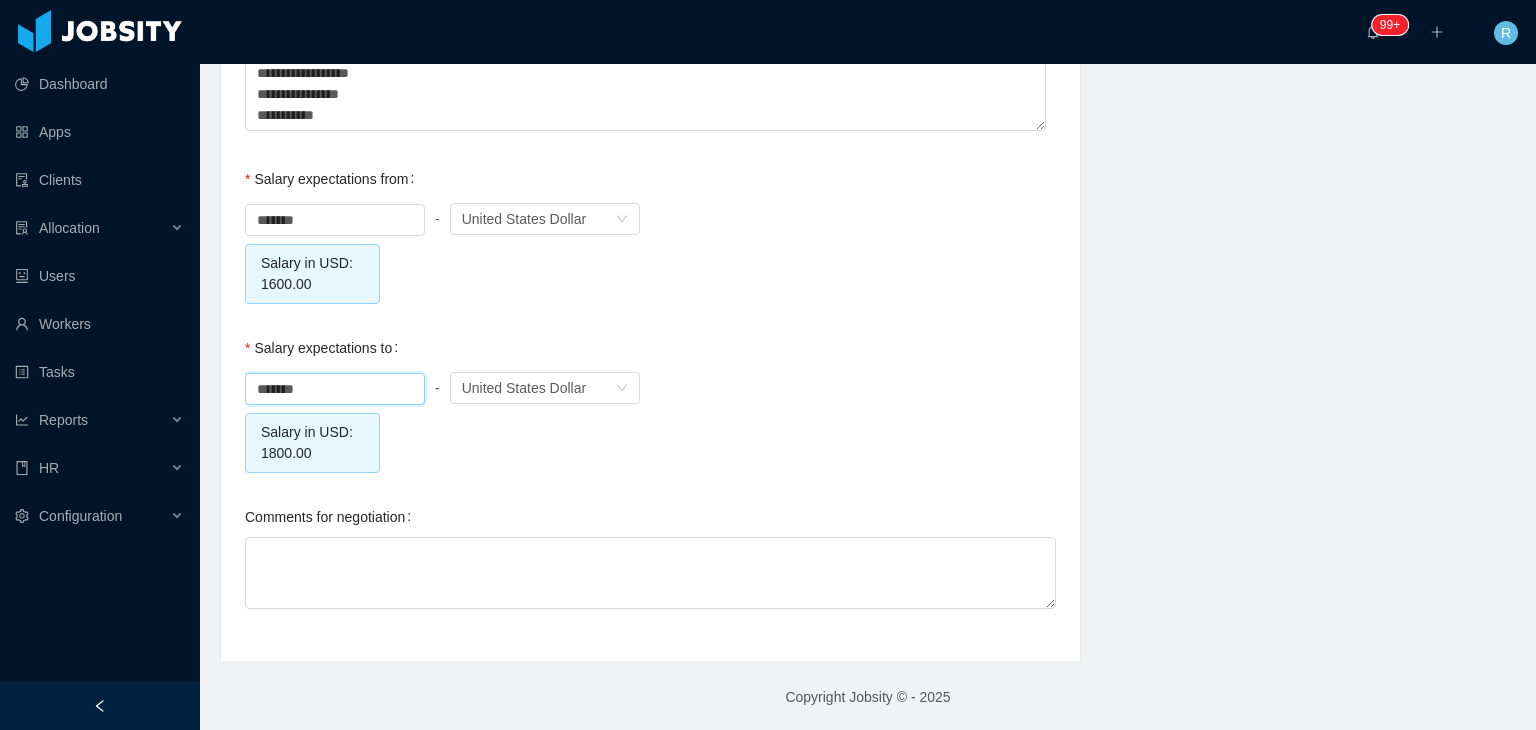 drag, startPoint x: 332, startPoint y: 385, endPoint x: 204, endPoint y: 390, distance: 128.09763 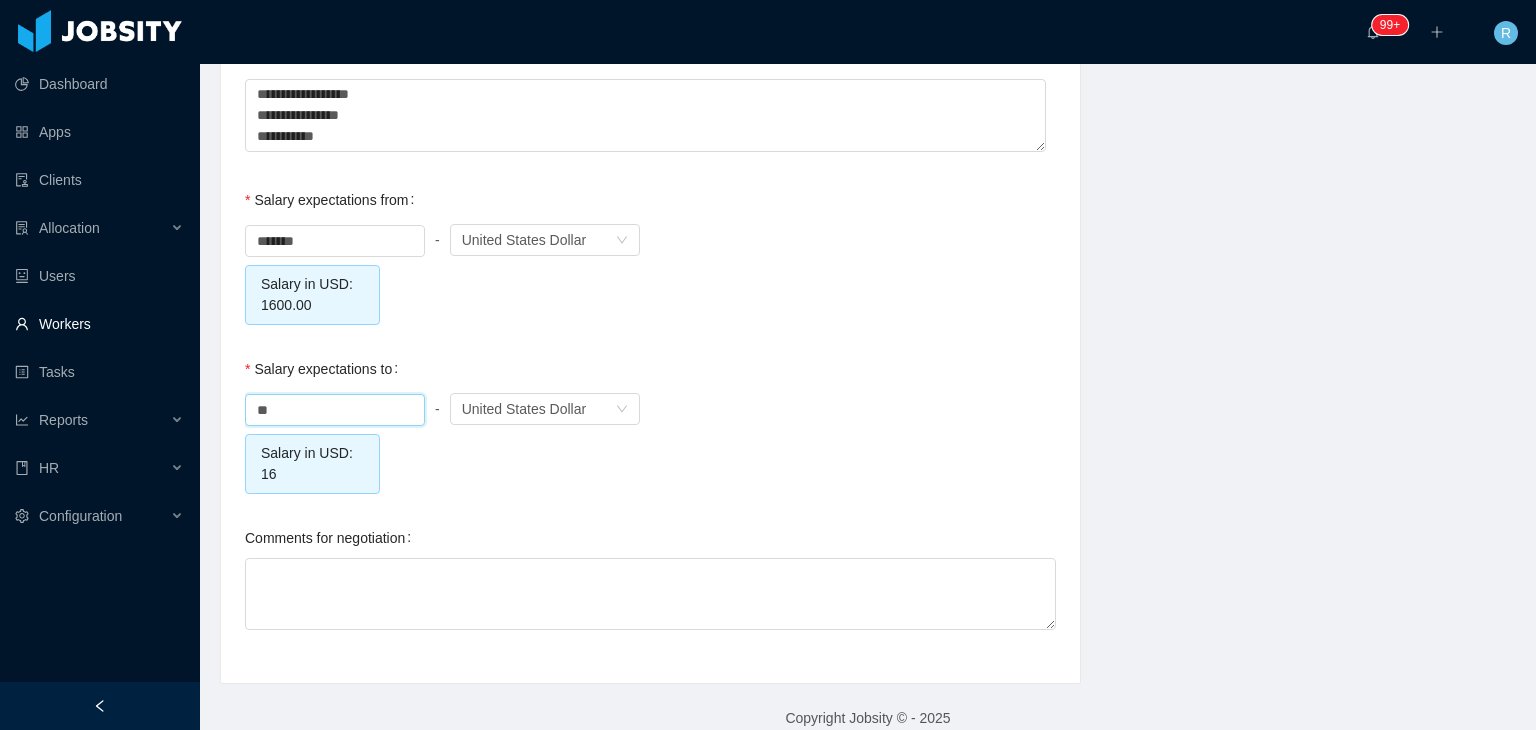 scroll, scrollTop: 2161, scrollLeft: 0, axis: vertical 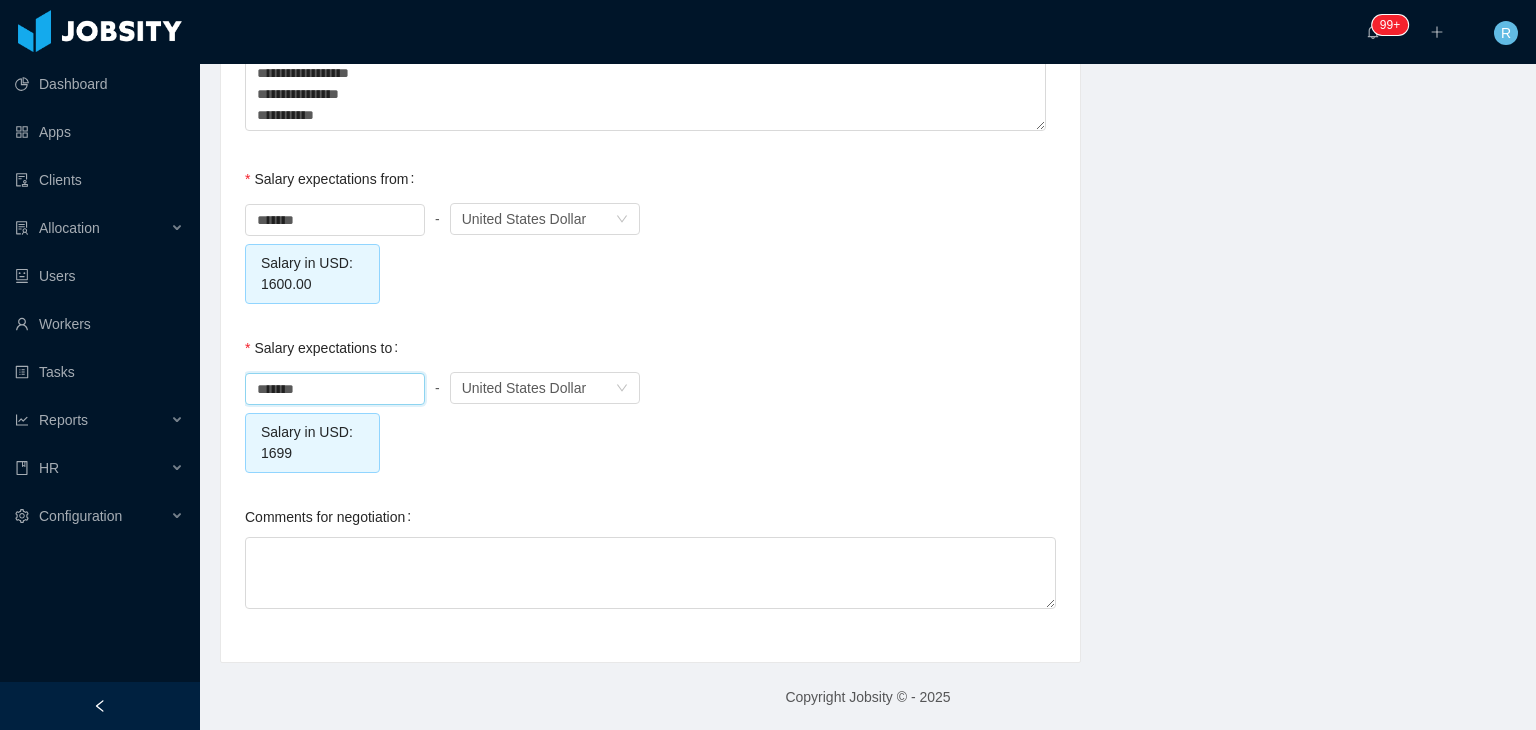 click on "Salary expectations to ******* - Currency United States Dollar   Salary in USD: 1699" at bounding box center [650, 400] 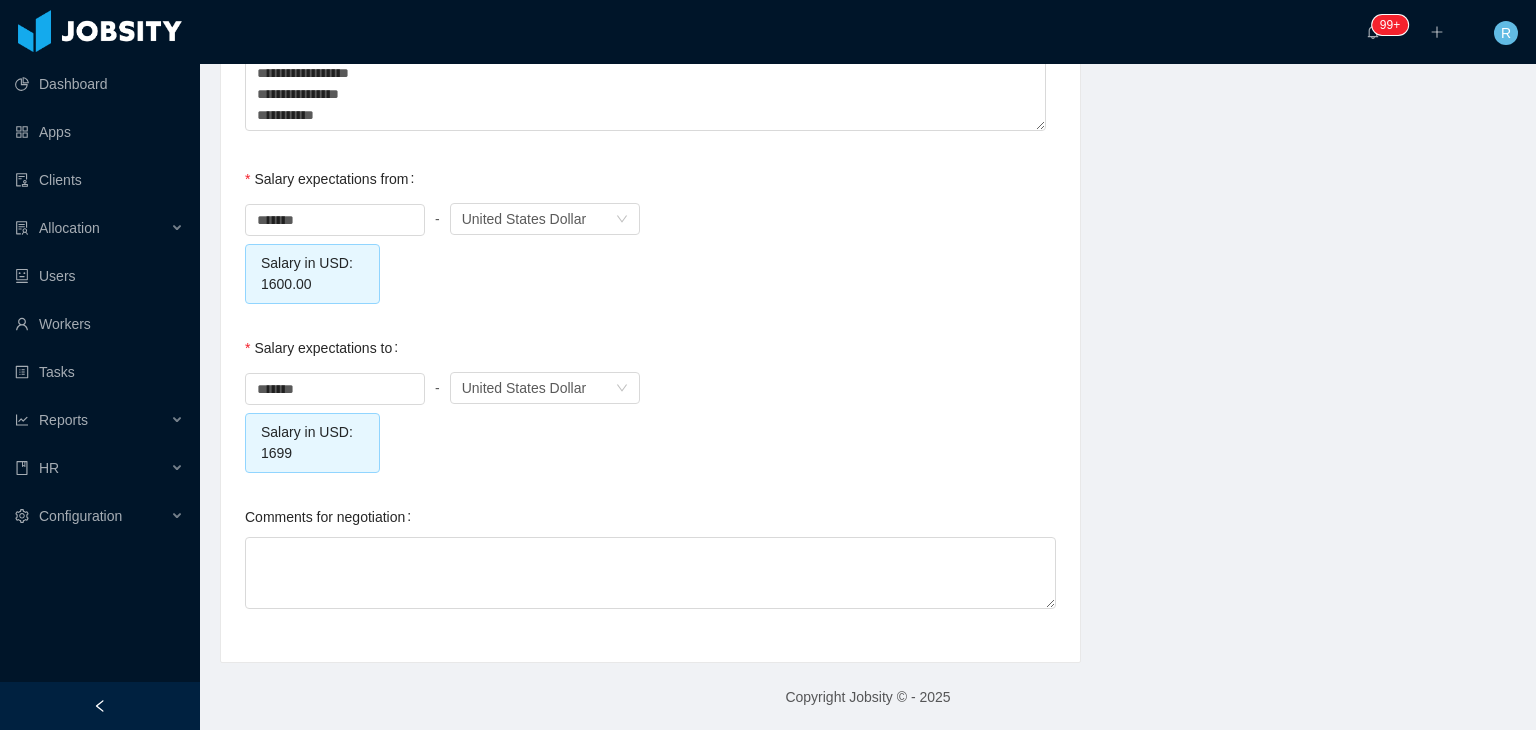 click on "Salary expectations to ******* - Currency United States Dollar   Salary in USD: 1699" at bounding box center [650, 400] 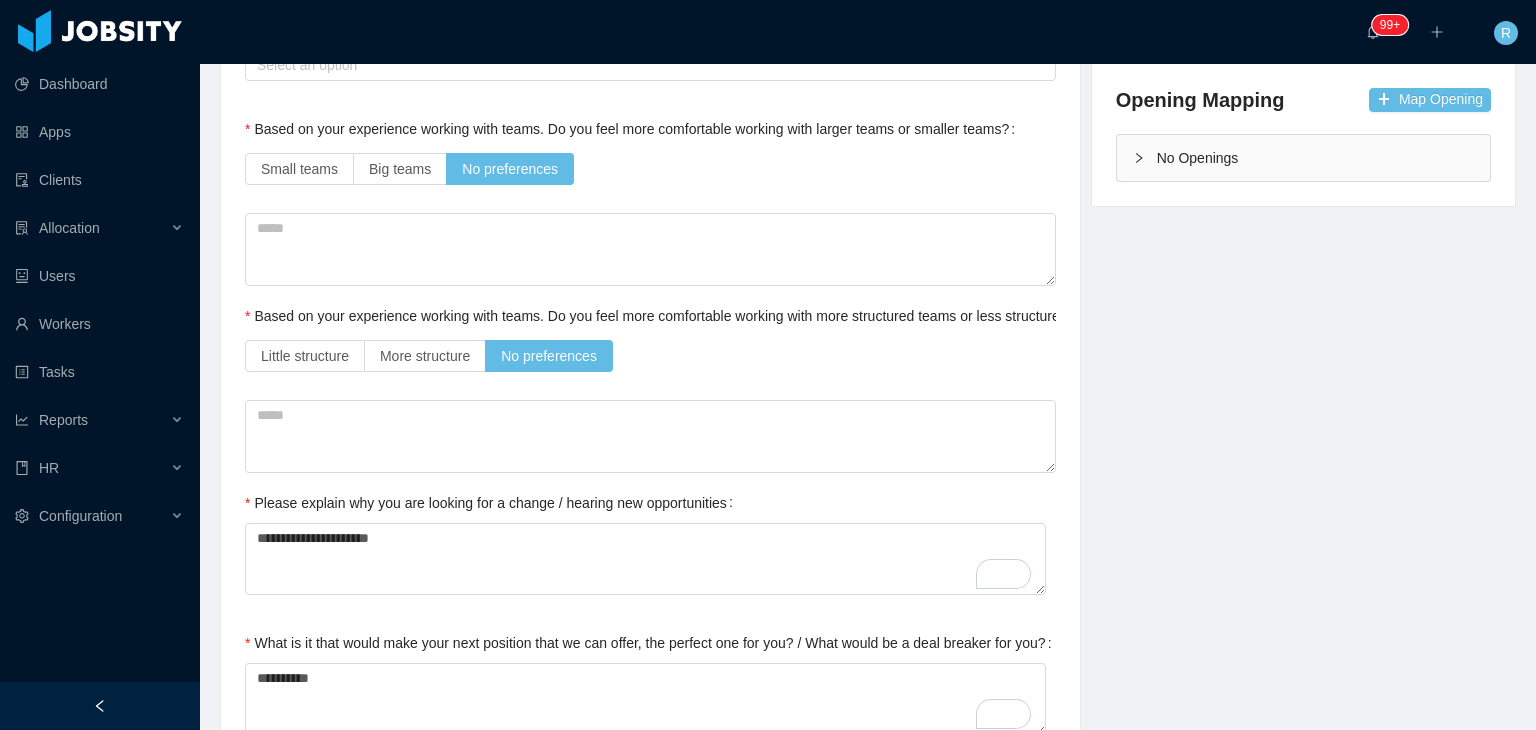 scroll, scrollTop: 61, scrollLeft: 0, axis: vertical 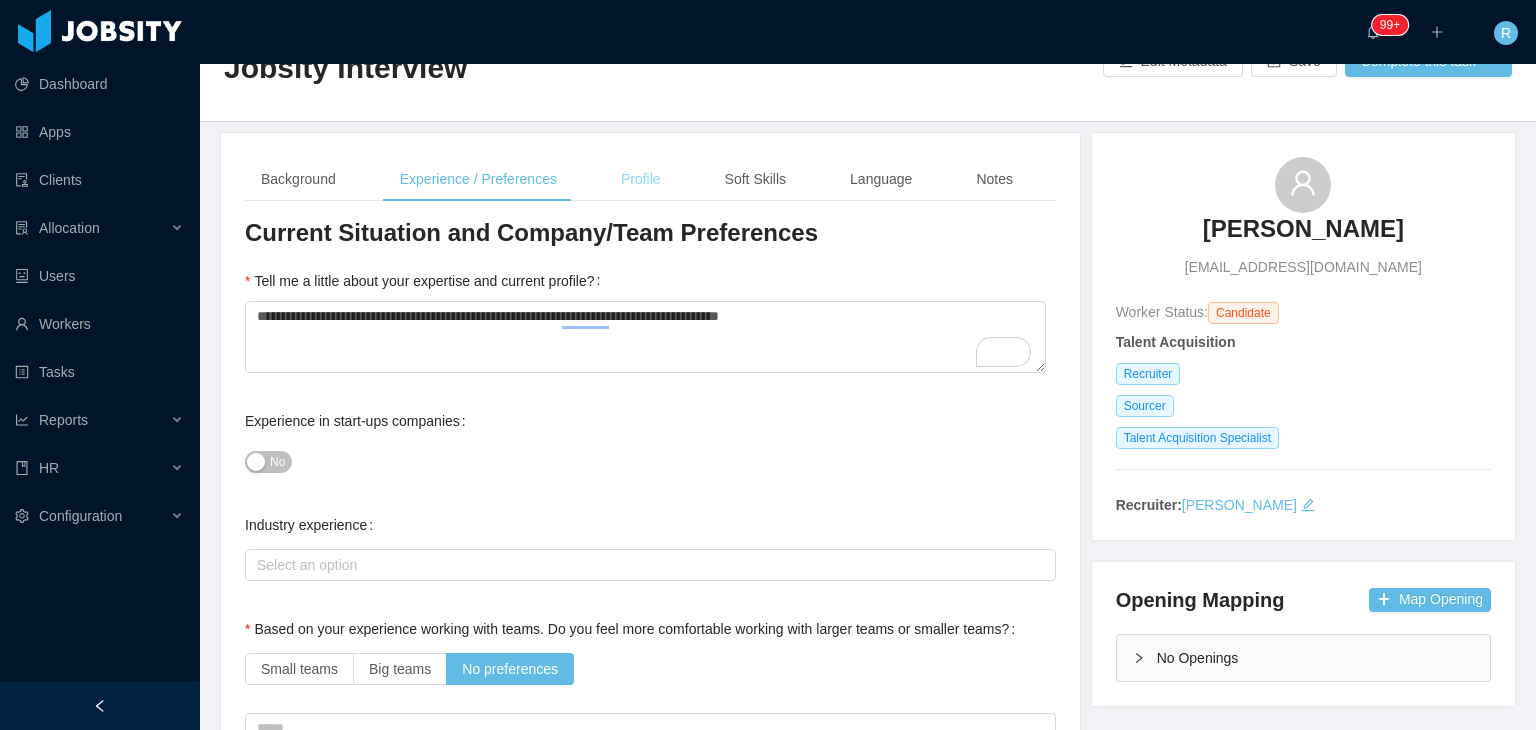 click on "Profile" at bounding box center (641, 179) 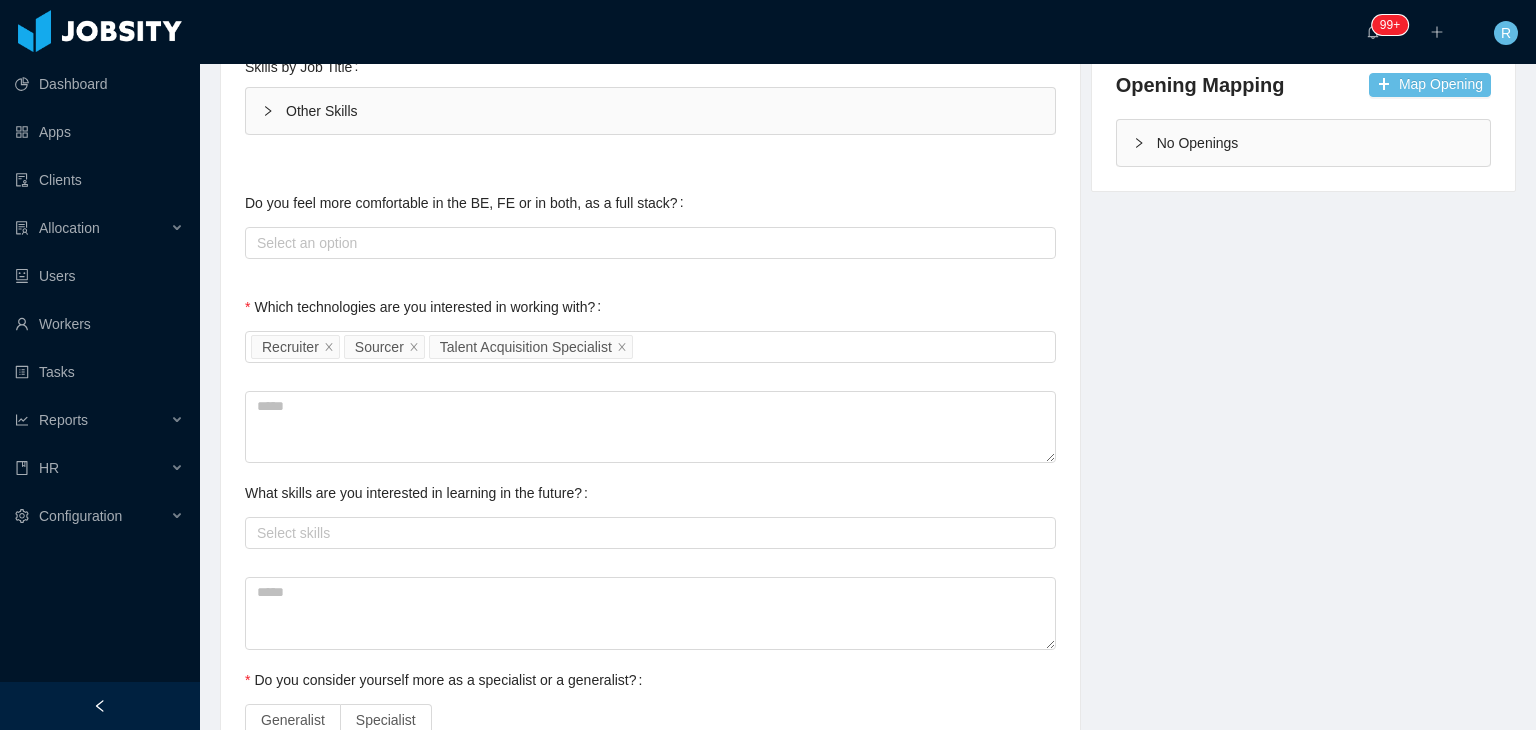 scroll, scrollTop: 961, scrollLeft: 0, axis: vertical 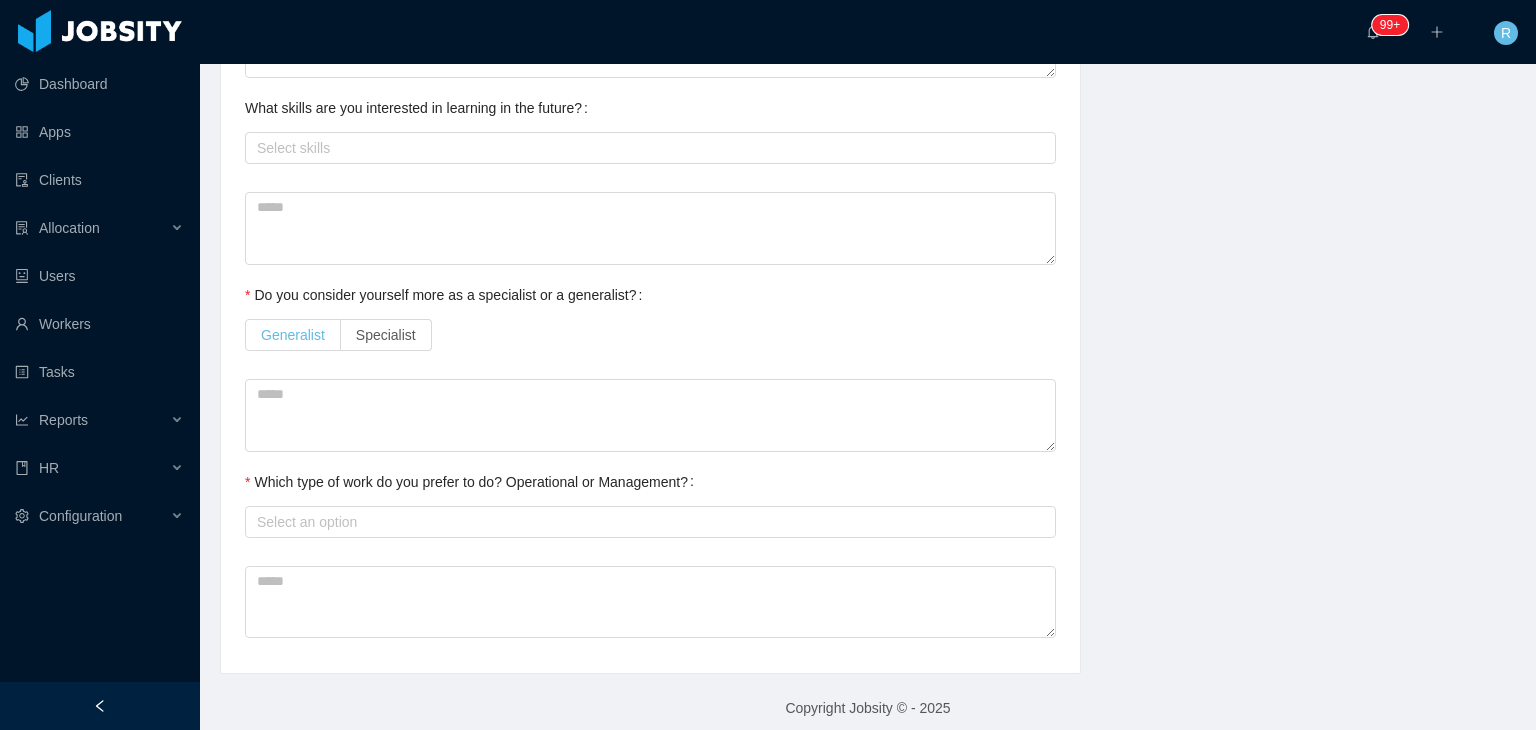 click on "Generalist" at bounding box center [293, 335] 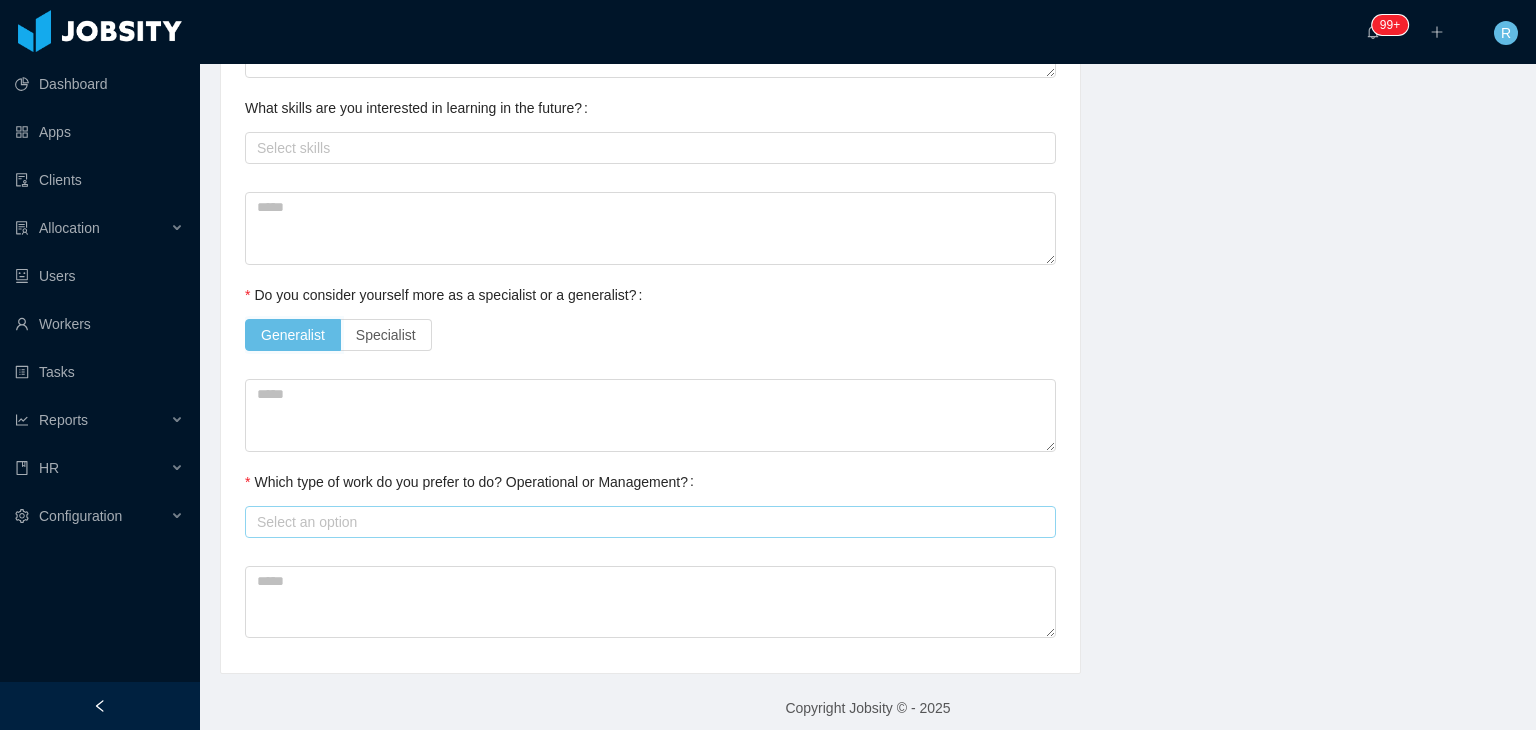 click on "Select an option" at bounding box center (646, 522) 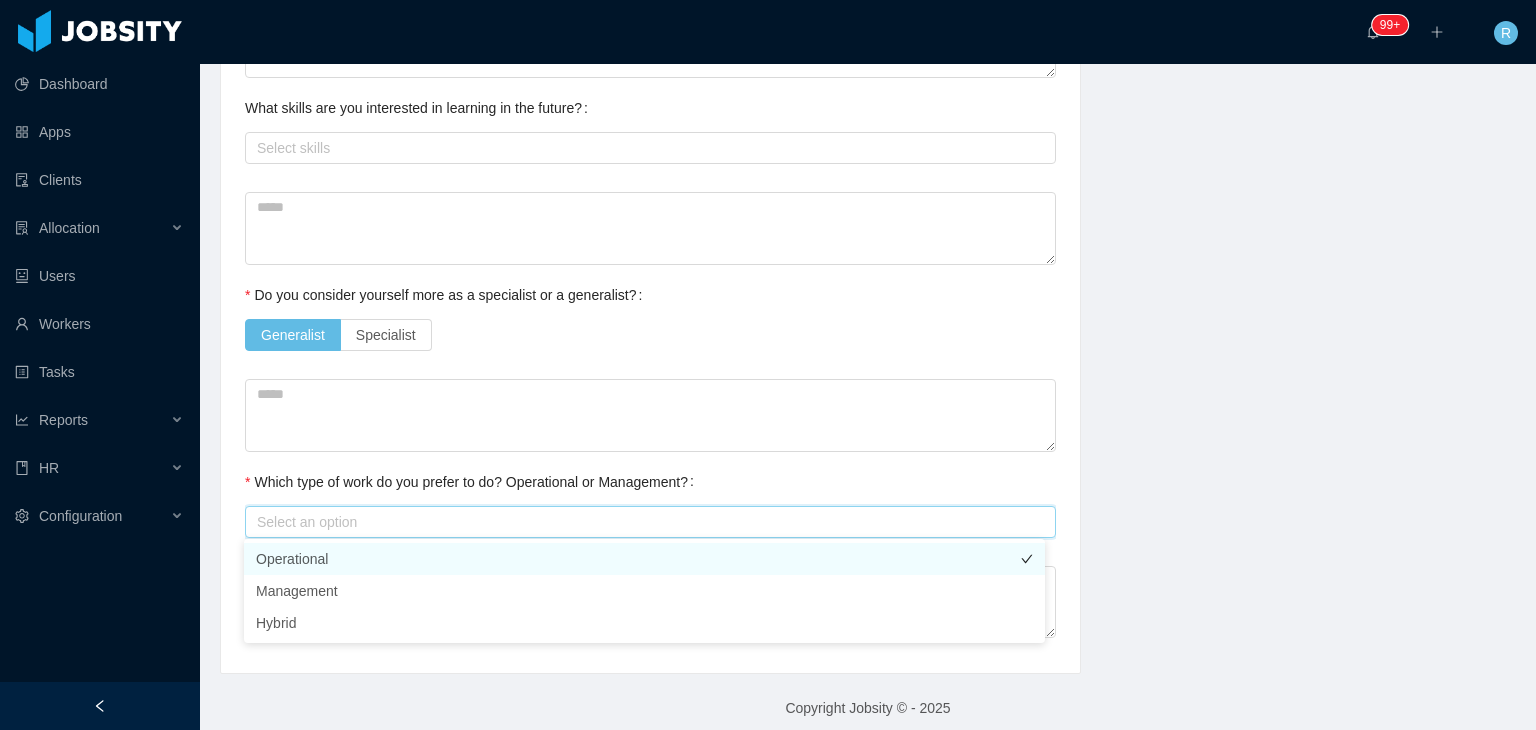 click on "Operational" at bounding box center (644, 559) 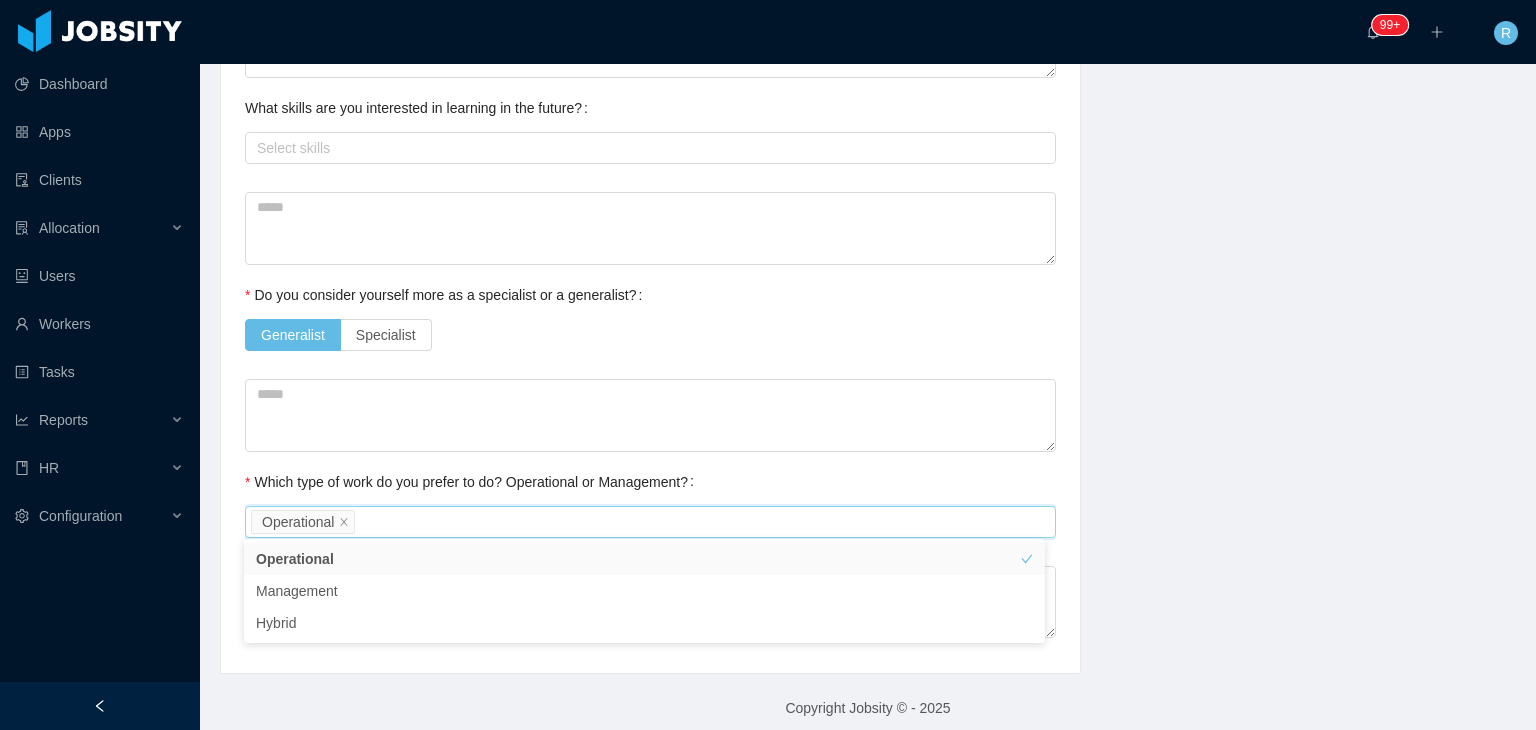 click on "Technical Profile and Role Preference Which technologies have you been most involved and committed to? Talent Acquisition Remove Edit Recruiter Sourcer Talent Acquisition Specialist Add Type In which technologies do you have experience with? Recruiter Sourcer Talent Acquisition Specialist Skills by Job Title Other Skills + Add Do you feel more comfortable in the BE, FE or in both, as a full stack? Select an option   Which technologies are you interested in working with? Select Job Titles Recruiter Sourcer Talent Acquisition Specialist   What skills are you interested in learning in the future? Select skills   Do you consider yourself more as a specialist or a generalist? Generalist Specialist Which type of work do you prefer to do? Operational or Management? Select an option Operational" at bounding box center [650, -17] 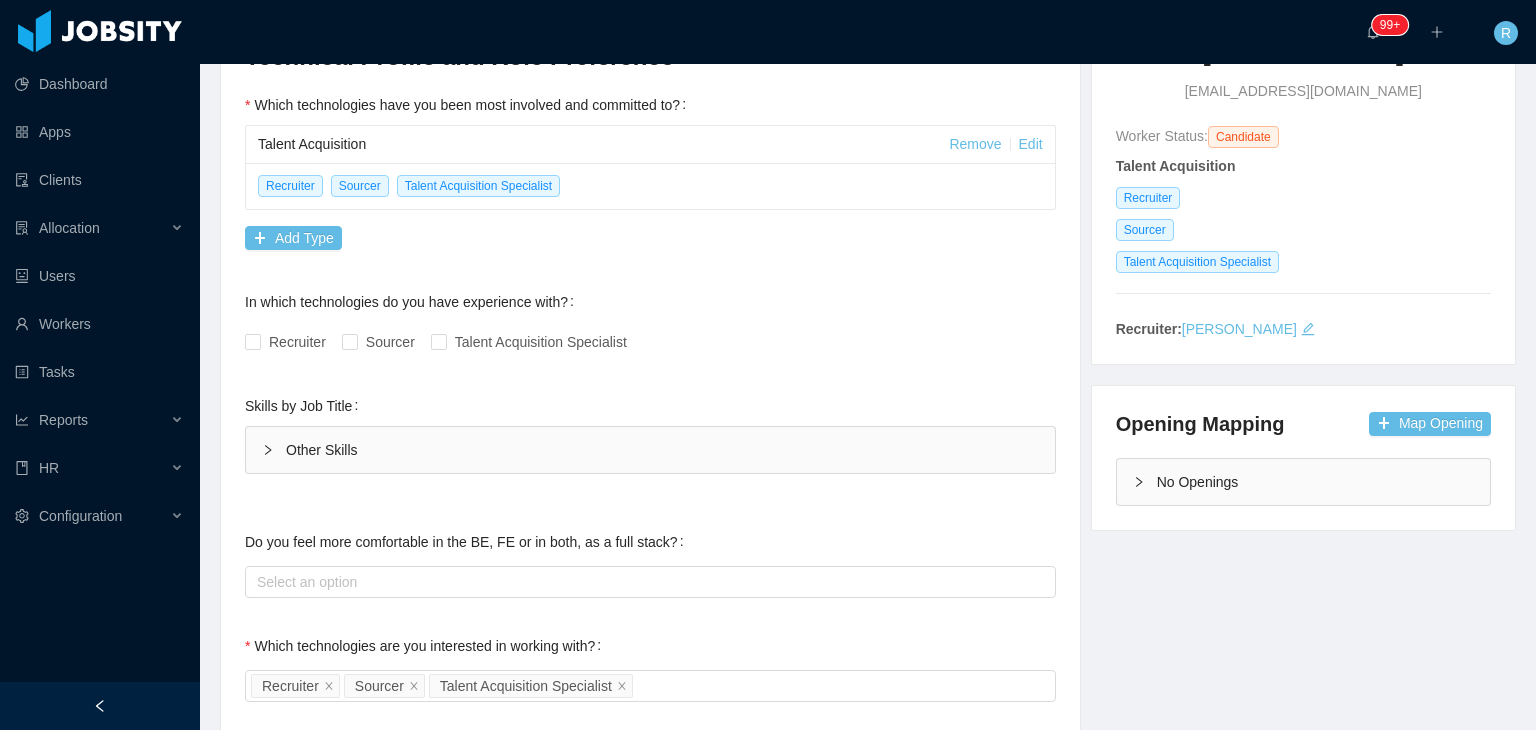 scroll, scrollTop: 0, scrollLeft: 0, axis: both 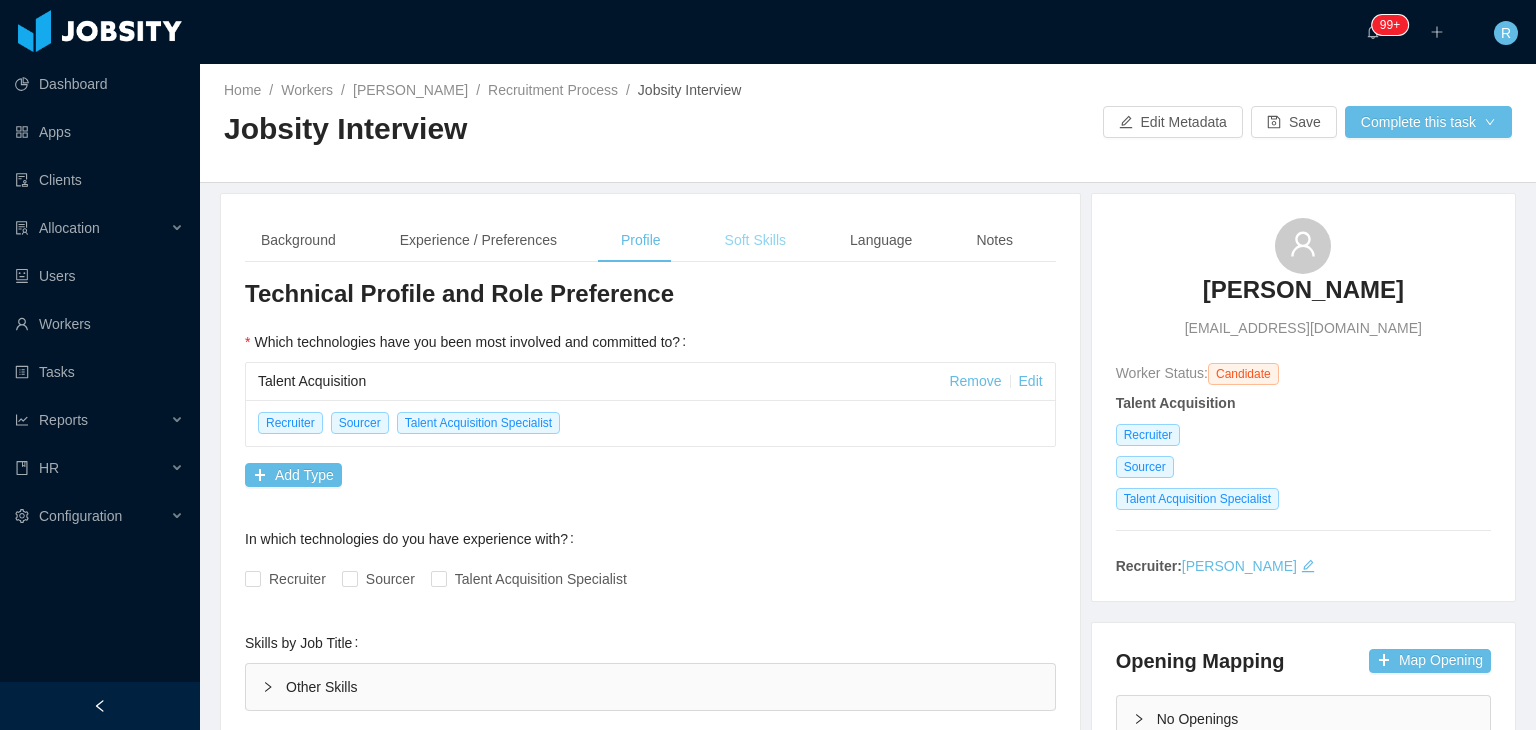 click on "Soft Skills" at bounding box center (755, 240) 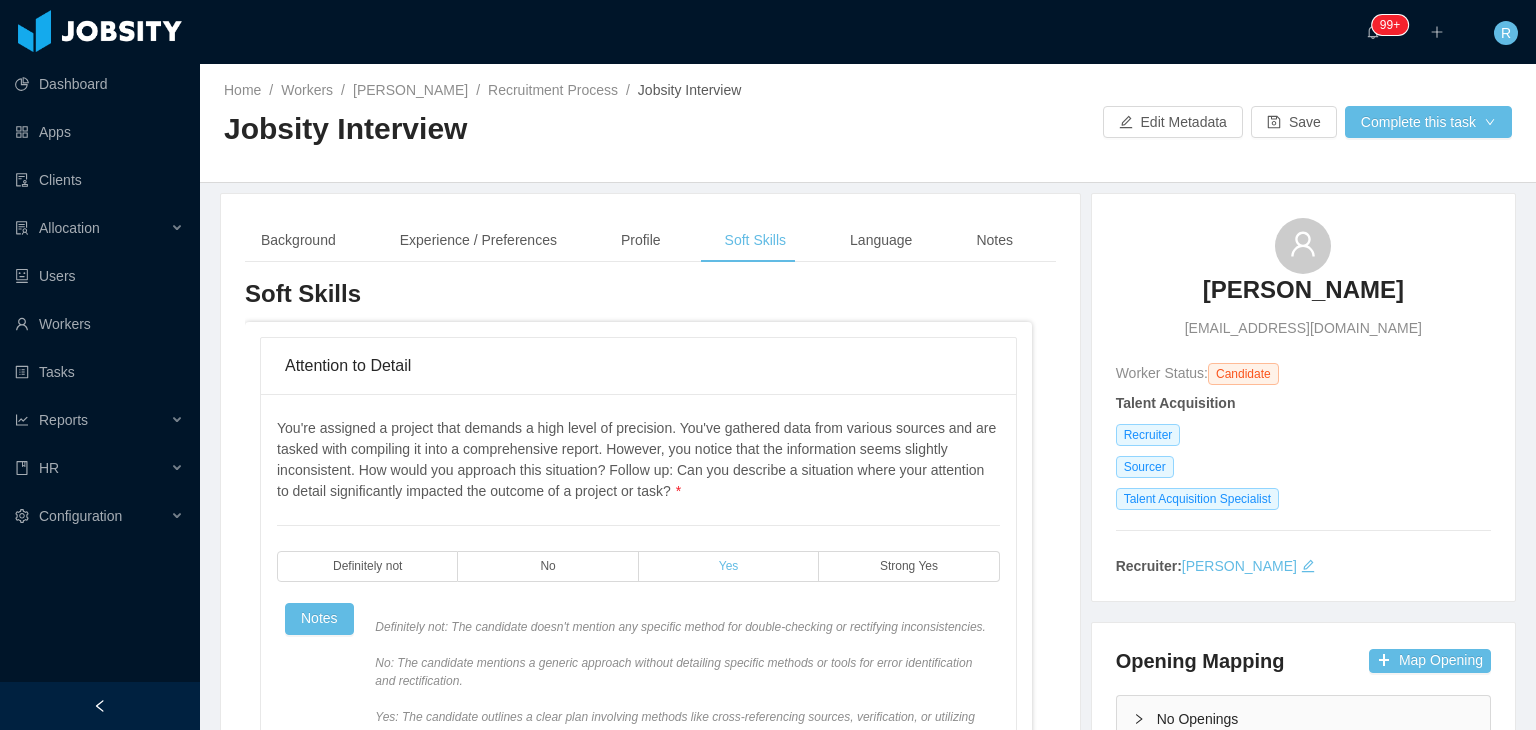 click on "Yes" at bounding box center (729, 566) 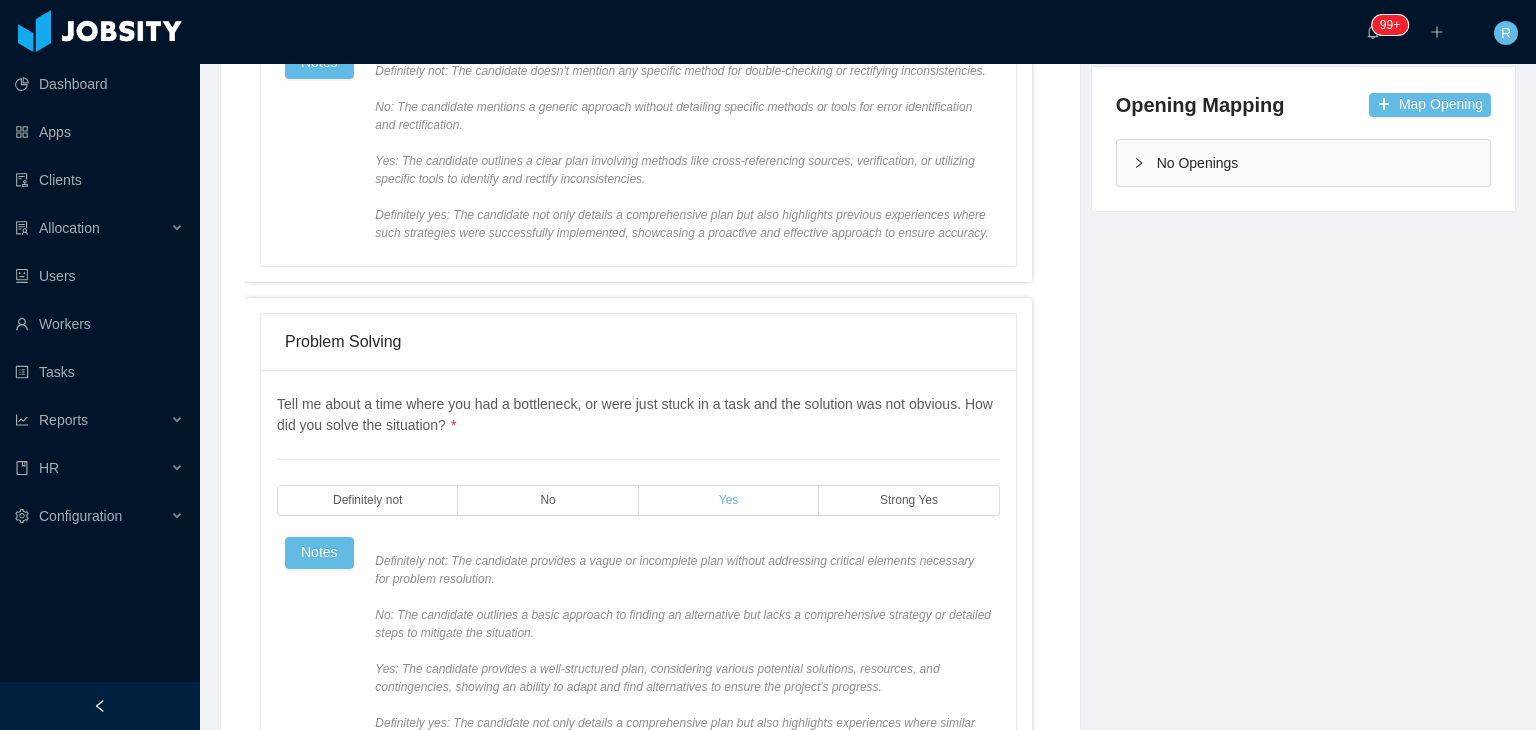 scroll, scrollTop: 600, scrollLeft: 0, axis: vertical 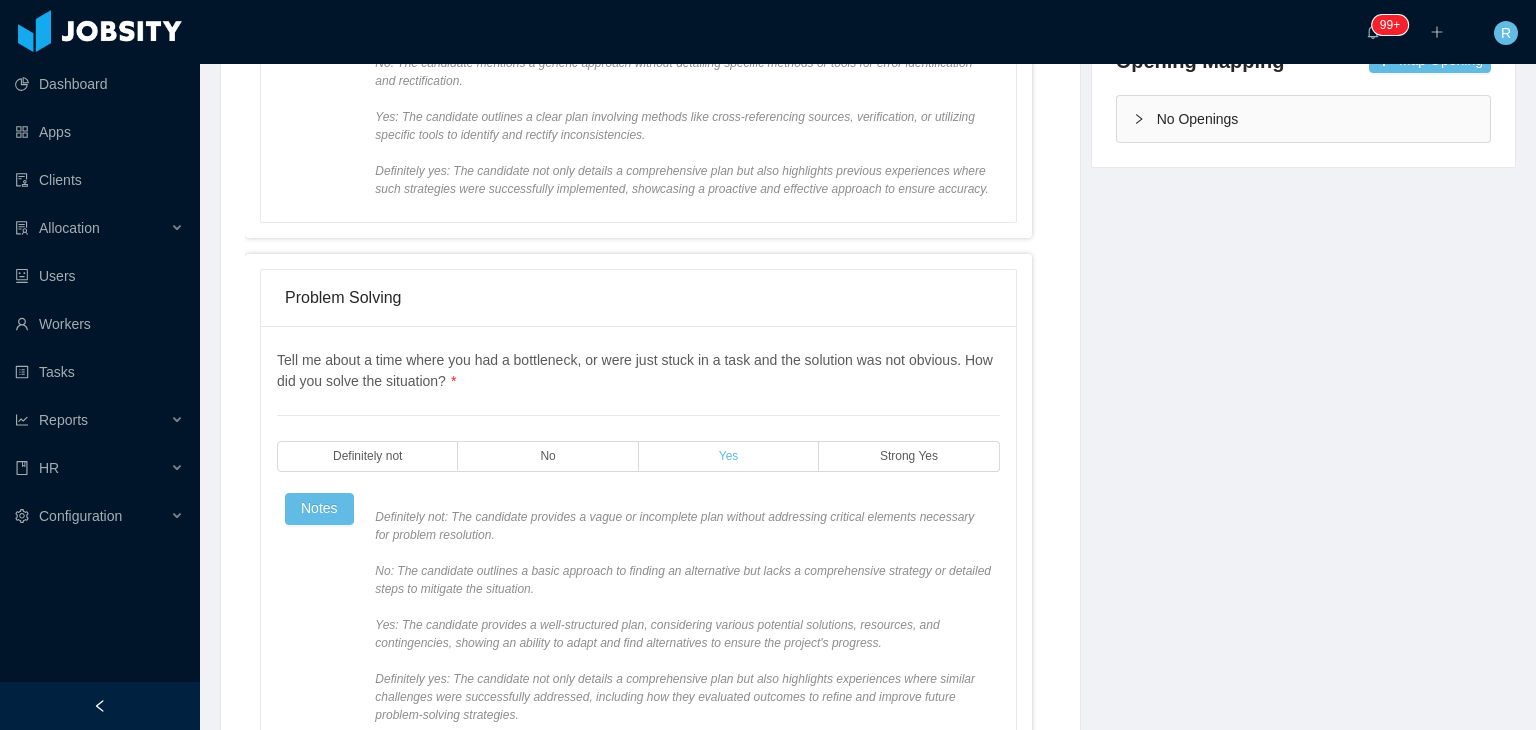 click on "Yes" at bounding box center (729, 456) 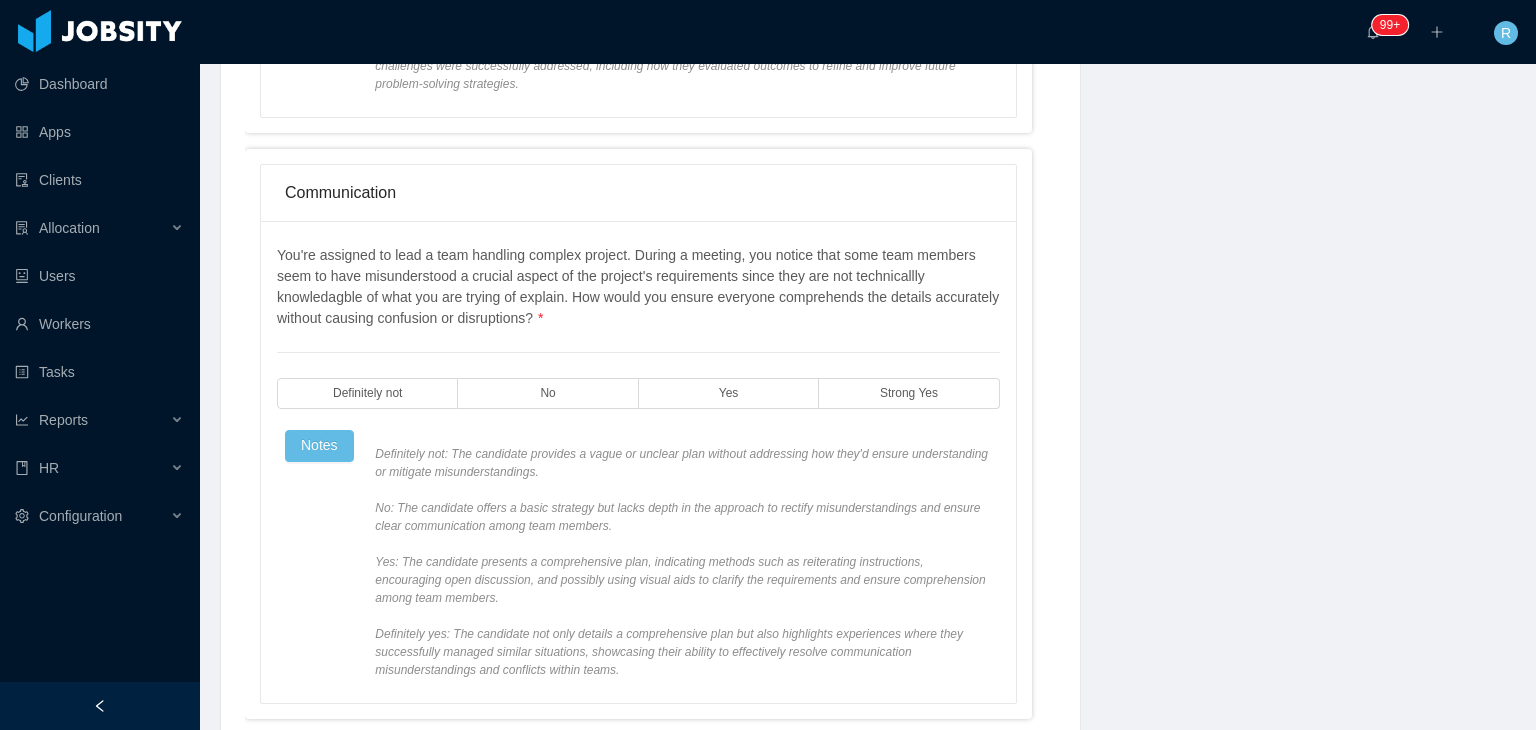 scroll, scrollTop: 1300, scrollLeft: 0, axis: vertical 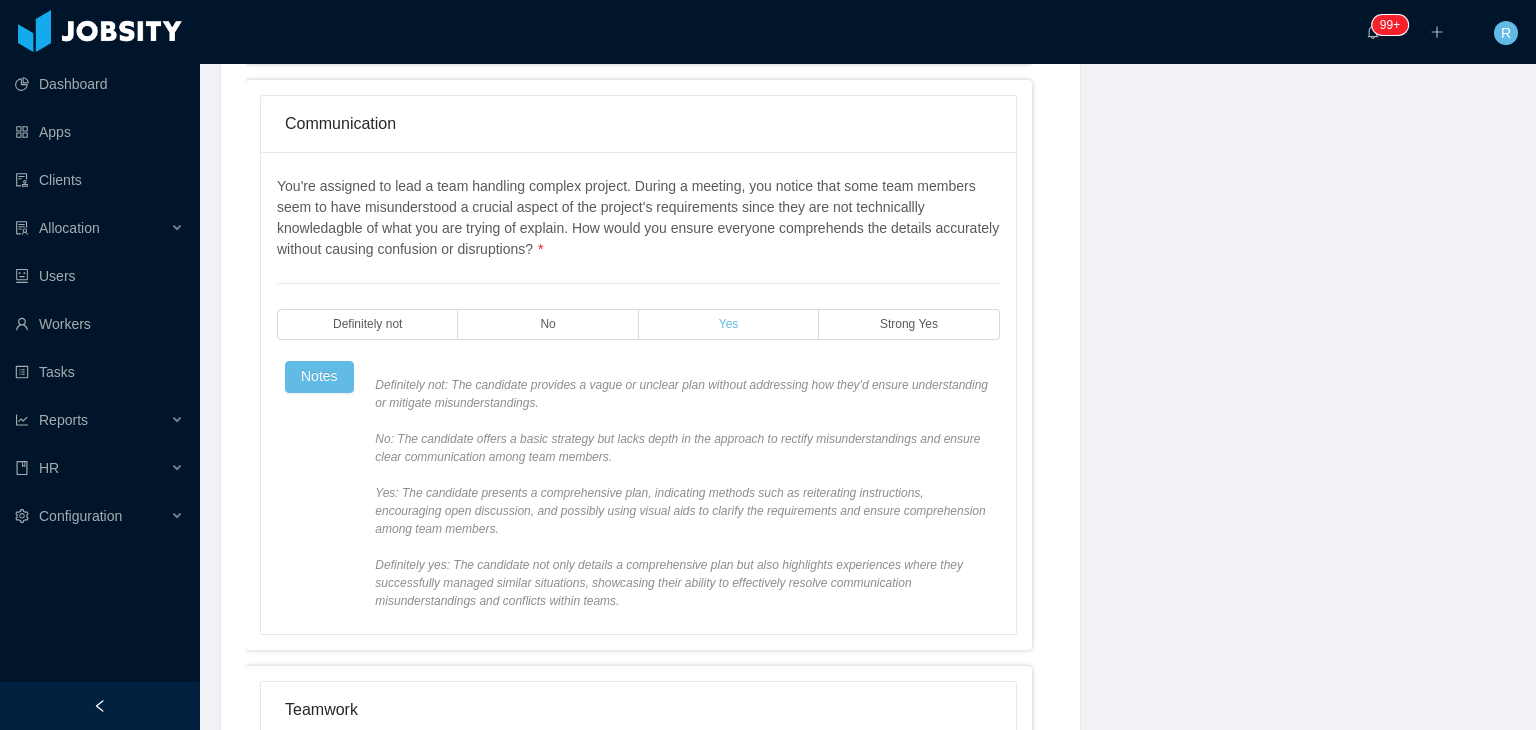 click on "Yes" at bounding box center [729, 324] 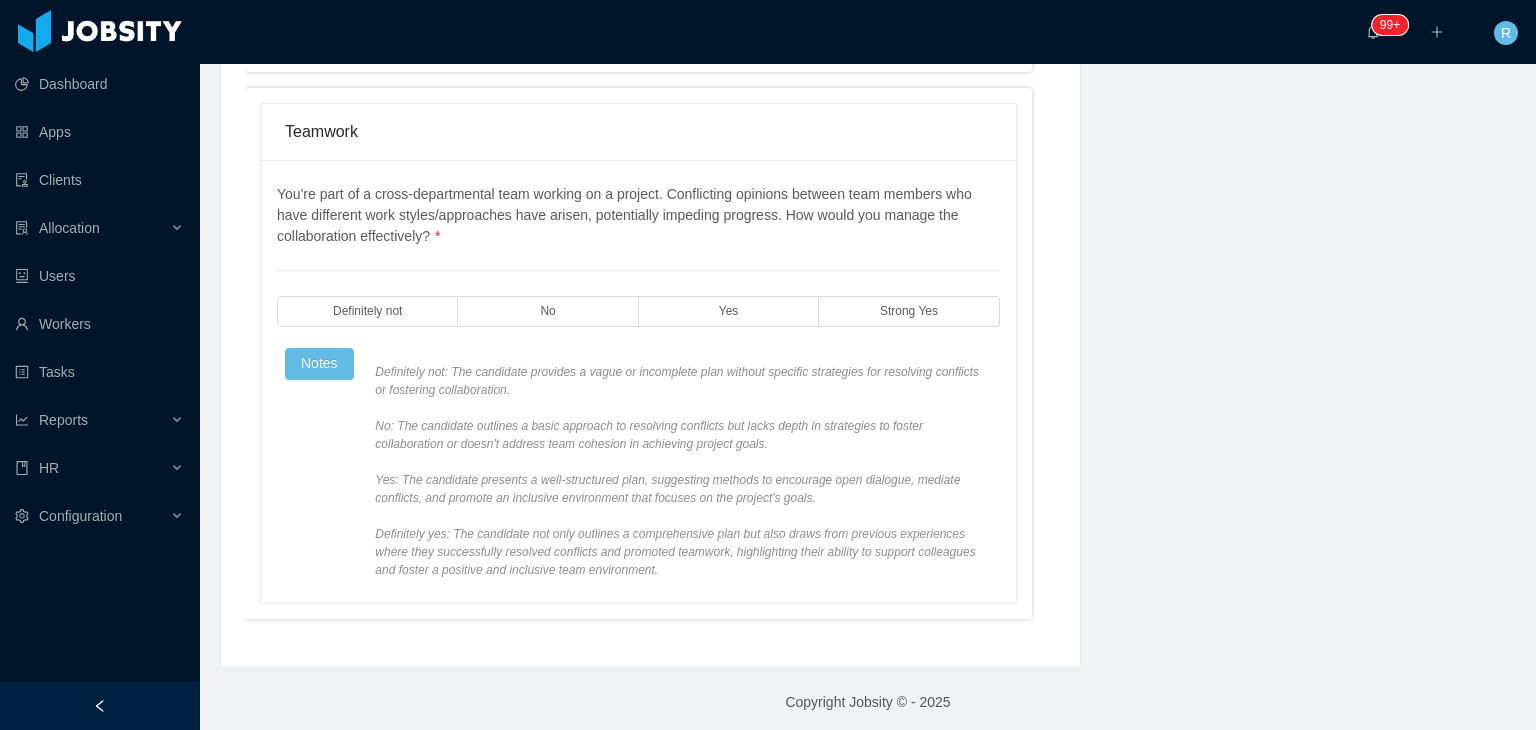 scroll, scrollTop: 1880, scrollLeft: 0, axis: vertical 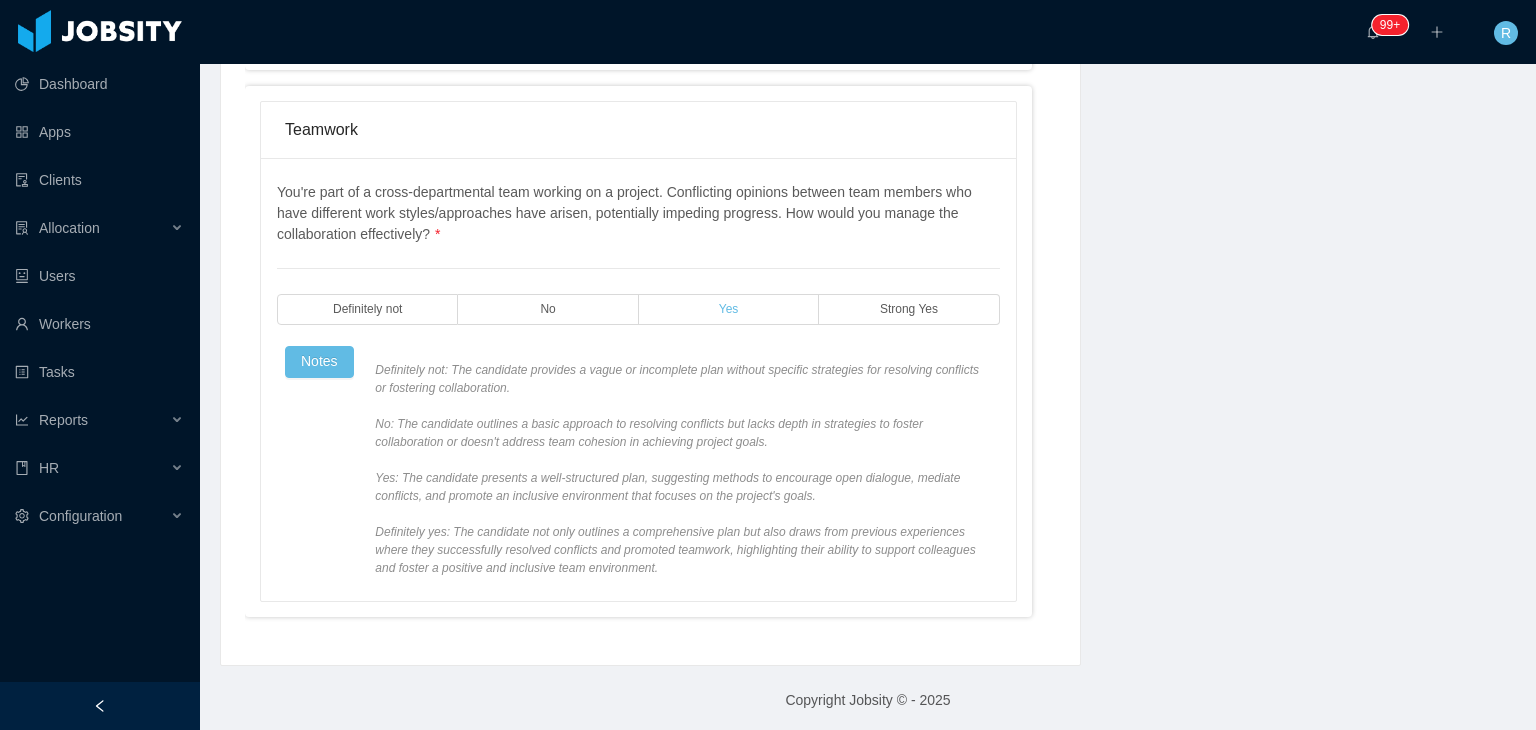 click on "Yes" at bounding box center (729, 309) 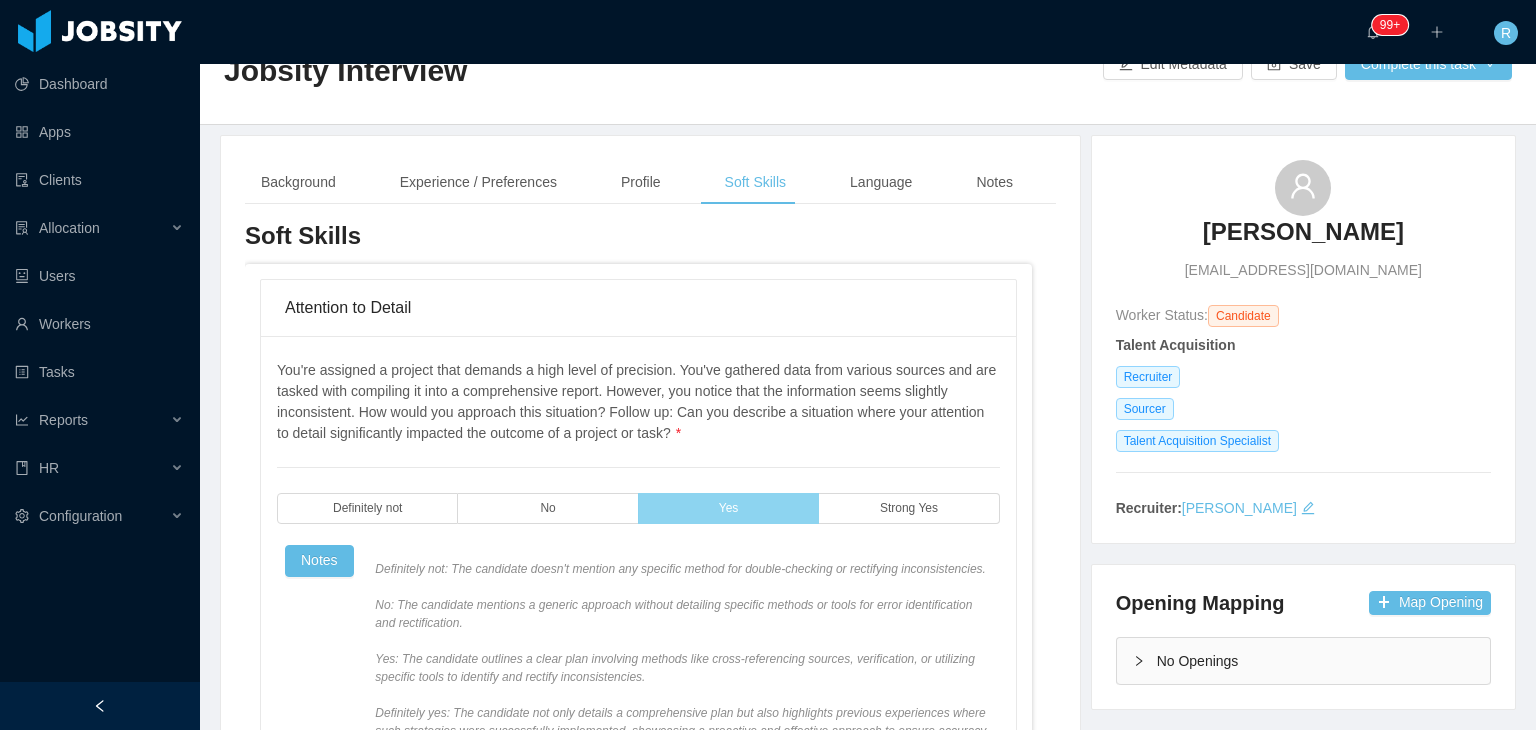 scroll, scrollTop: 0, scrollLeft: 0, axis: both 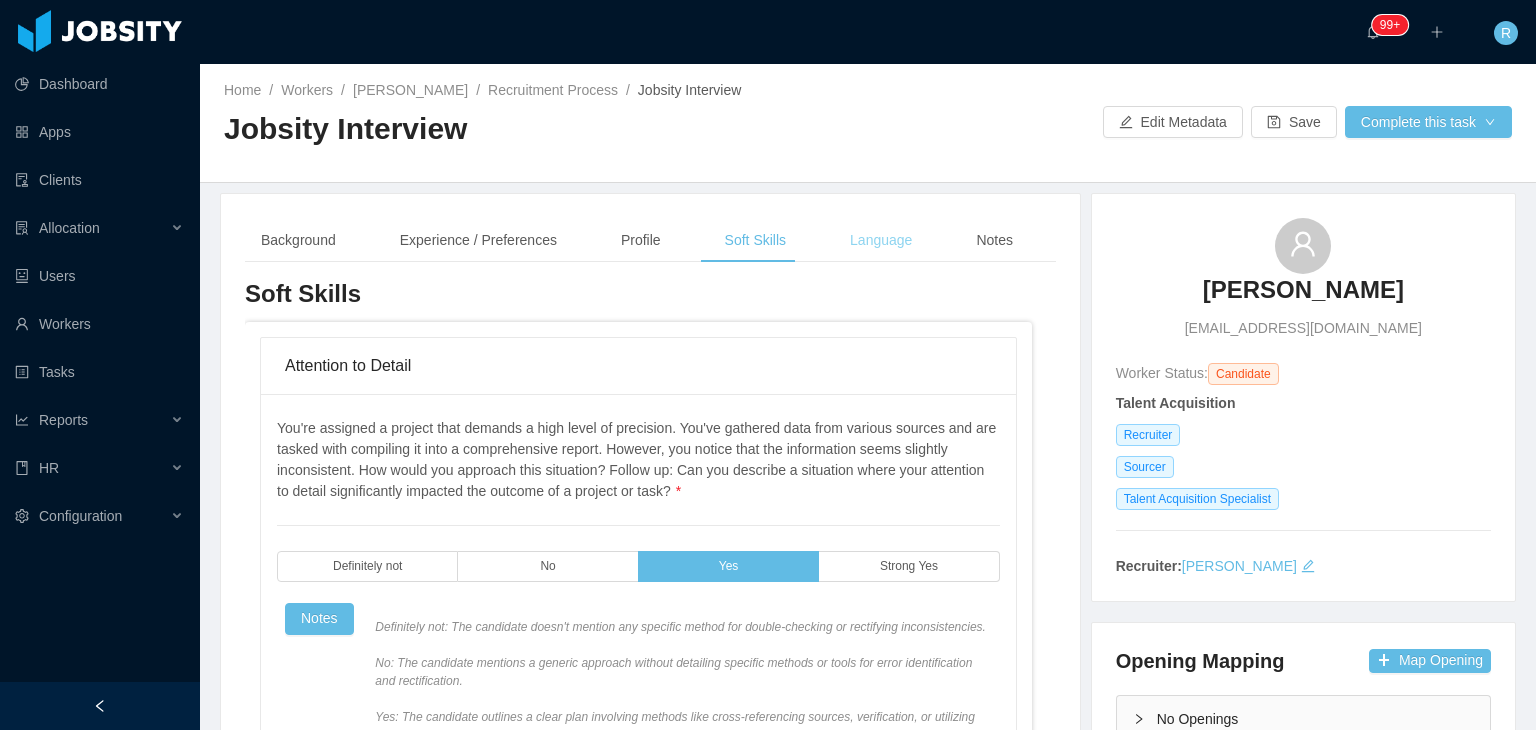click on "Language" at bounding box center (881, 240) 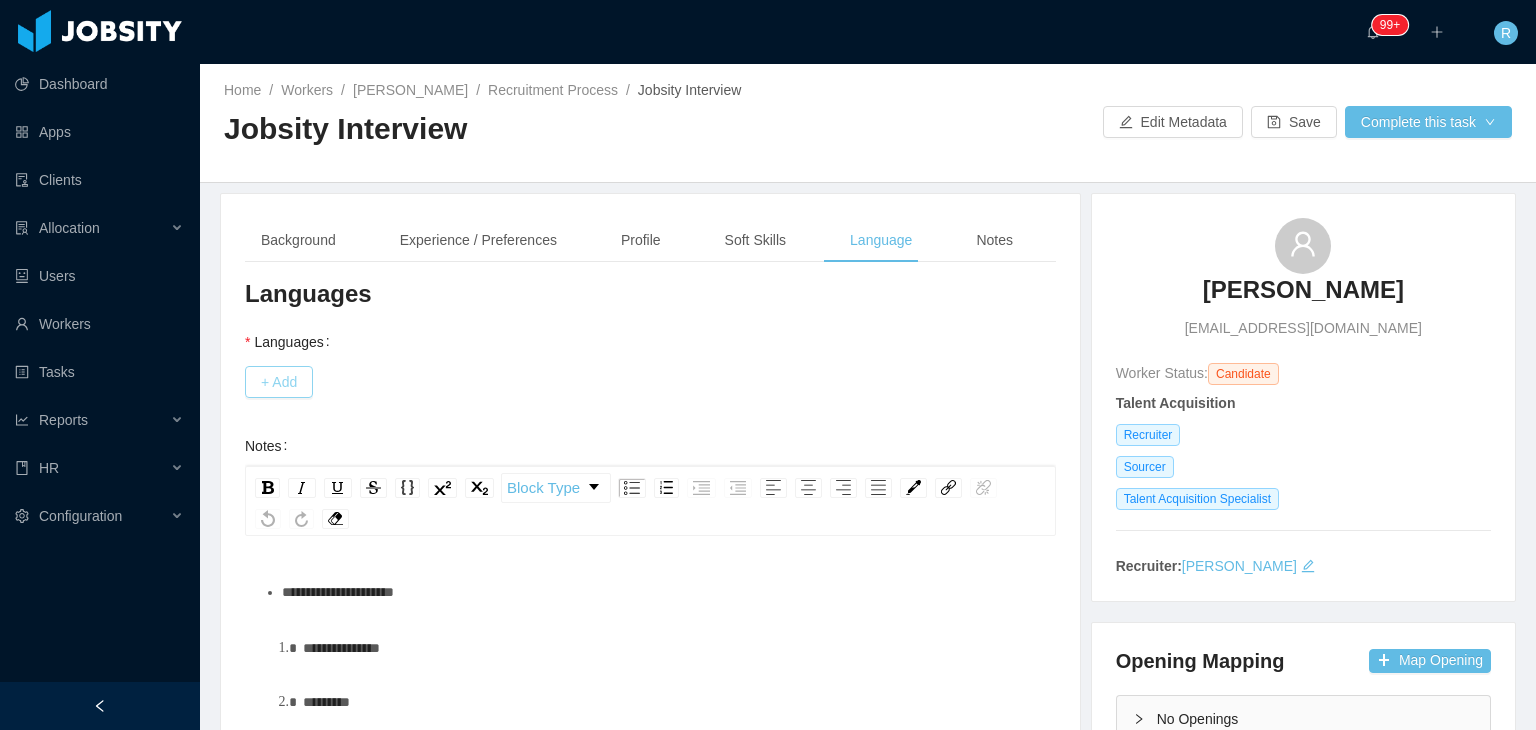 click on "+ Add" at bounding box center (279, 382) 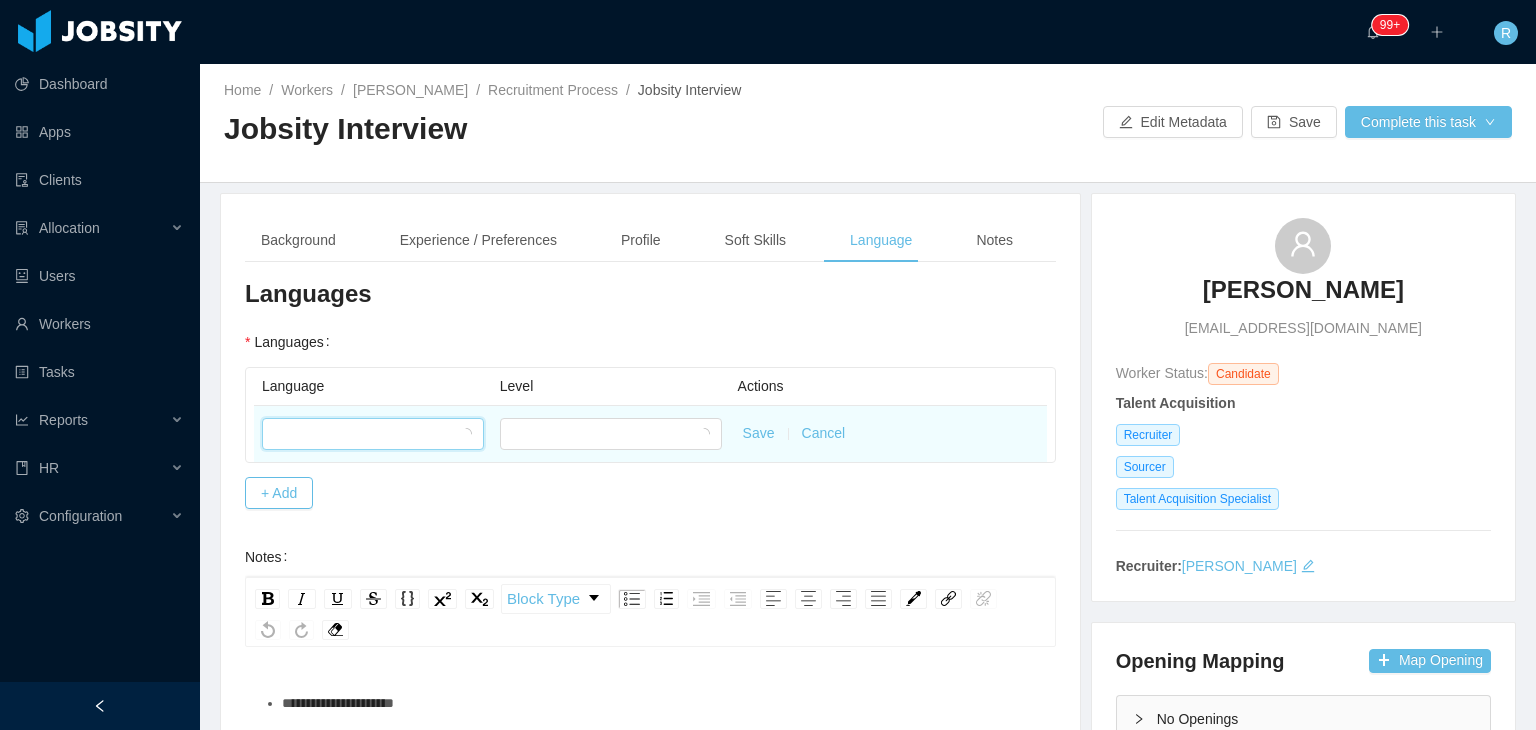 click at bounding box center (366, 434) 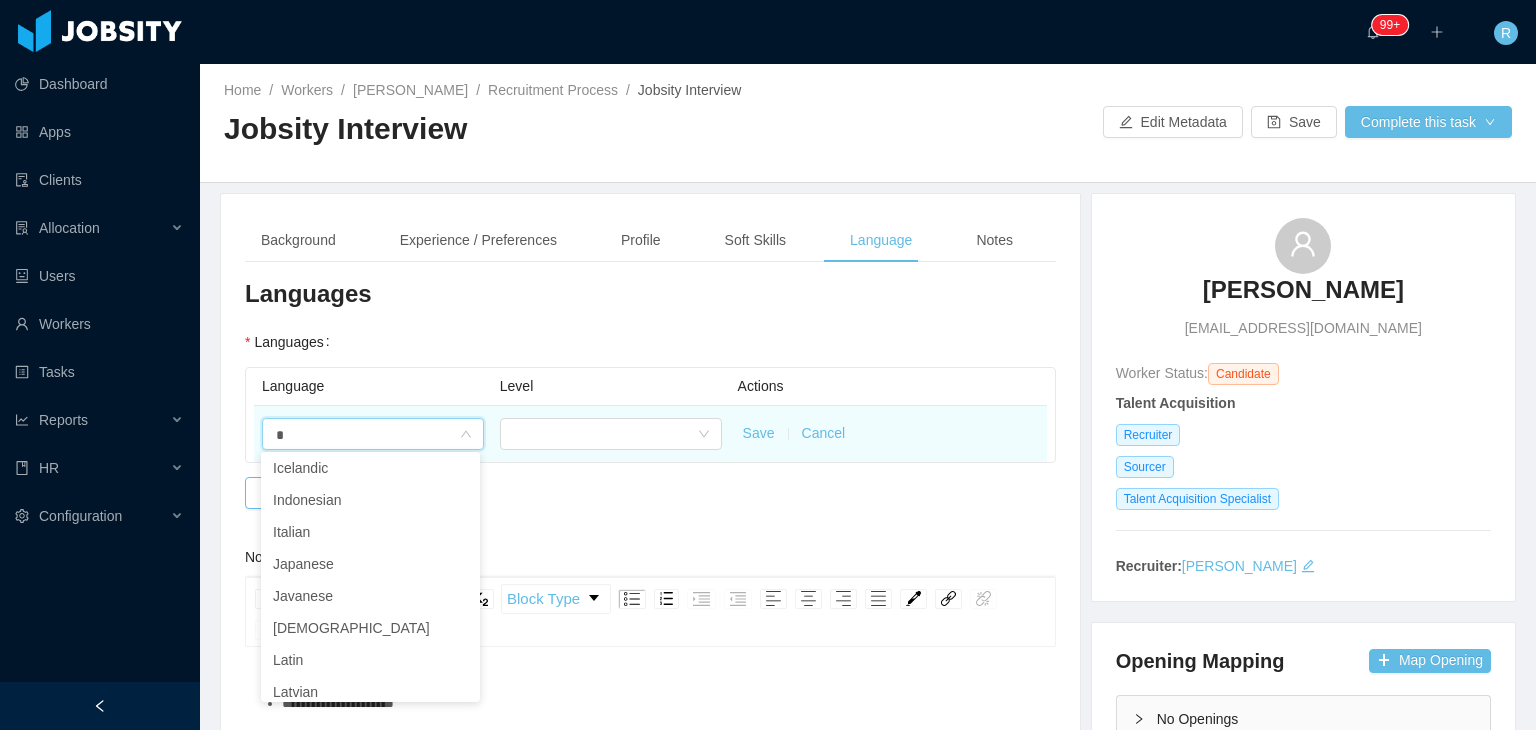 scroll, scrollTop: 4, scrollLeft: 0, axis: vertical 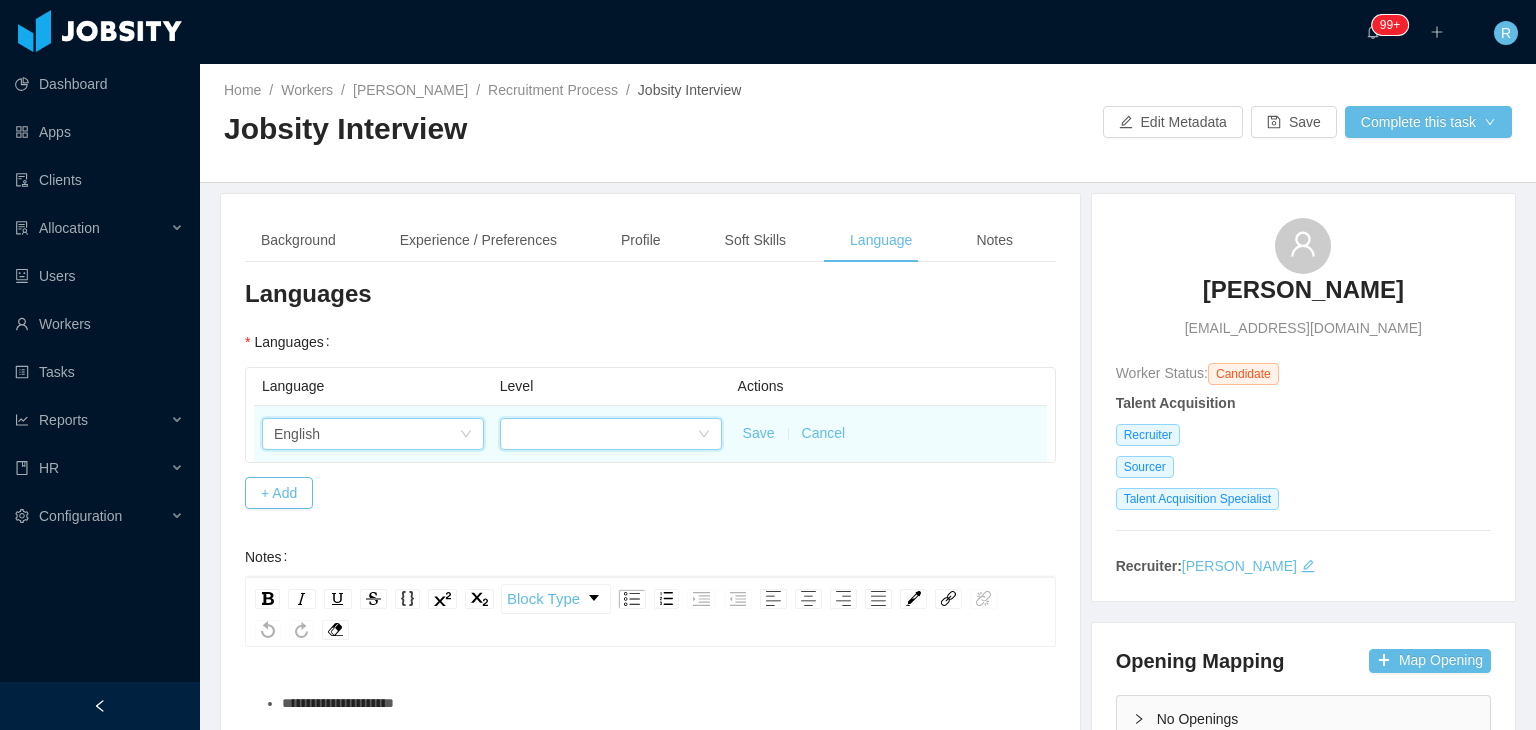 click at bounding box center (604, 434) 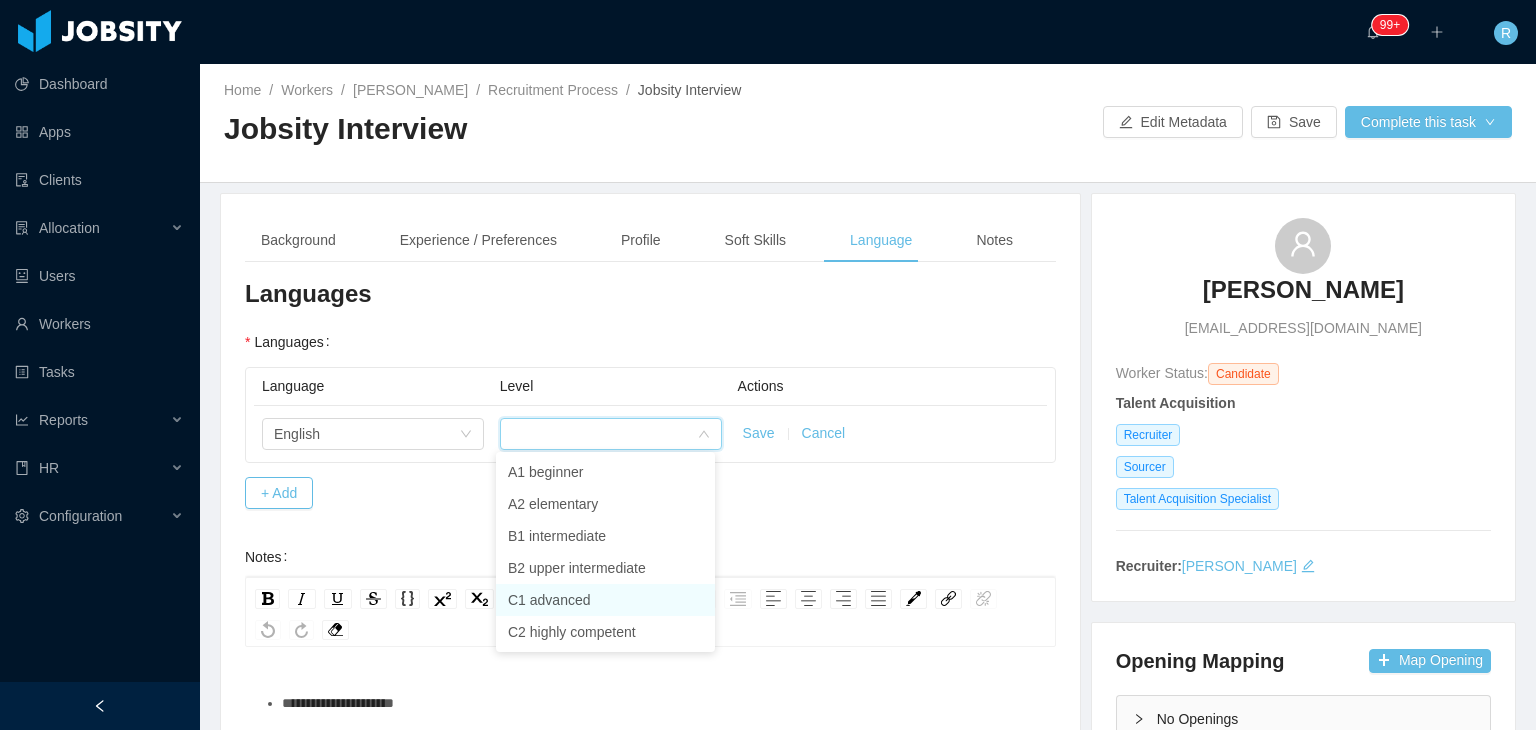 click on "C1 advanced" at bounding box center [605, 600] 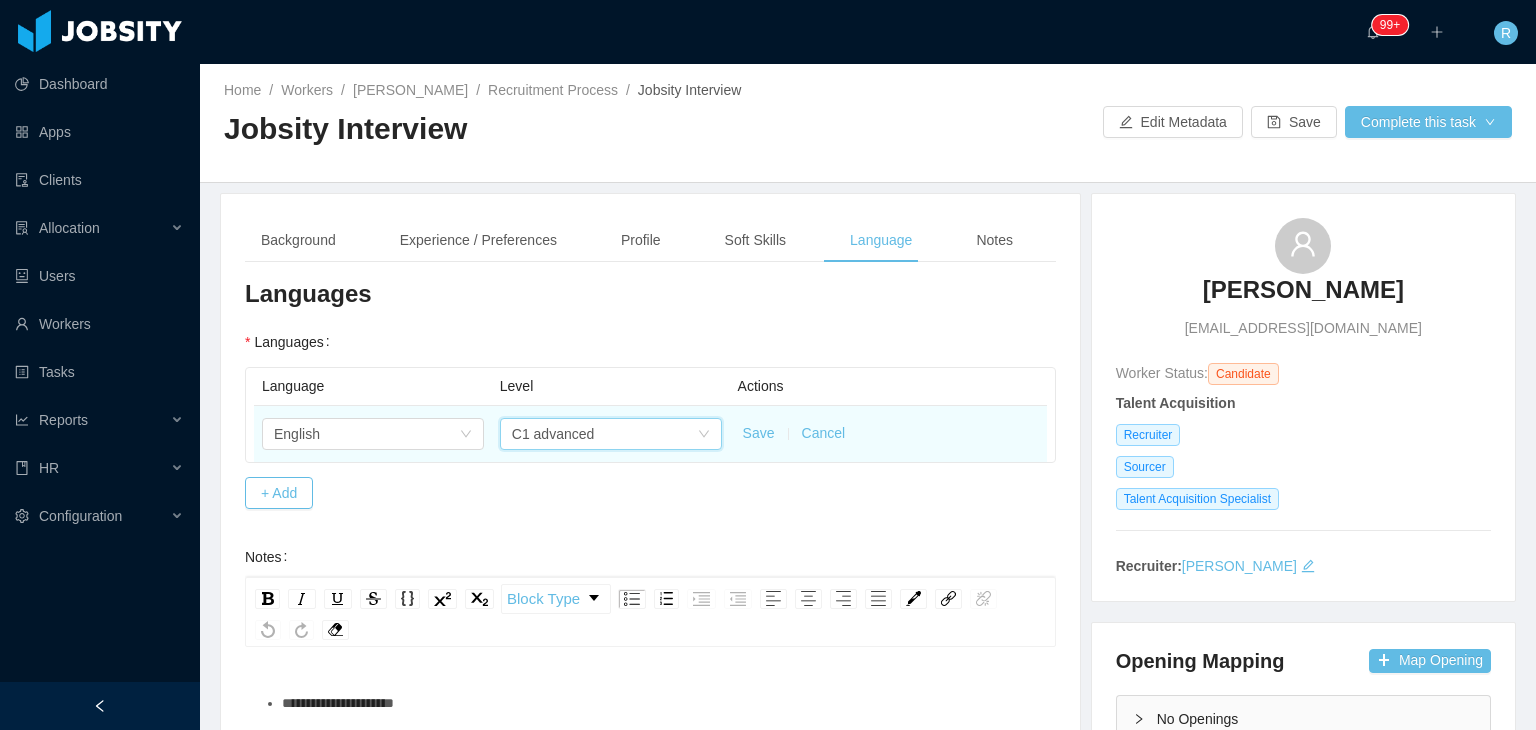 click on "Save" at bounding box center [759, 433] 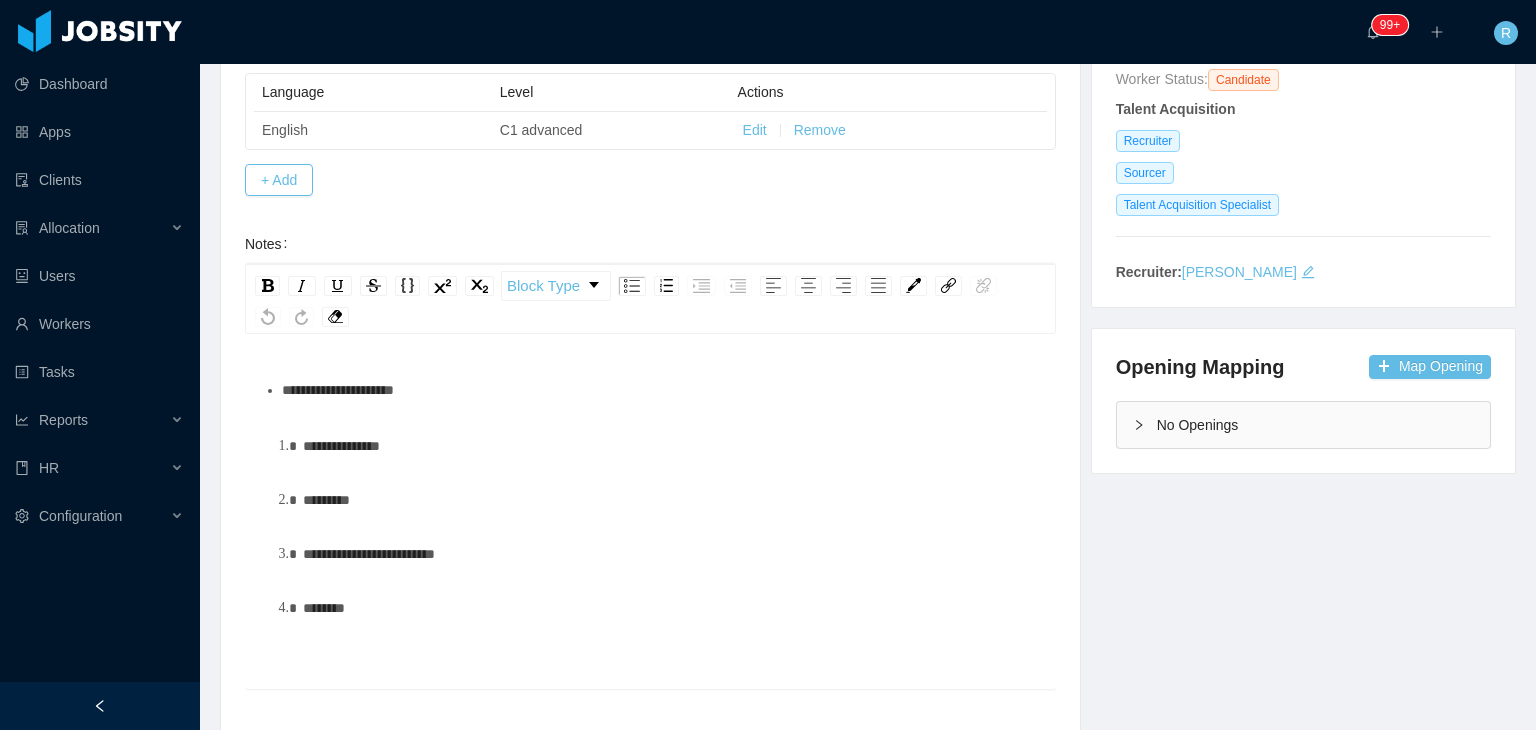 scroll, scrollTop: 300, scrollLeft: 0, axis: vertical 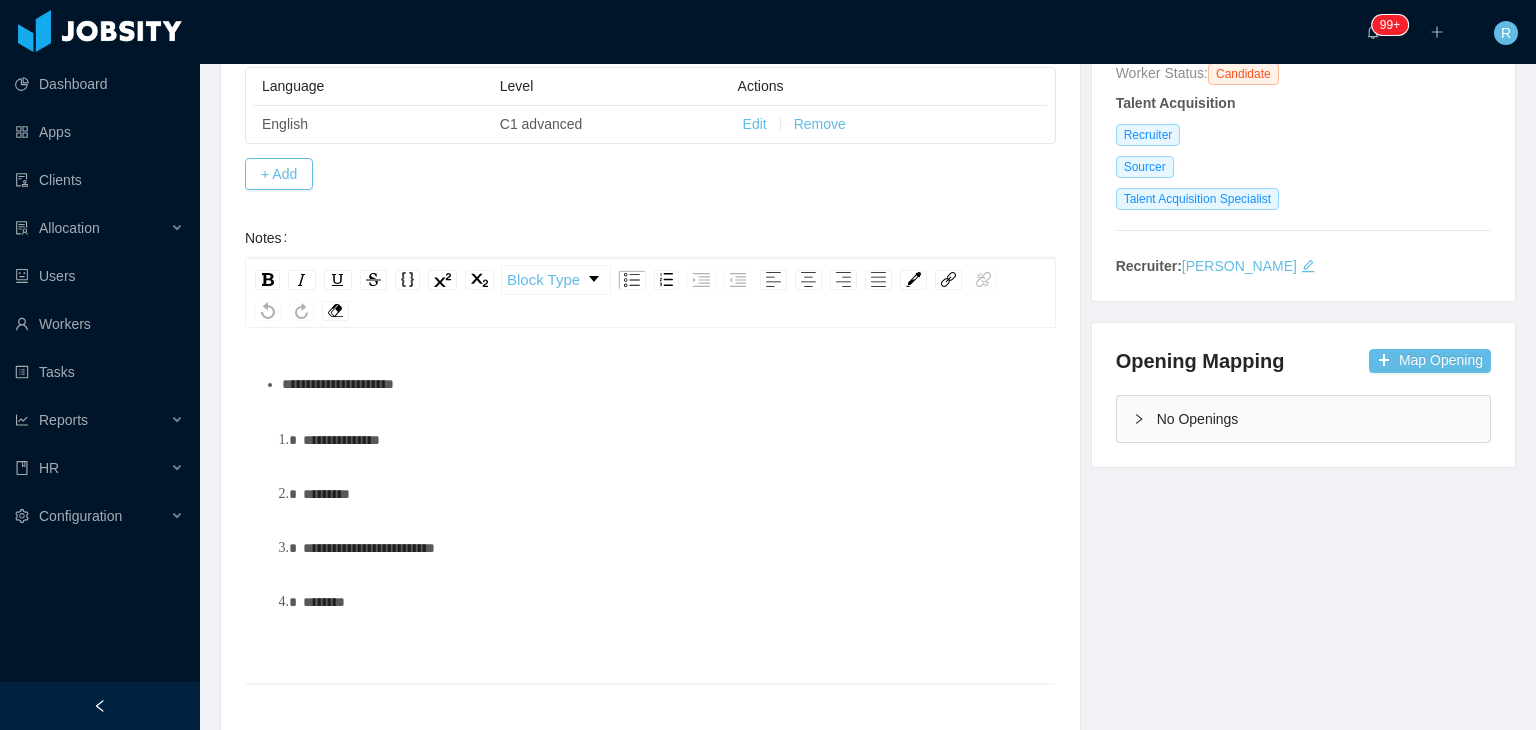 click on "**********" at bounding box center [661, 384] 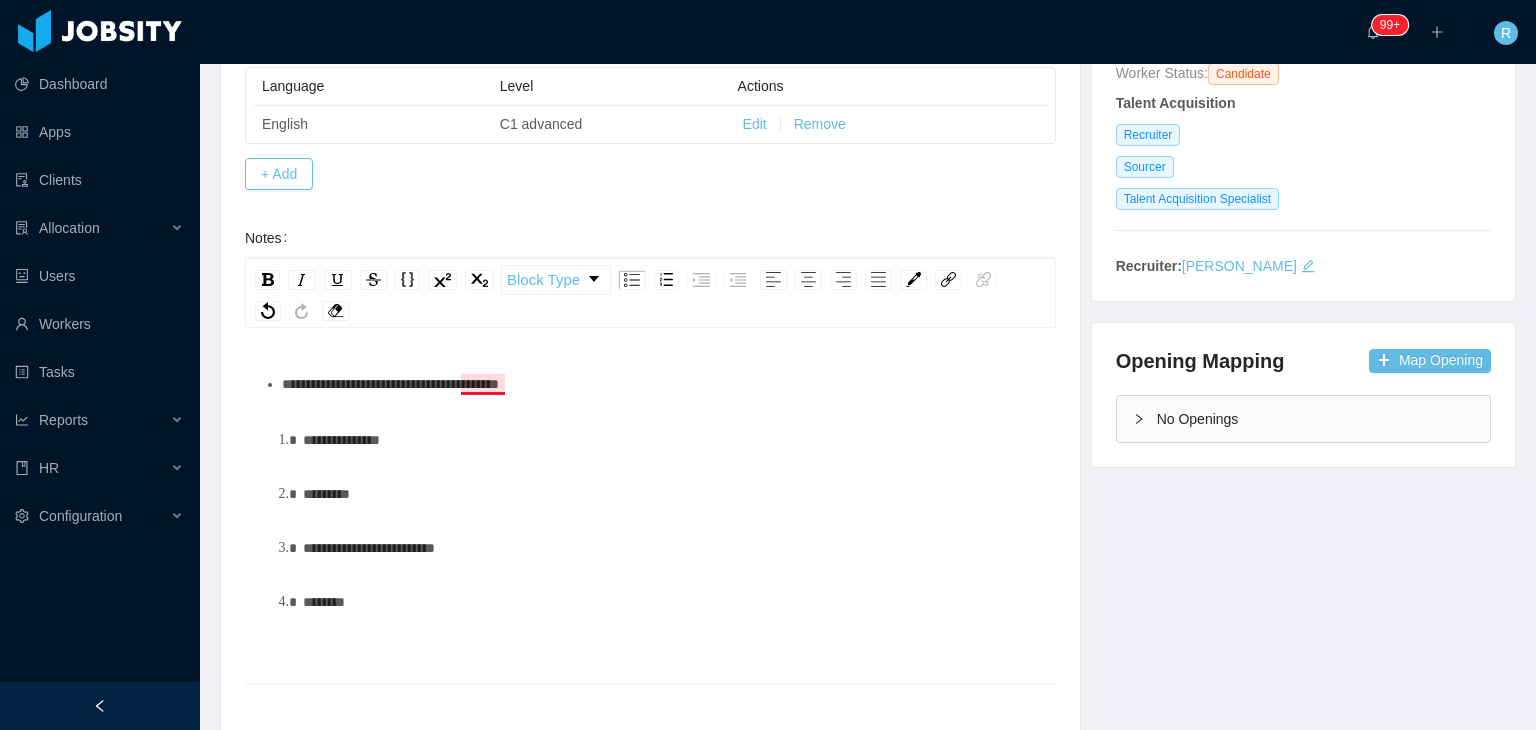 click on "**********" at bounding box center (390, 384) 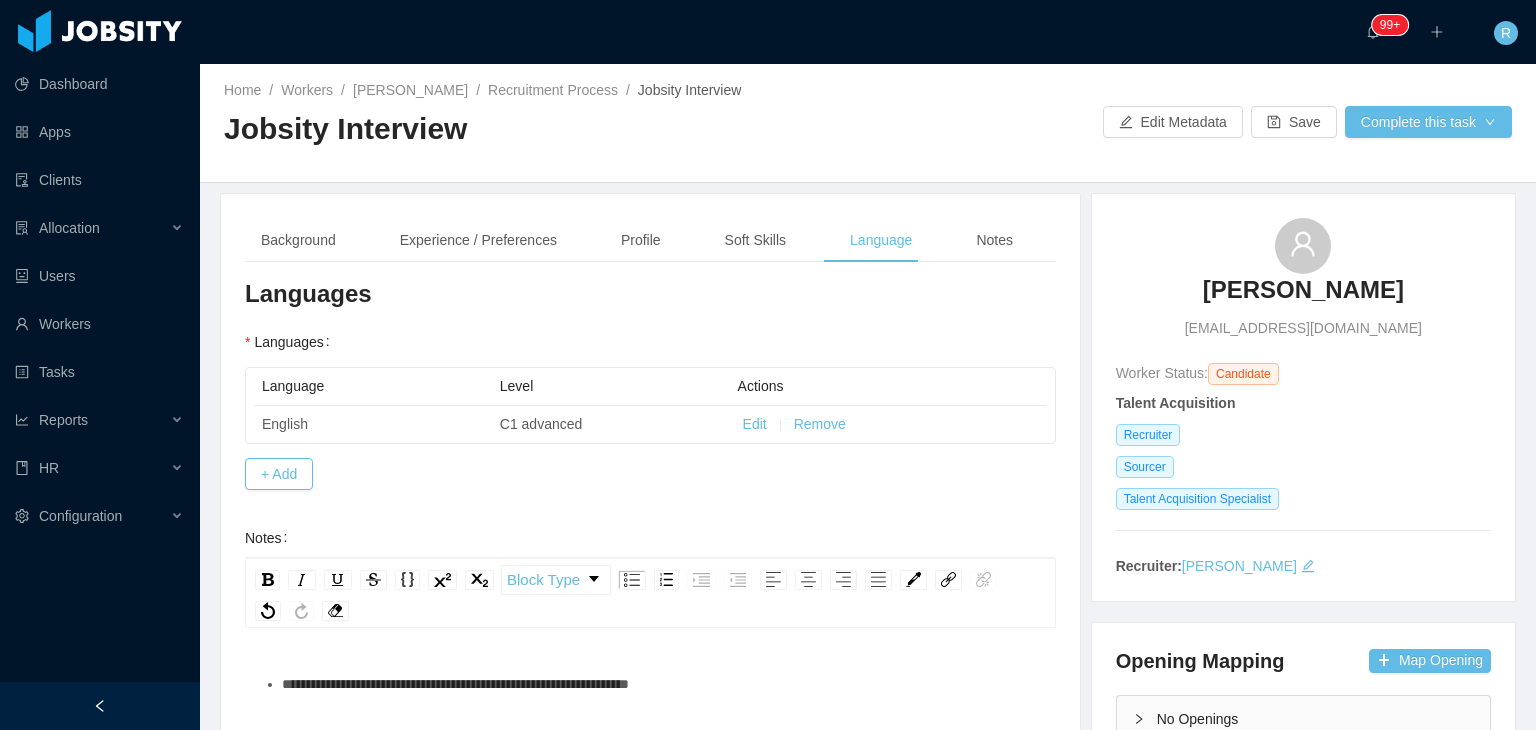 scroll, scrollTop: 0, scrollLeft: 0, axis: both 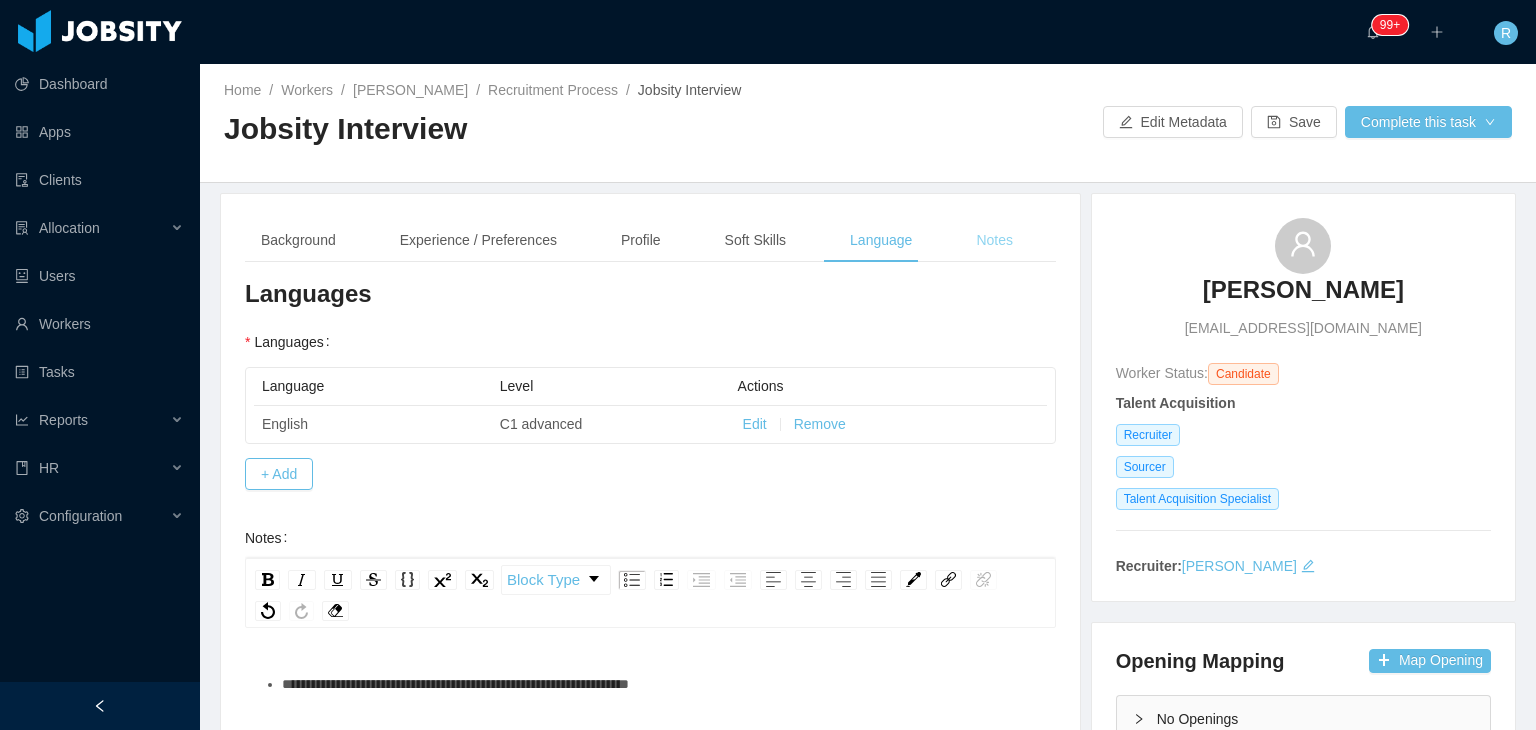 click on "Notes" at bounding box center [994, 240] 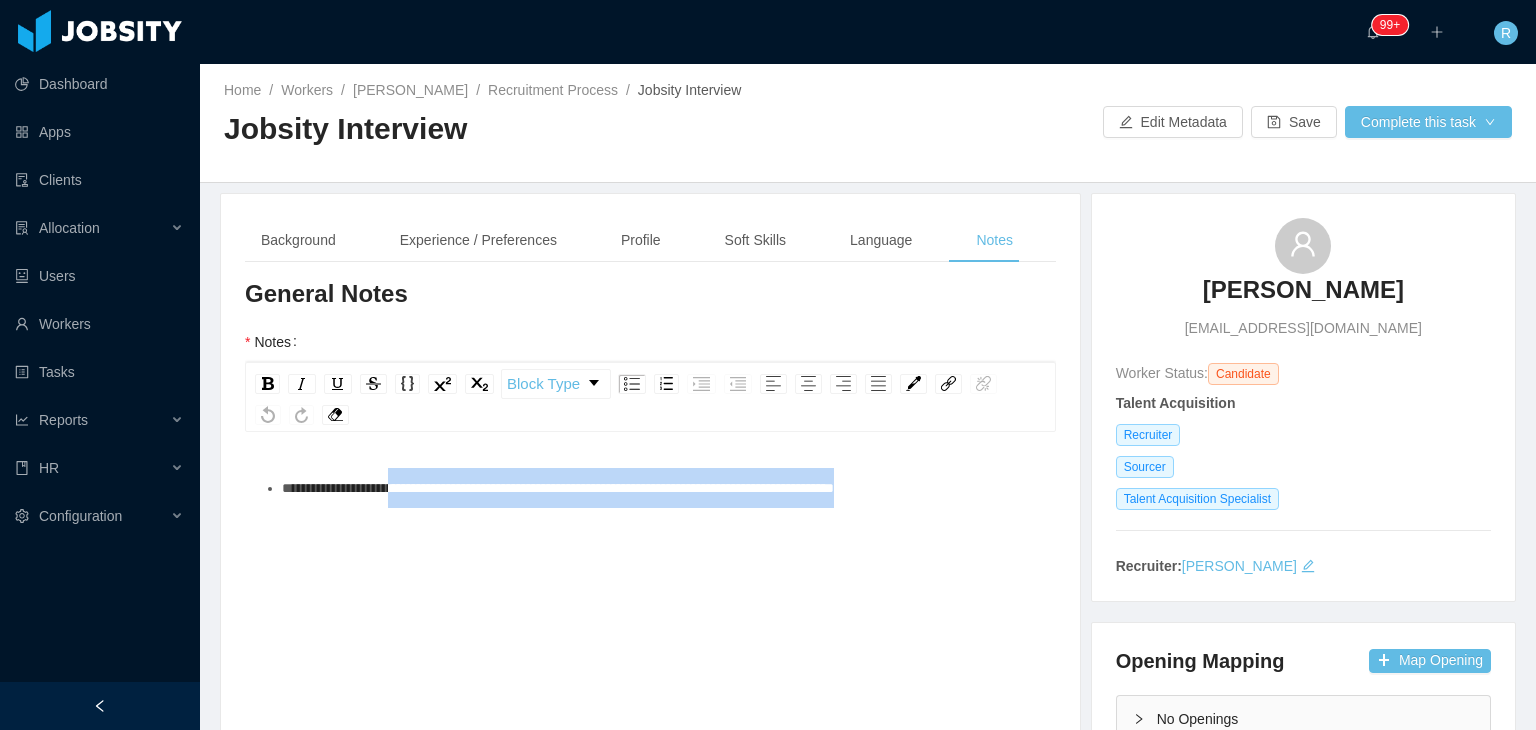 drag, startPoint x: 871, startPoint y: 501, endPoint x: 419, endPoint y: 490, distance: 452.13382 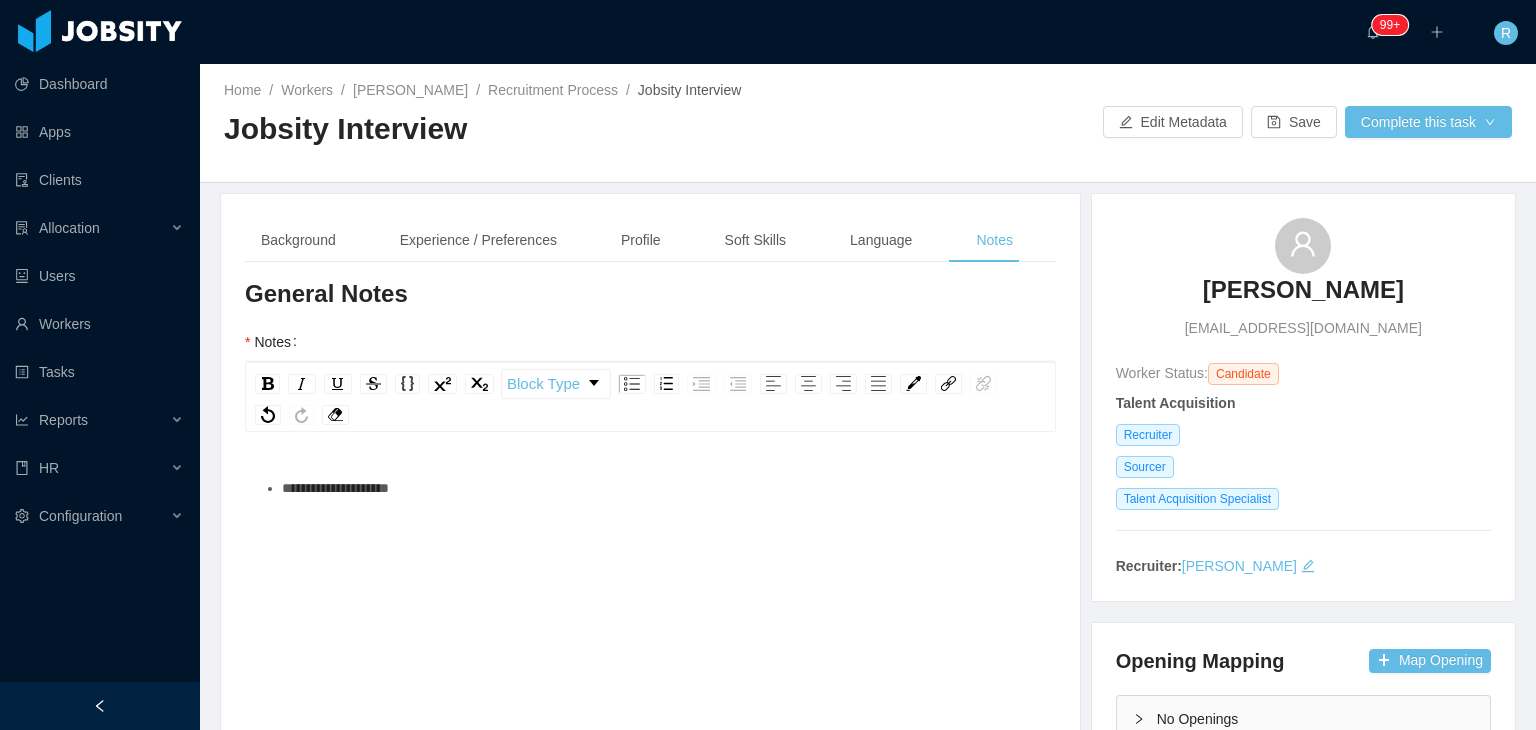 type 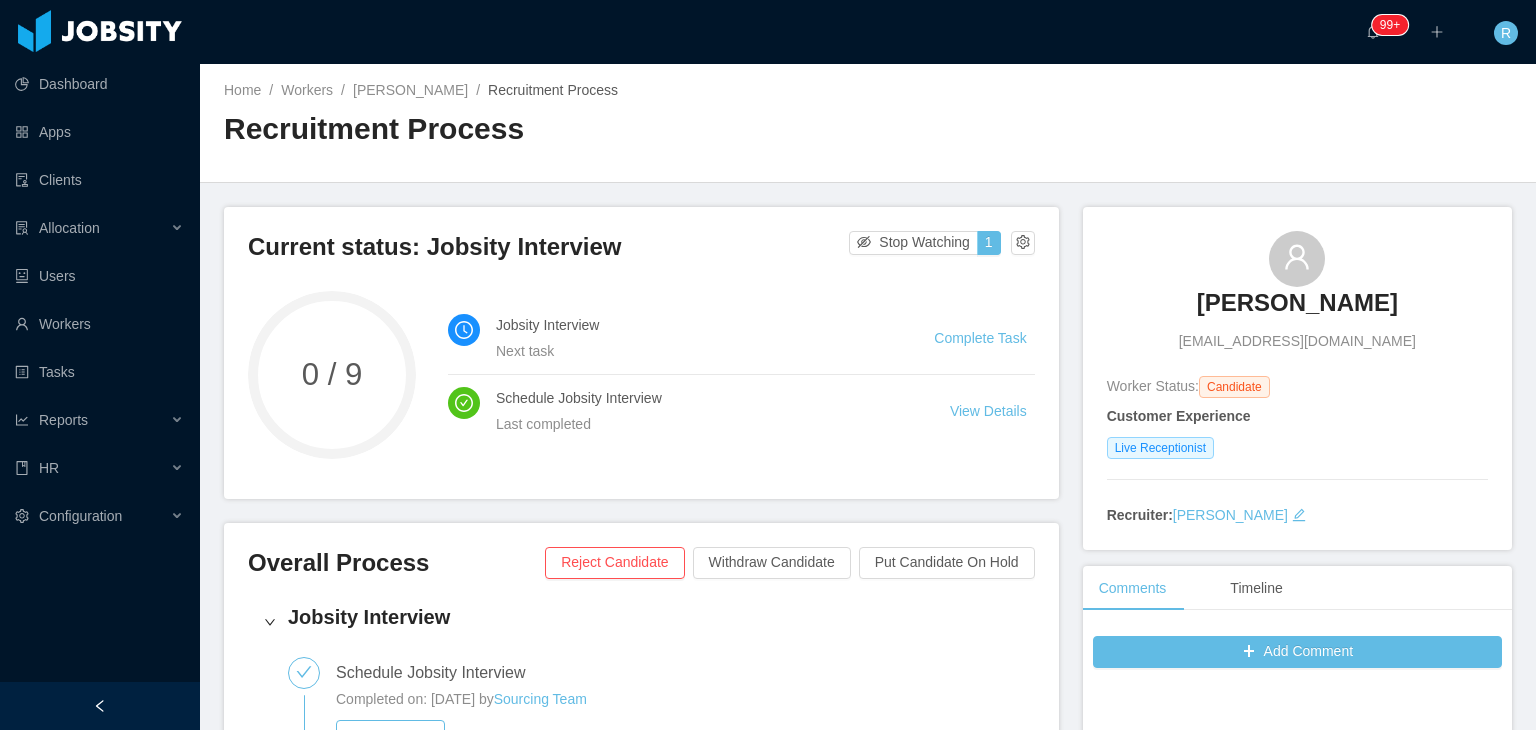 scroll, scrollTop: 0, scrollLeft: 0, axis: both 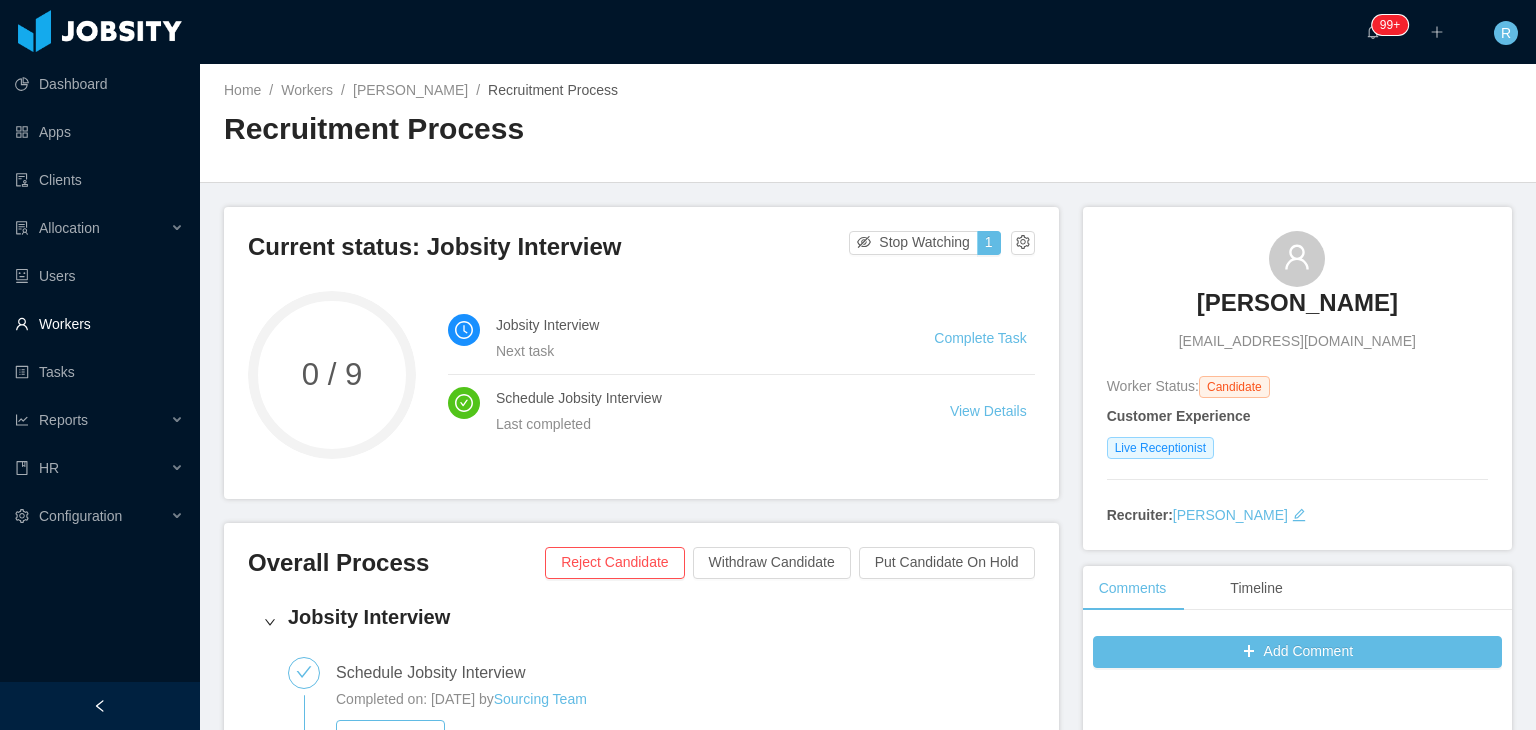 click on "Workers" at bounding box center [99, 324] 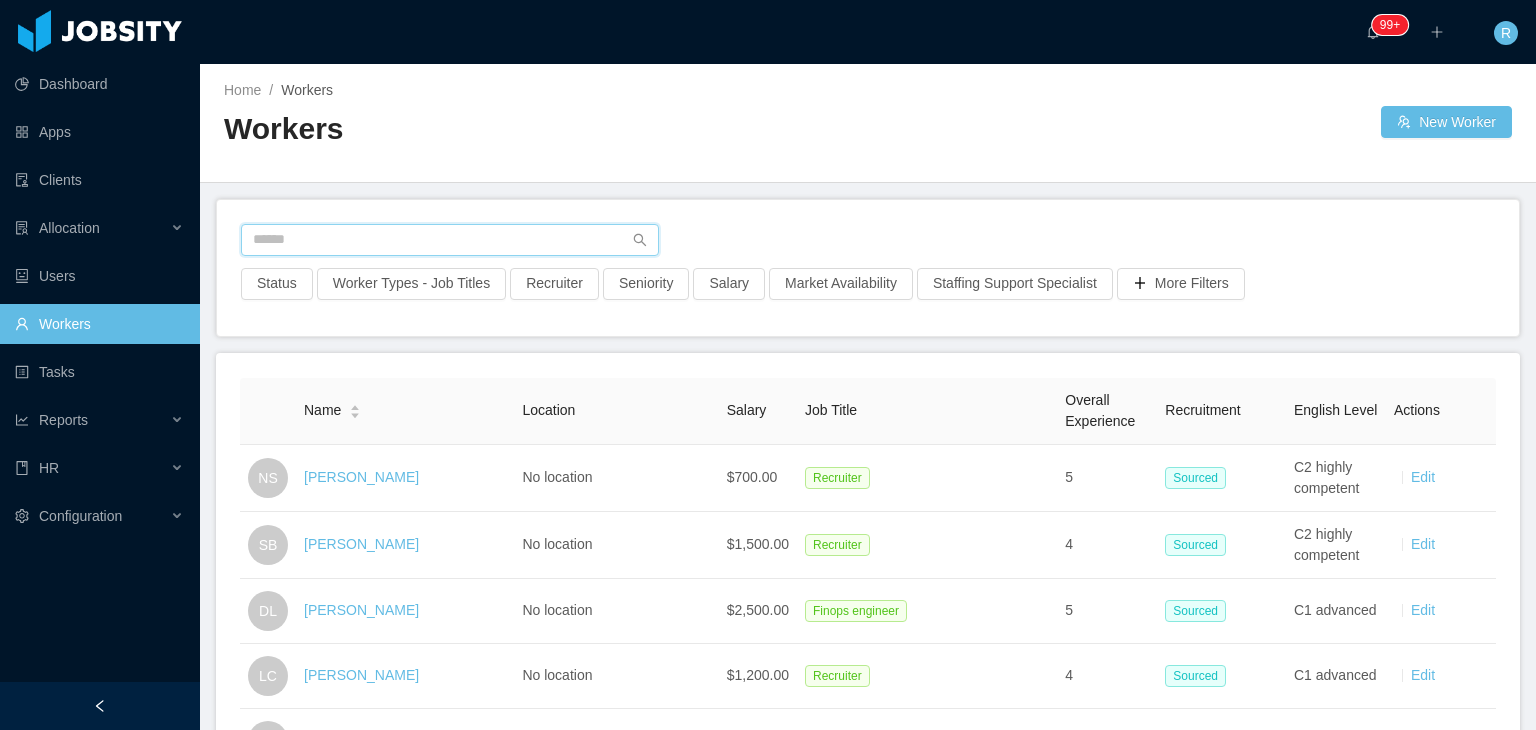 click at bounding box center [450, 240] 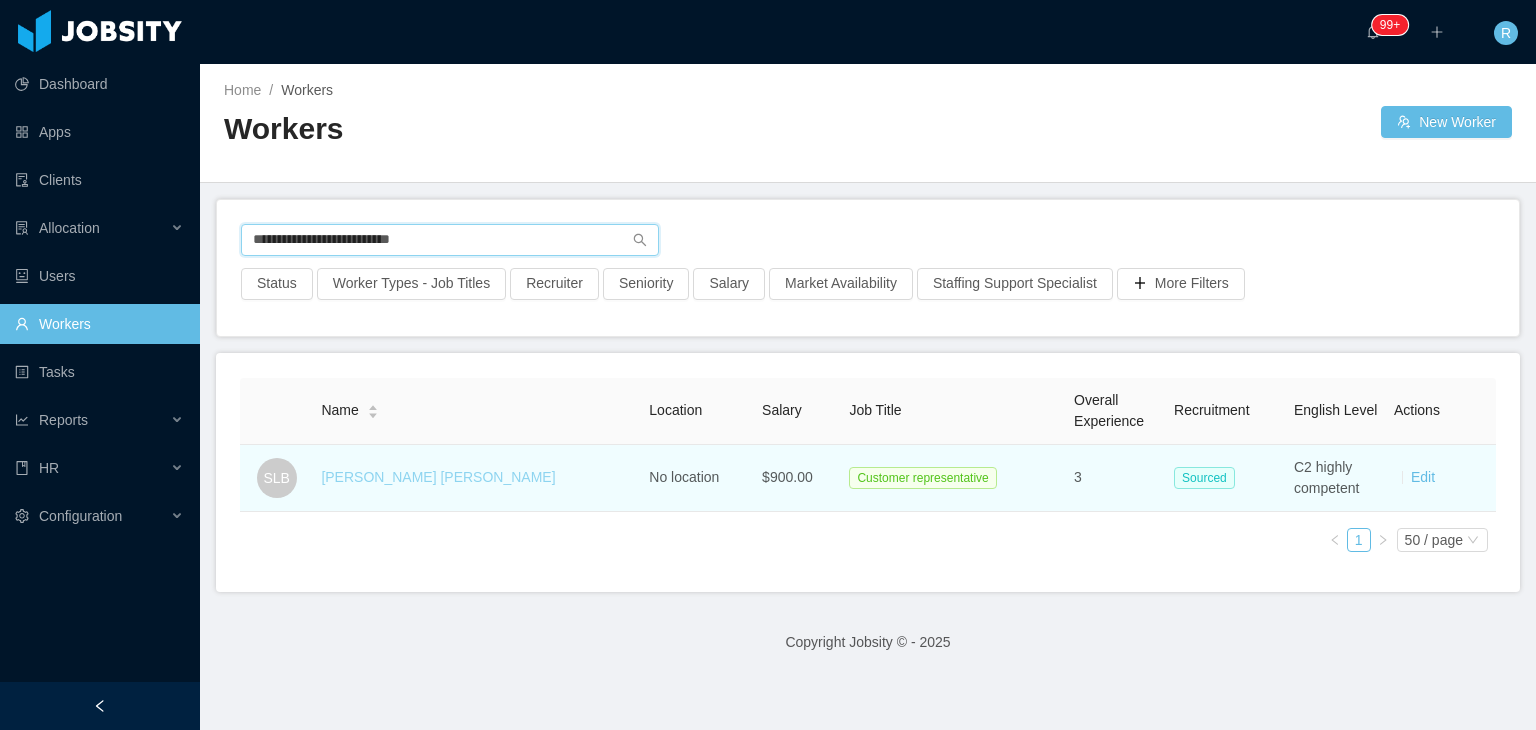 type on "**********" 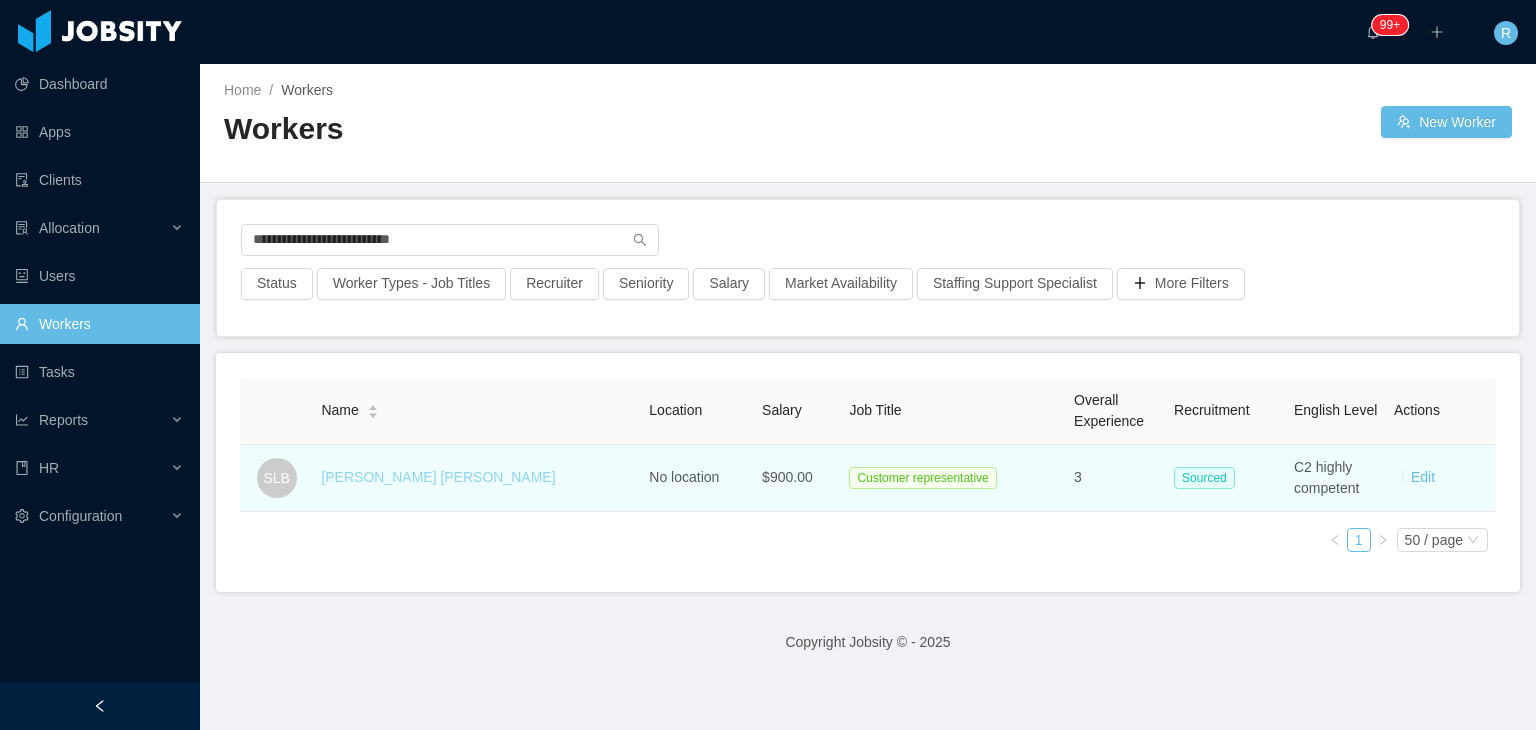 click on "[PERSON_NAME] [PERSON_NAME]" at bounding box center [438, 477] 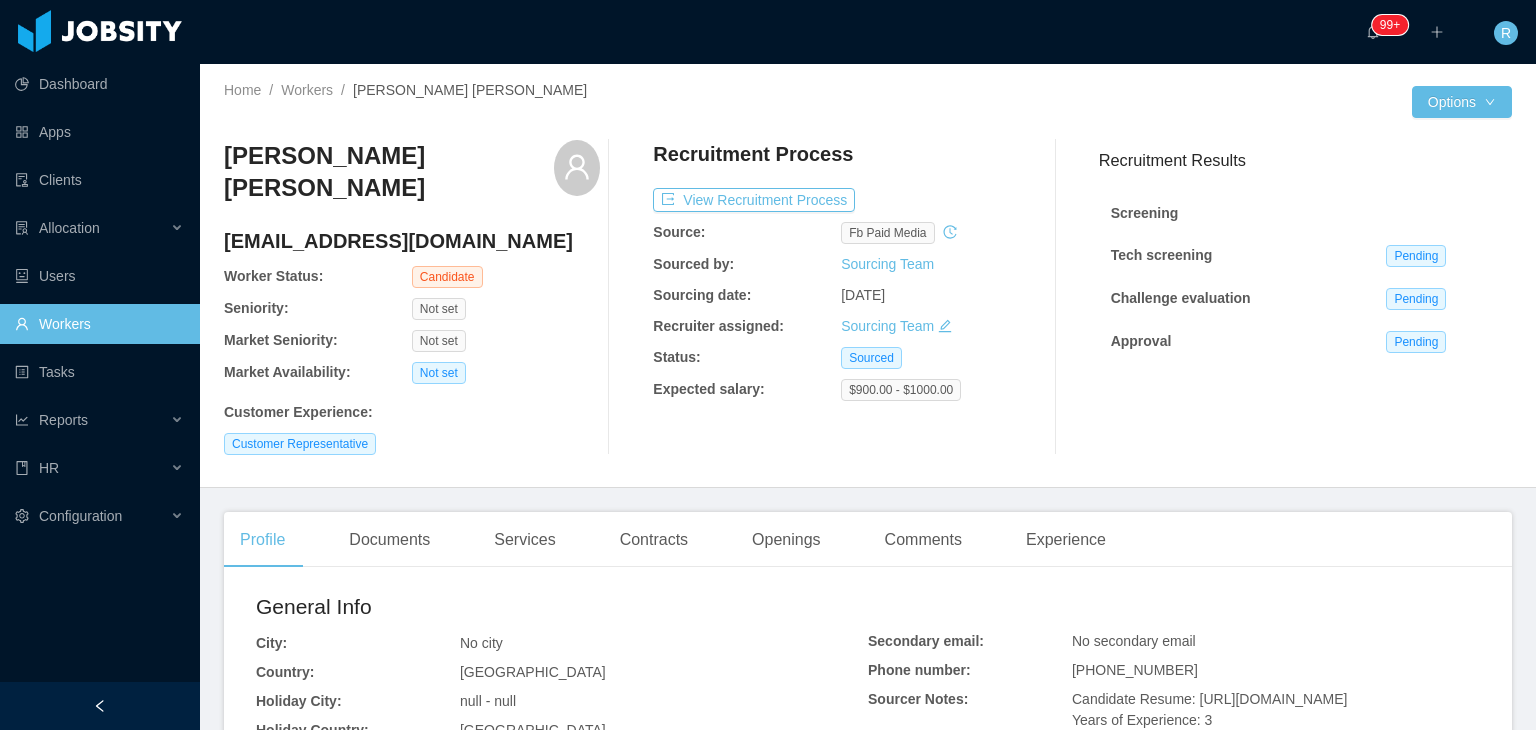 click 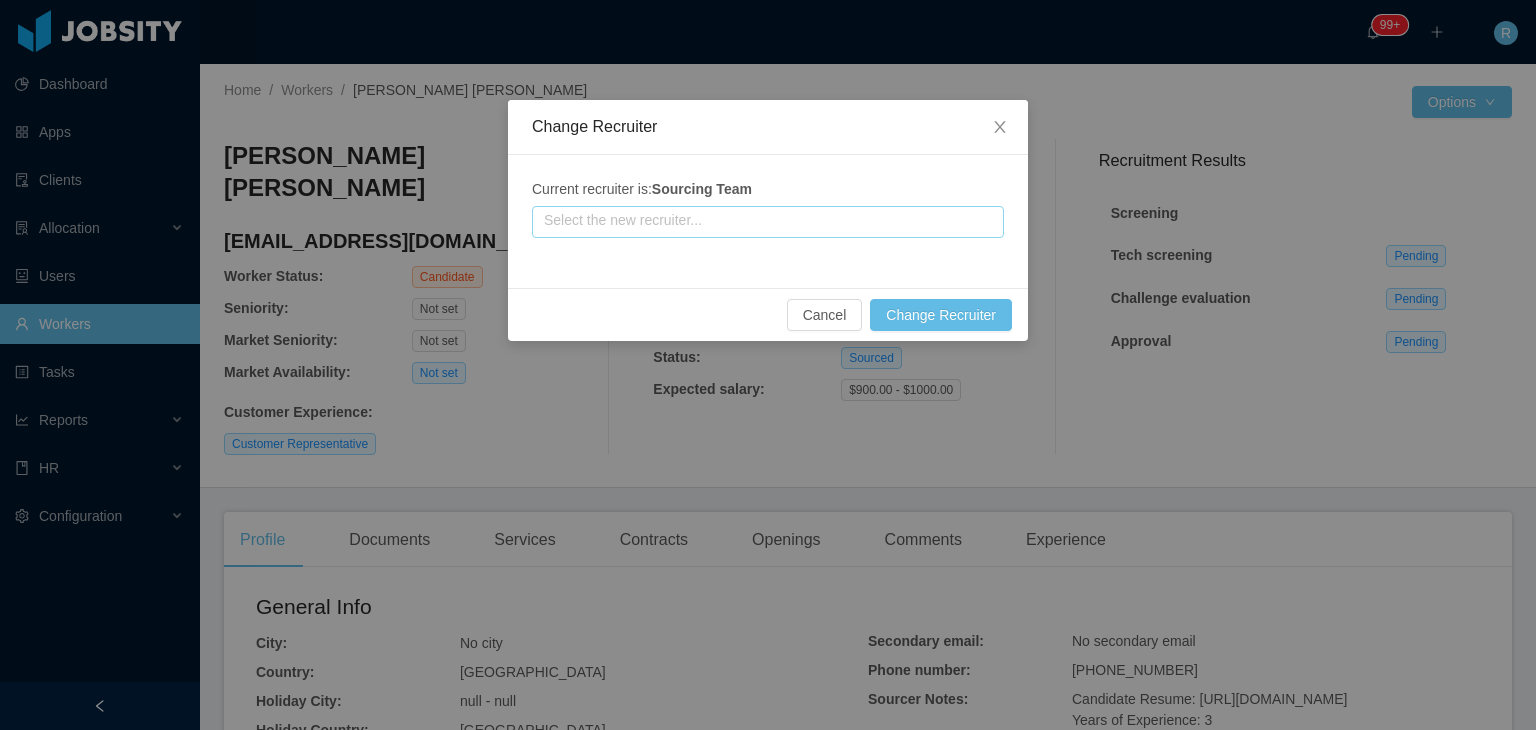 click at bounding box center [768, 222] 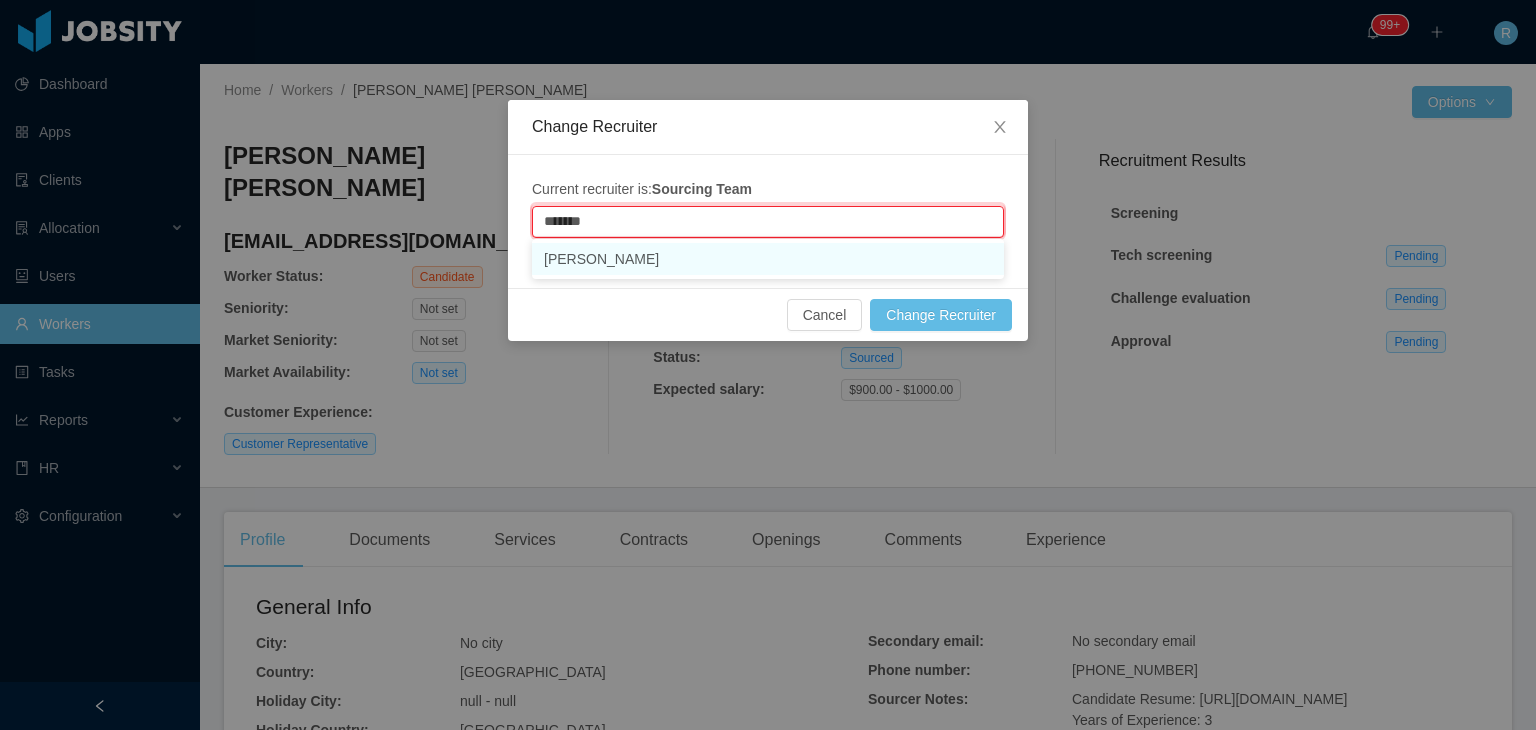 click on "[PERSON_NAME]" at bounding box center [768, 259] 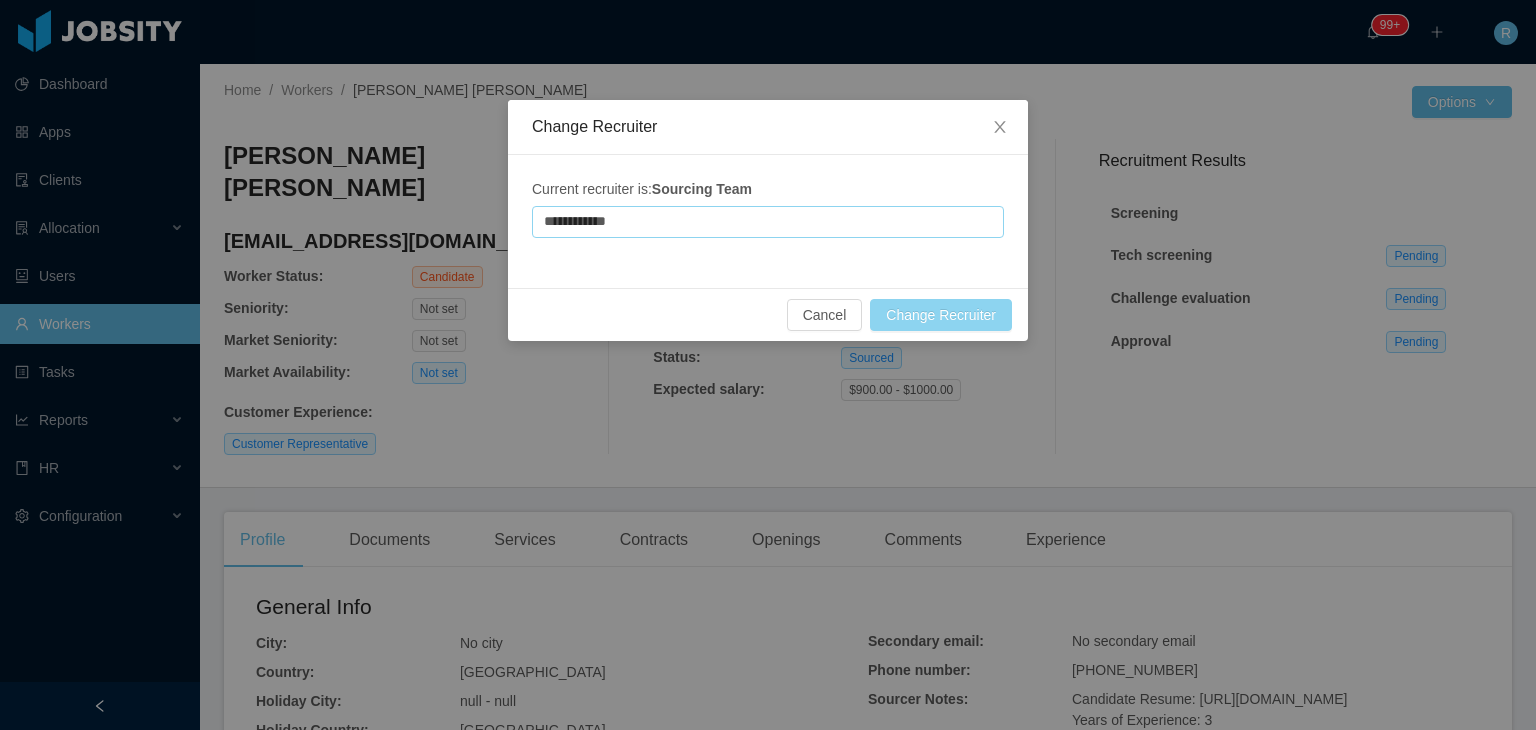 type on "**********" 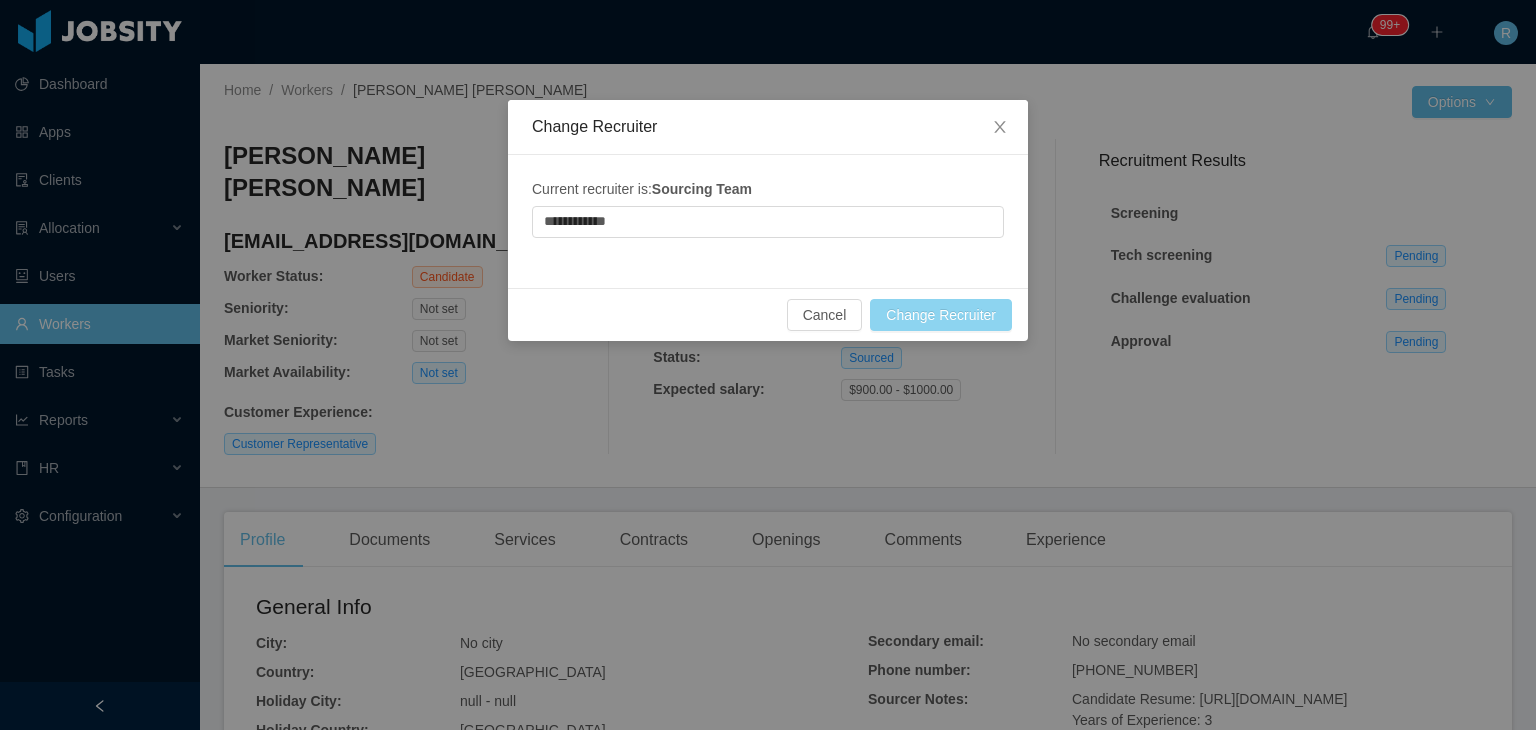 click on "Change Recruiter" at bounding box center [941, 315] 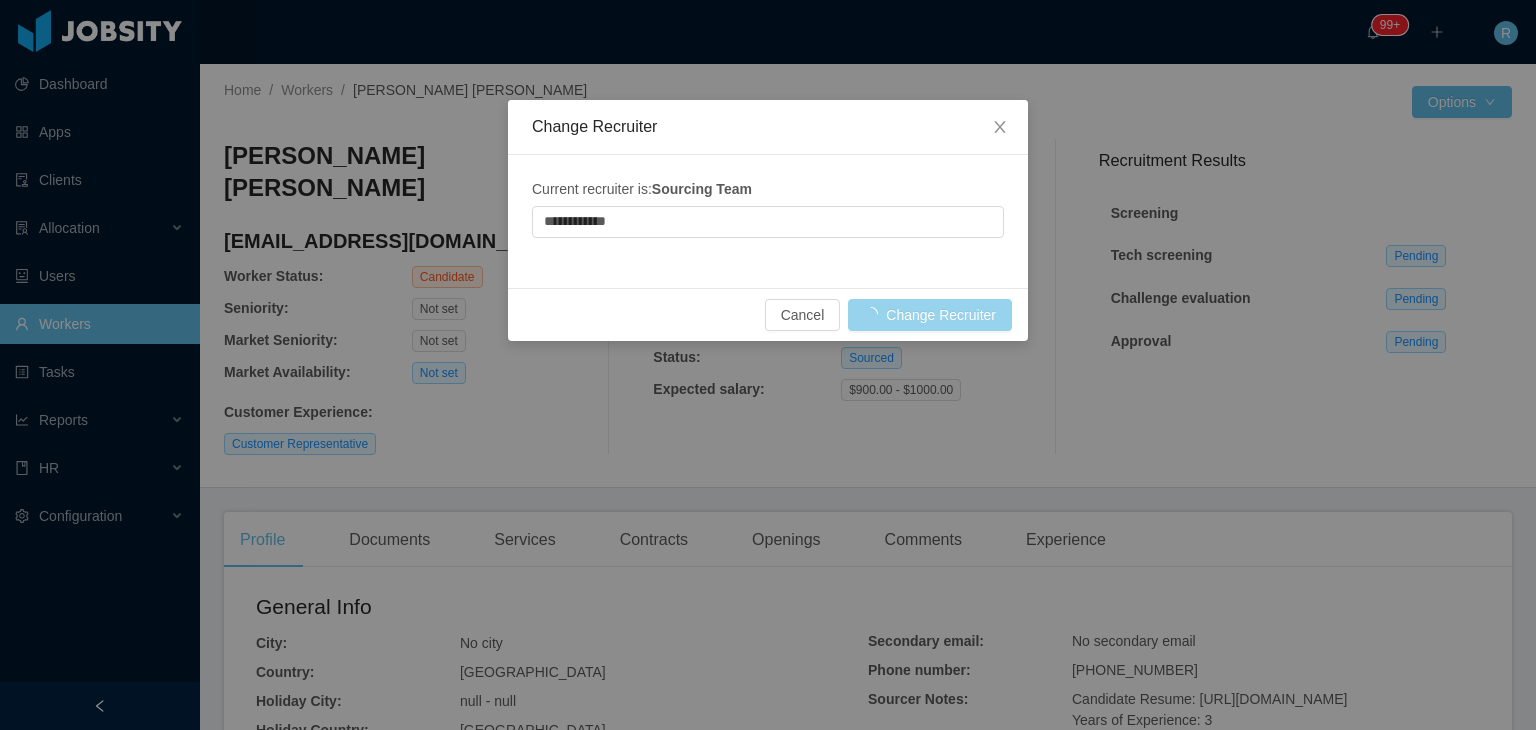 type 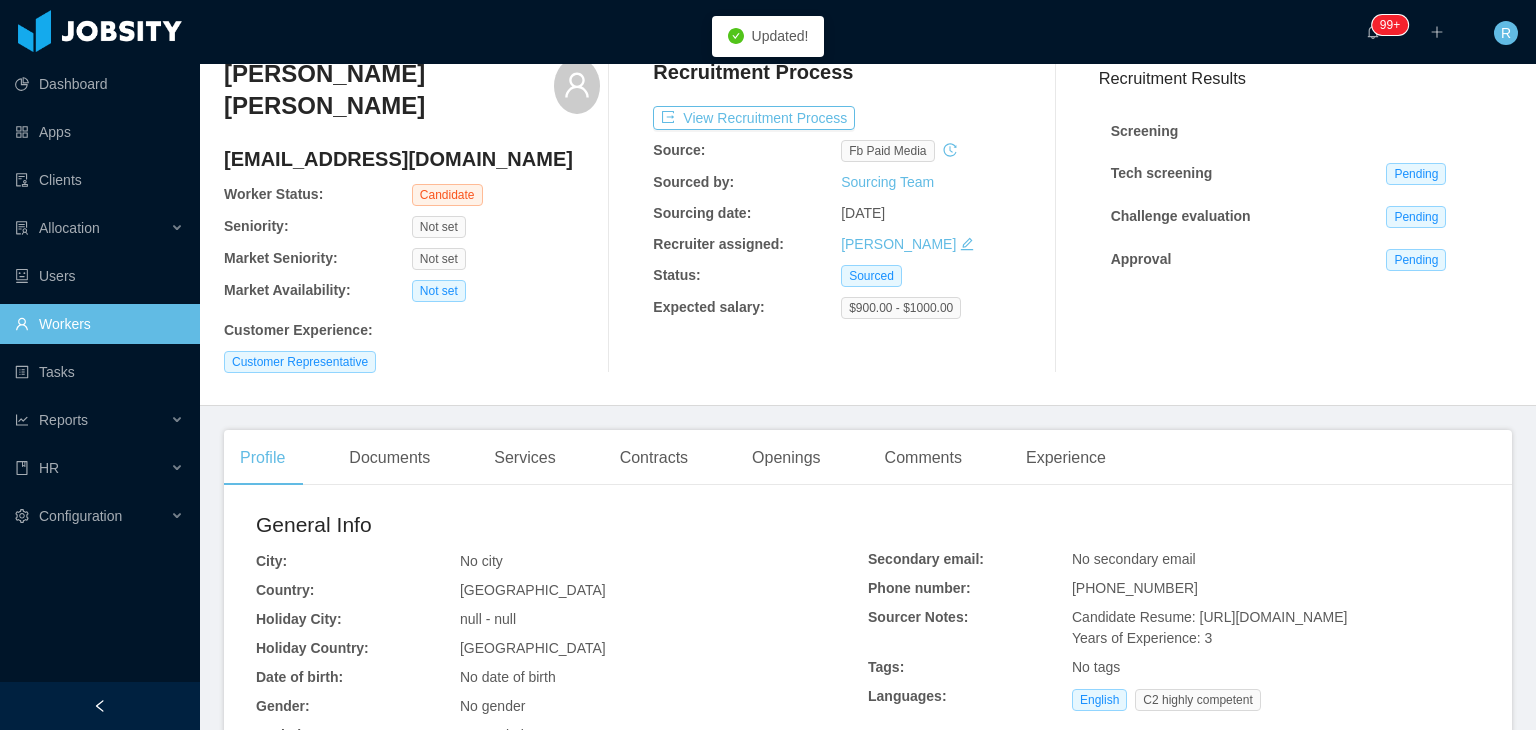 scroll, scrollTop: 200, scrollLeft: 0, axis: vertical 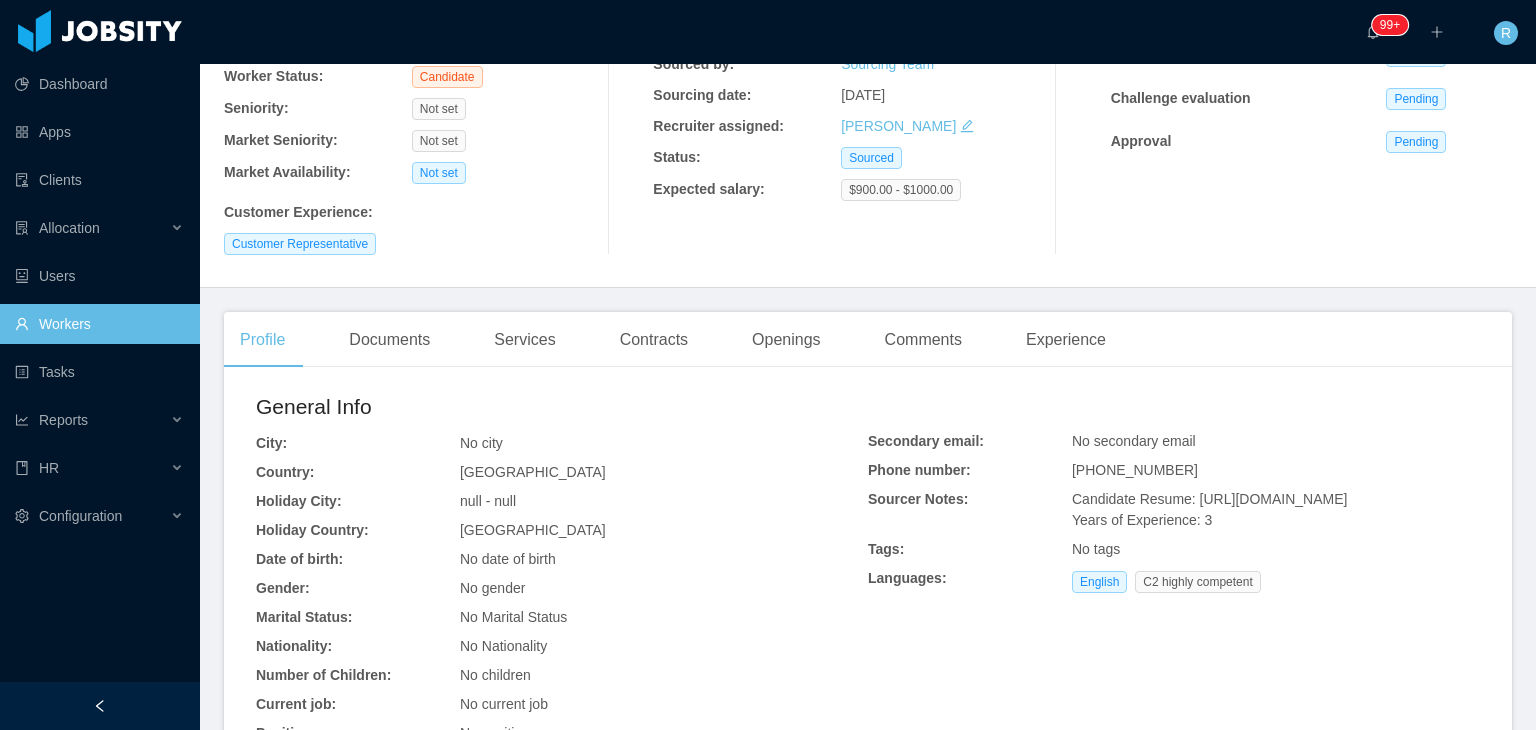 drag, startPoint x: 1456, startPoint y: 497, endPoint x: 1185, endPoint y: 481, distance: 271.47192 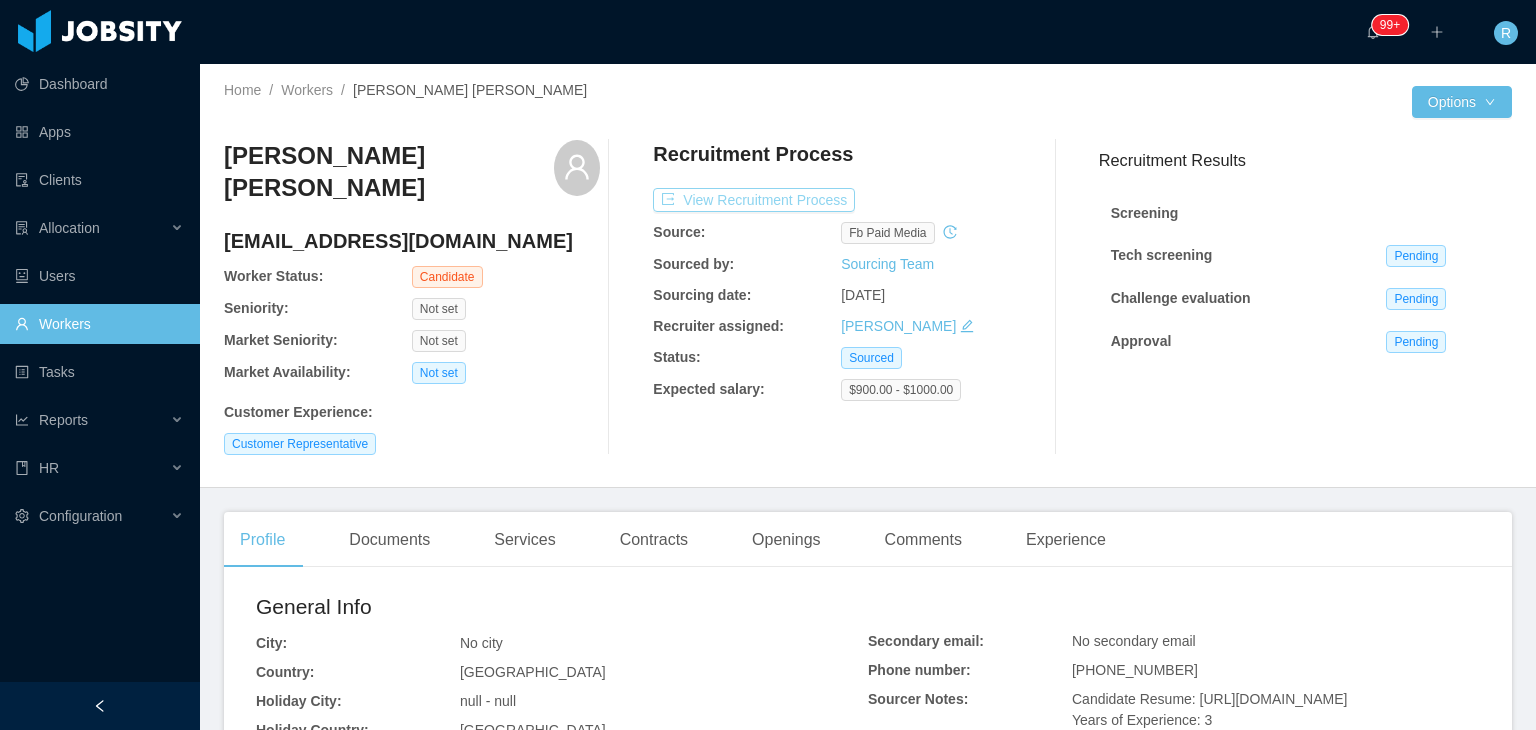 click on "View Recruitment Process" at bounding box center (754, 200) 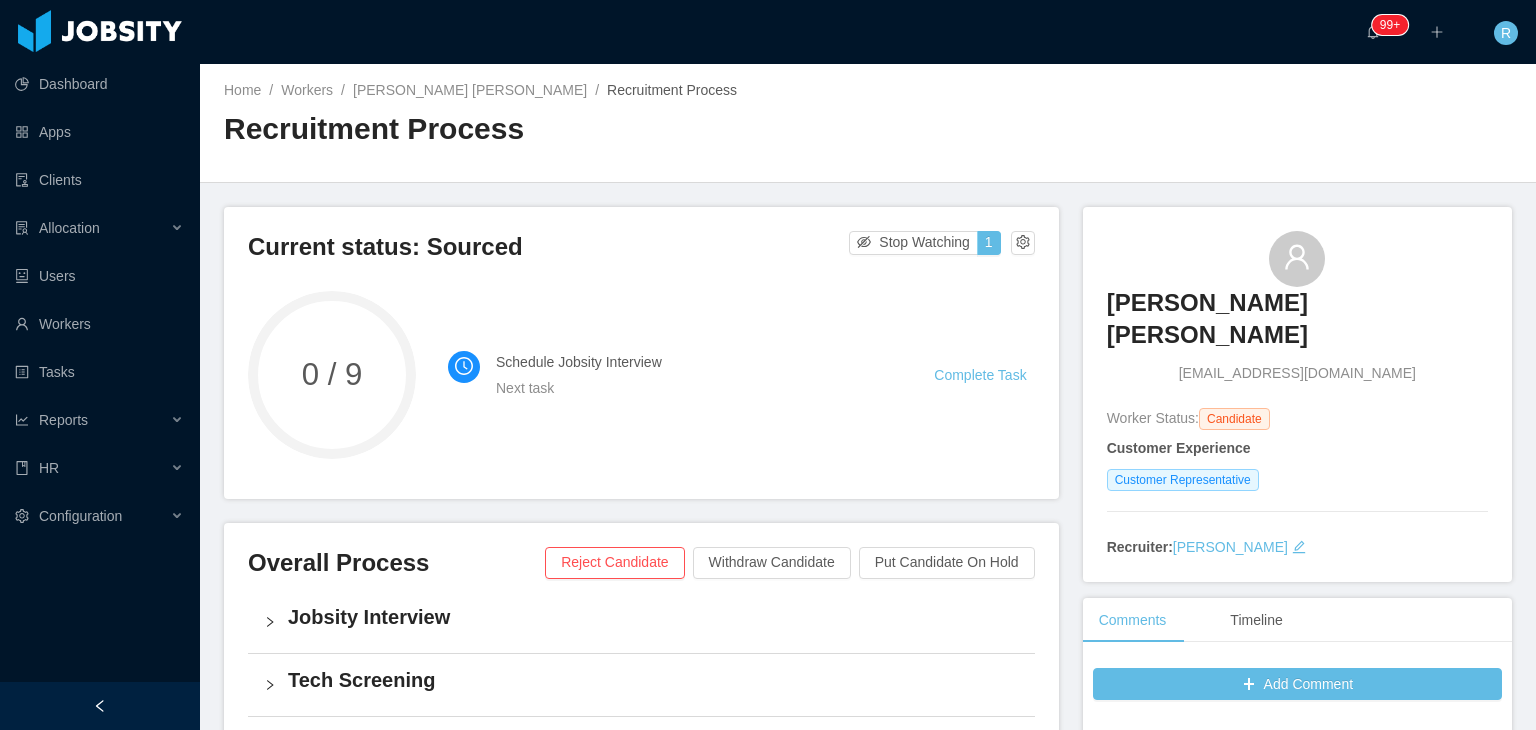 drag, startPoint x: 1011, startPoint y: 388, endPoint x: 989, endPoint y: 384, distance: 22.36068 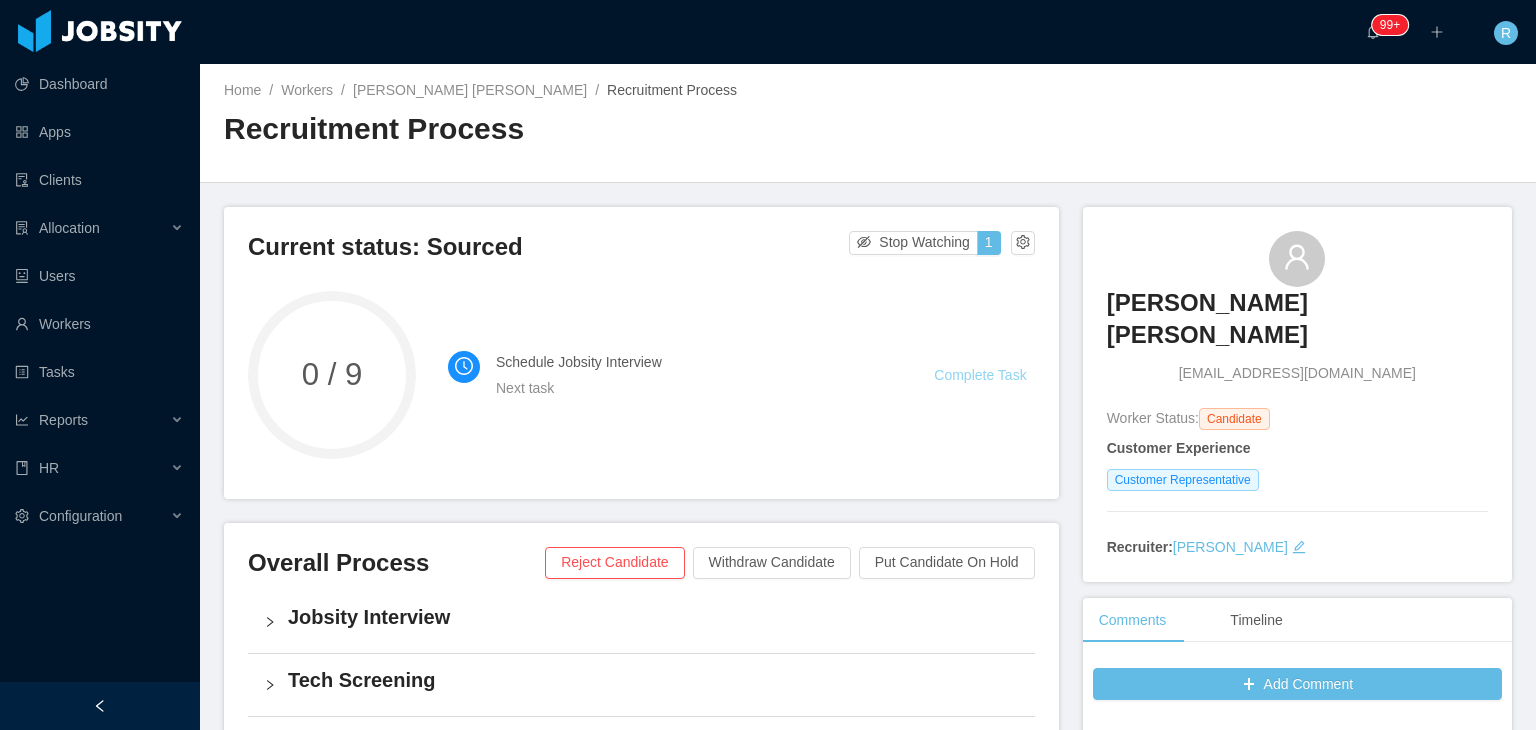 click on "Complete Task" at bounding box center (980, 375) 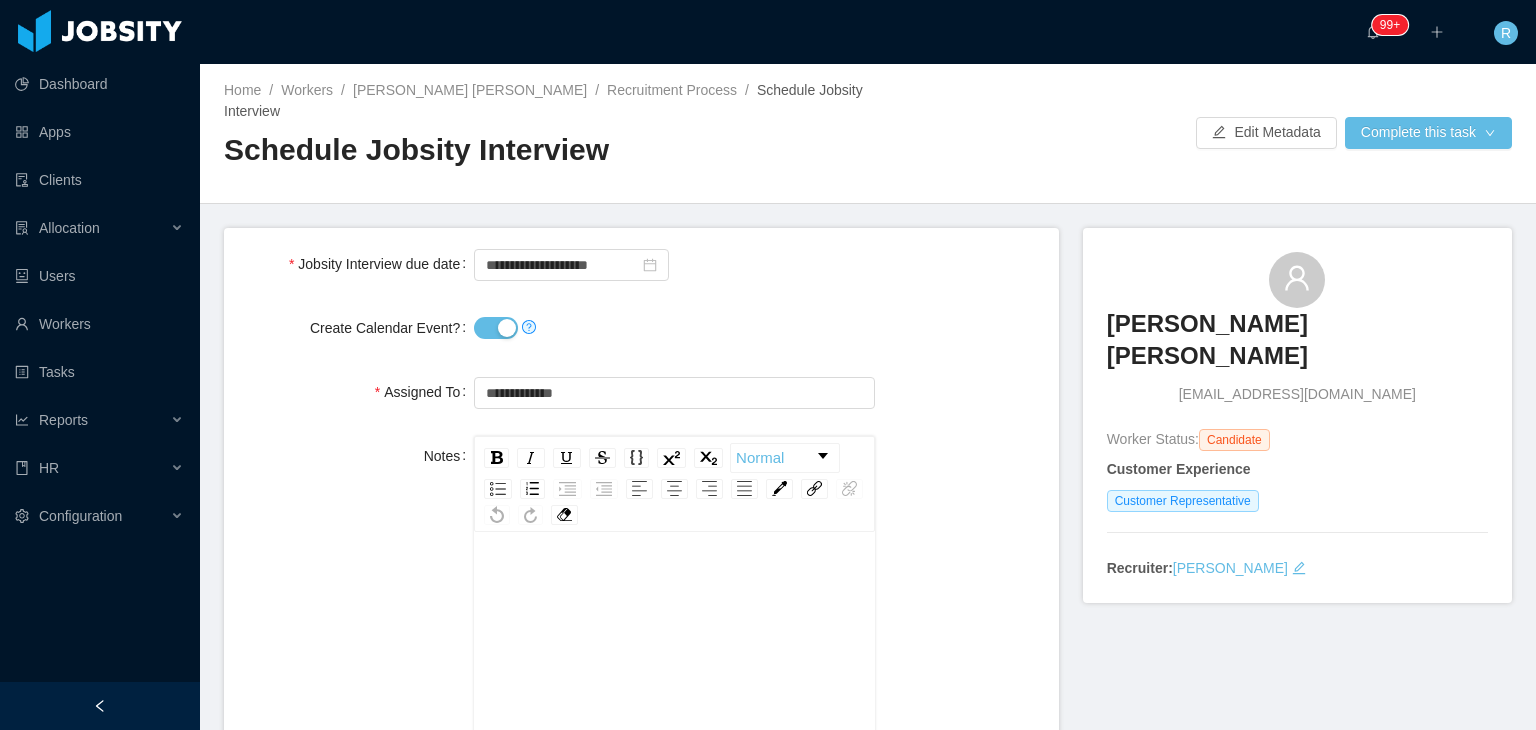 click on "Create Calendar Event?" at bounding box center (496, 328) 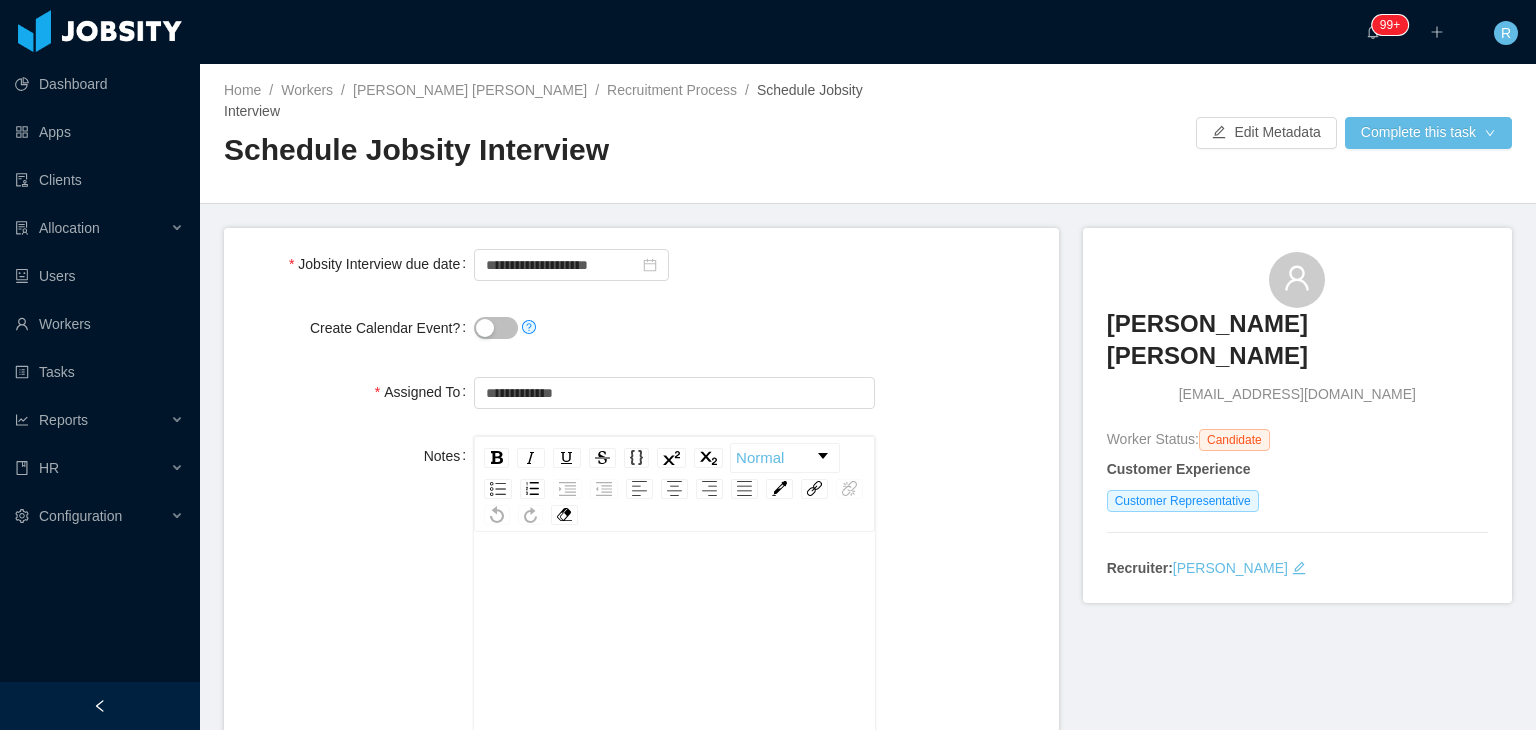 click on "**********" at bounding box center (674, 264) 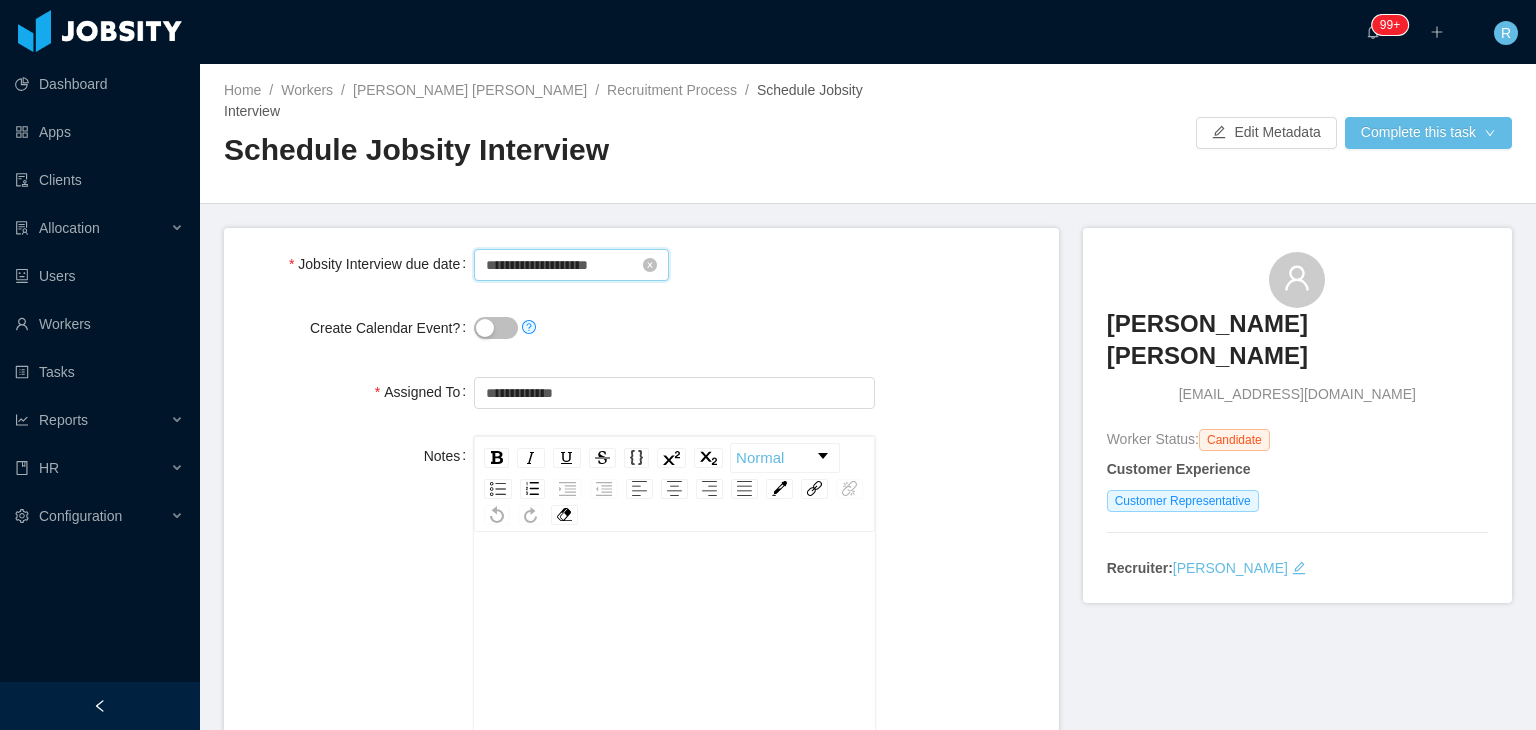 click on "**********" at bounding box center [571, 265] 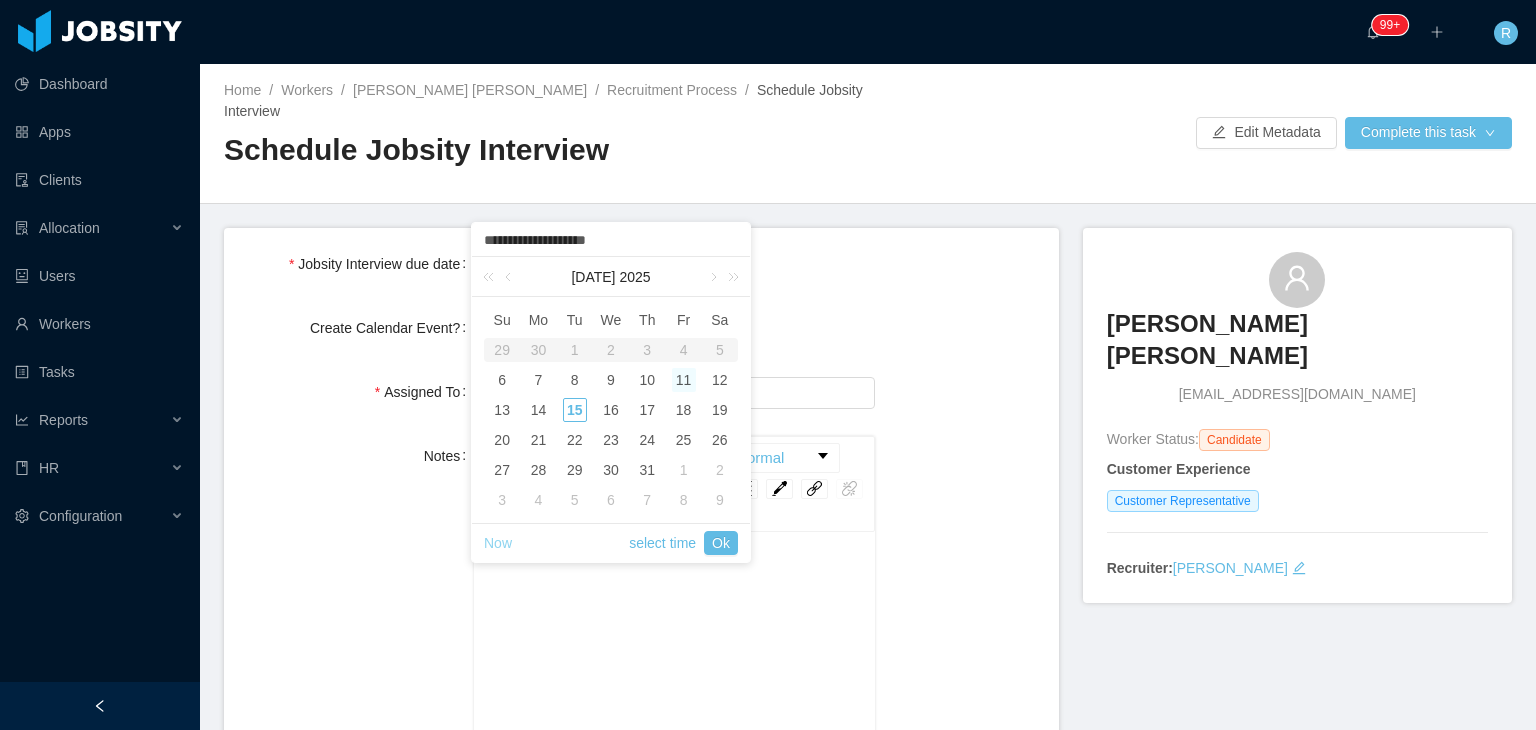 click on "Now" at bounding box center (498, 543) 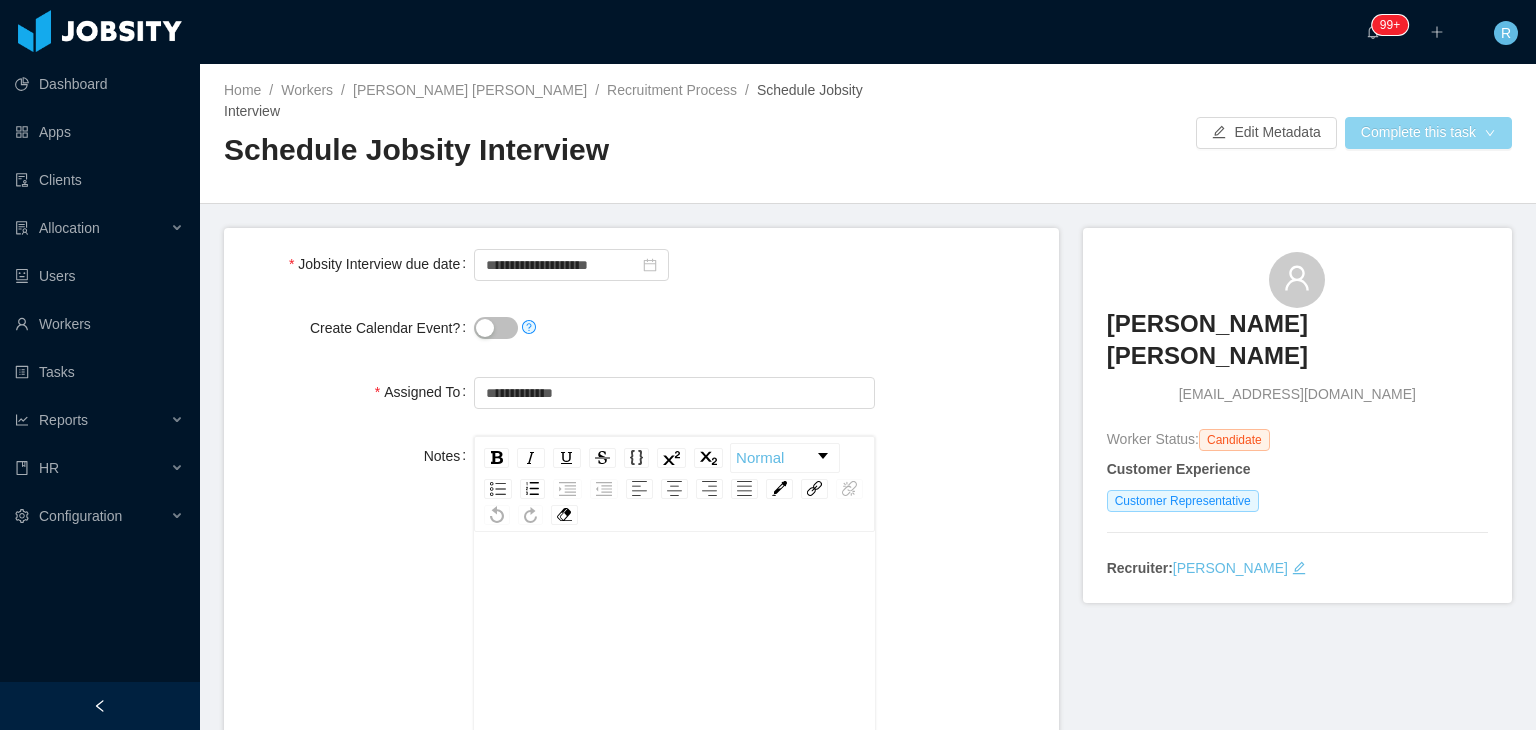 click on "Complete this task" at bounding box center (1428, 133) 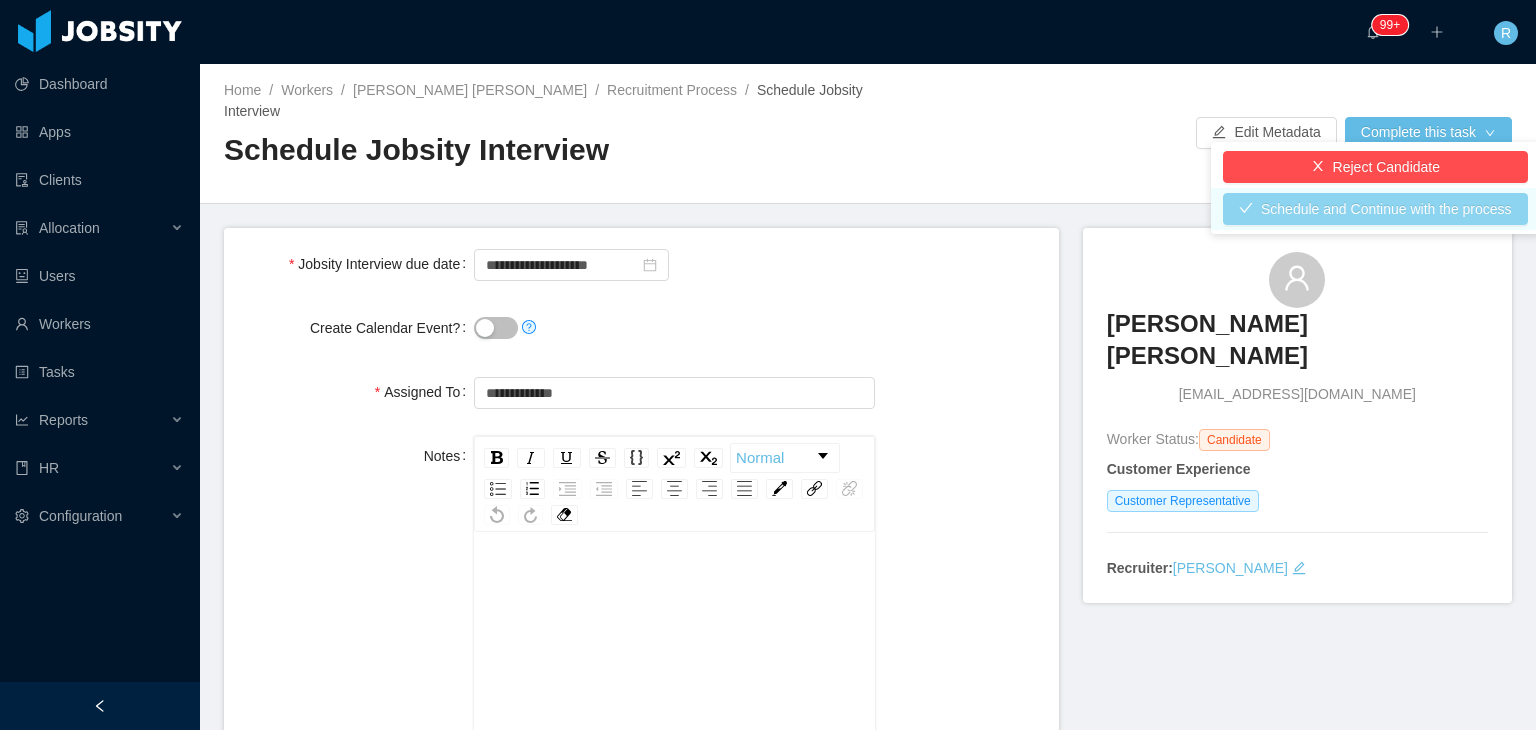 click on "Schedule and Continue with the process" at bounding box center [1375, 209] 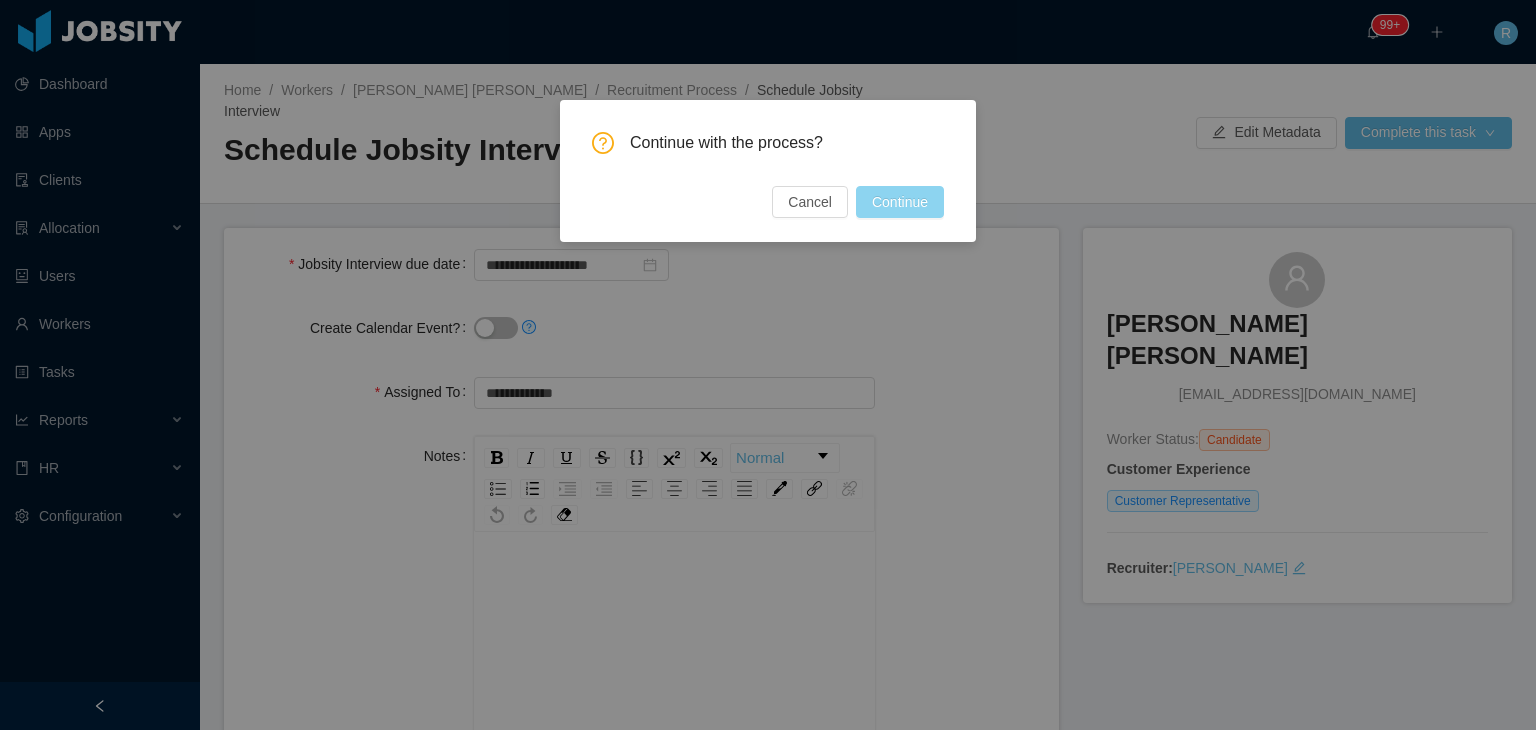 click on "Continue" at bounding box center (900, 202) 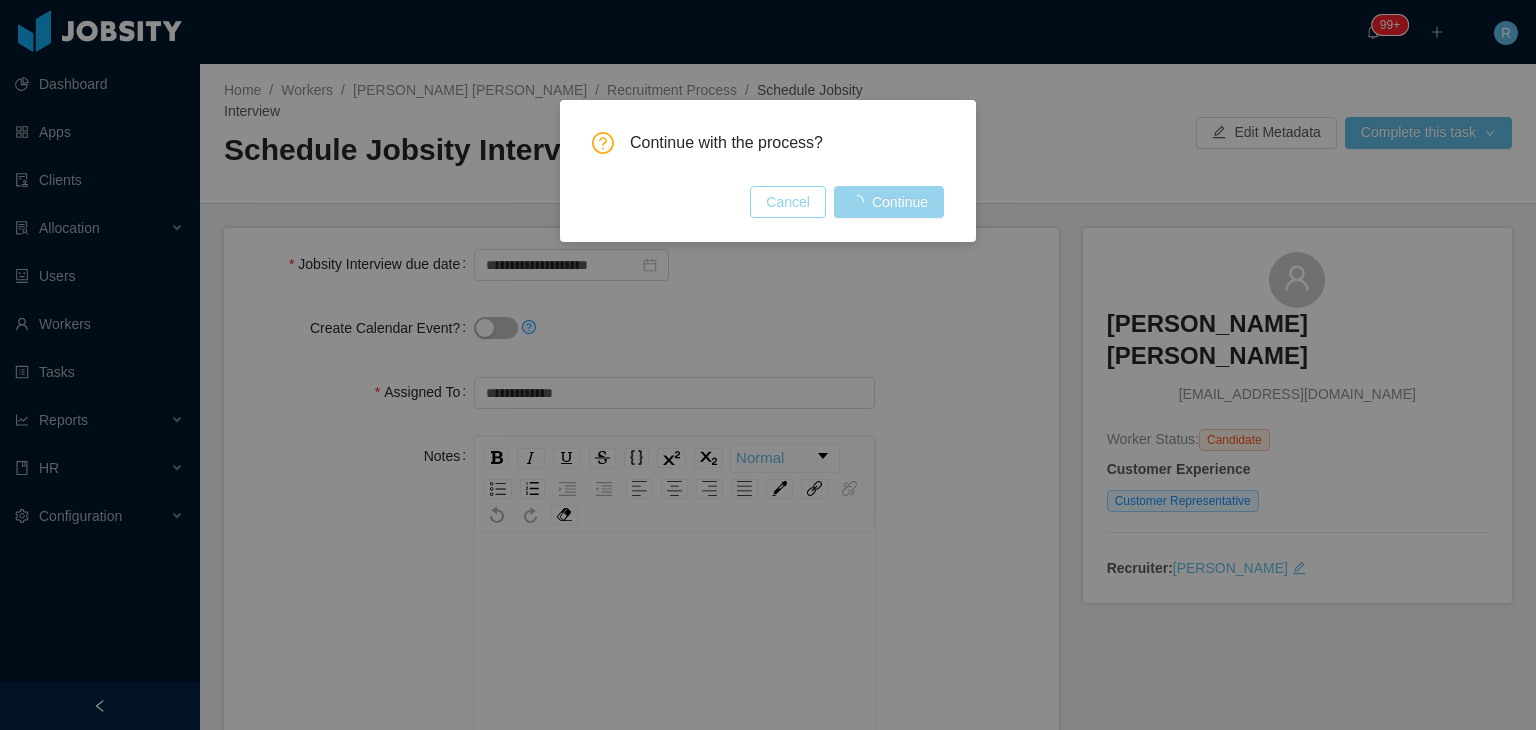 click on "Cancel" at bounding box center [788, 202] 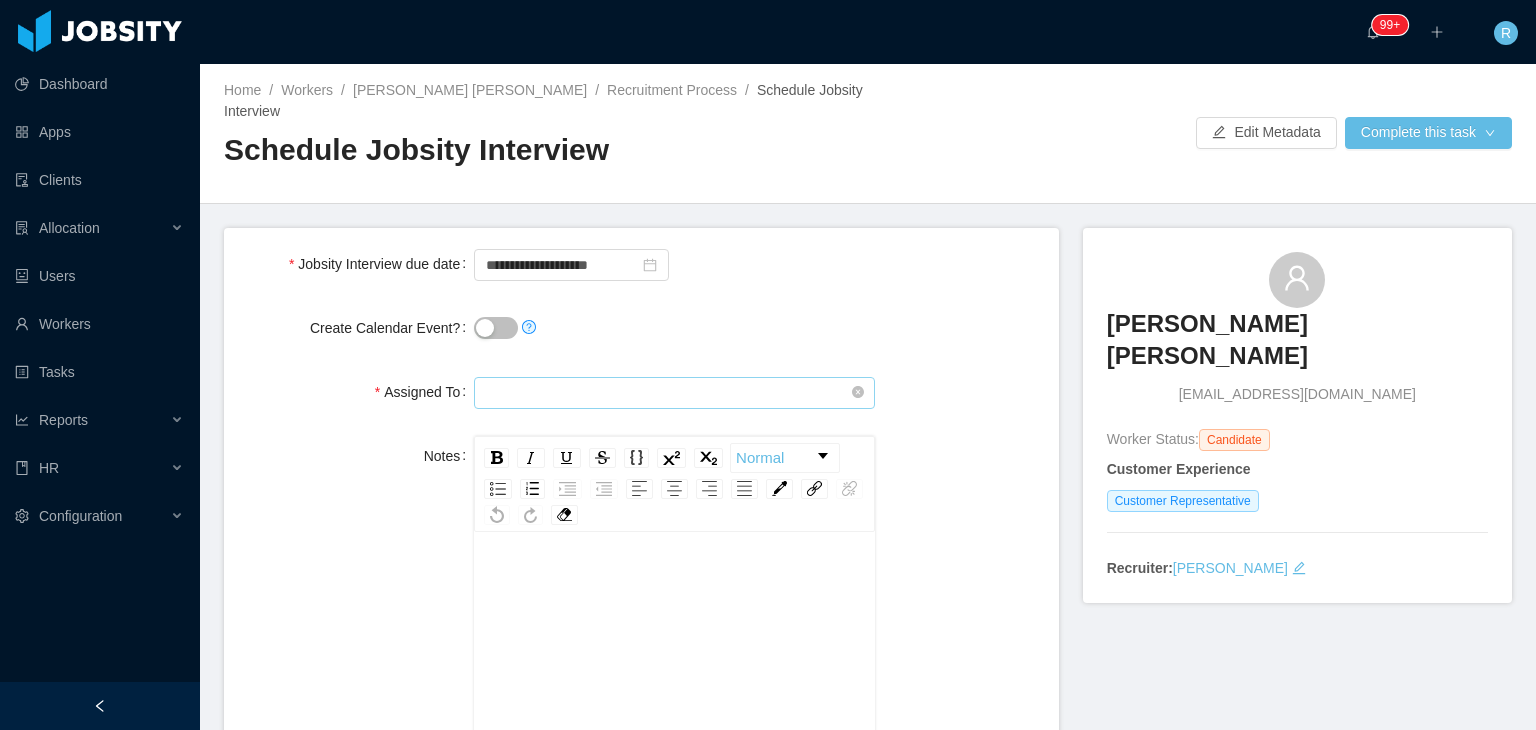 click at bounding box center [674, 393] 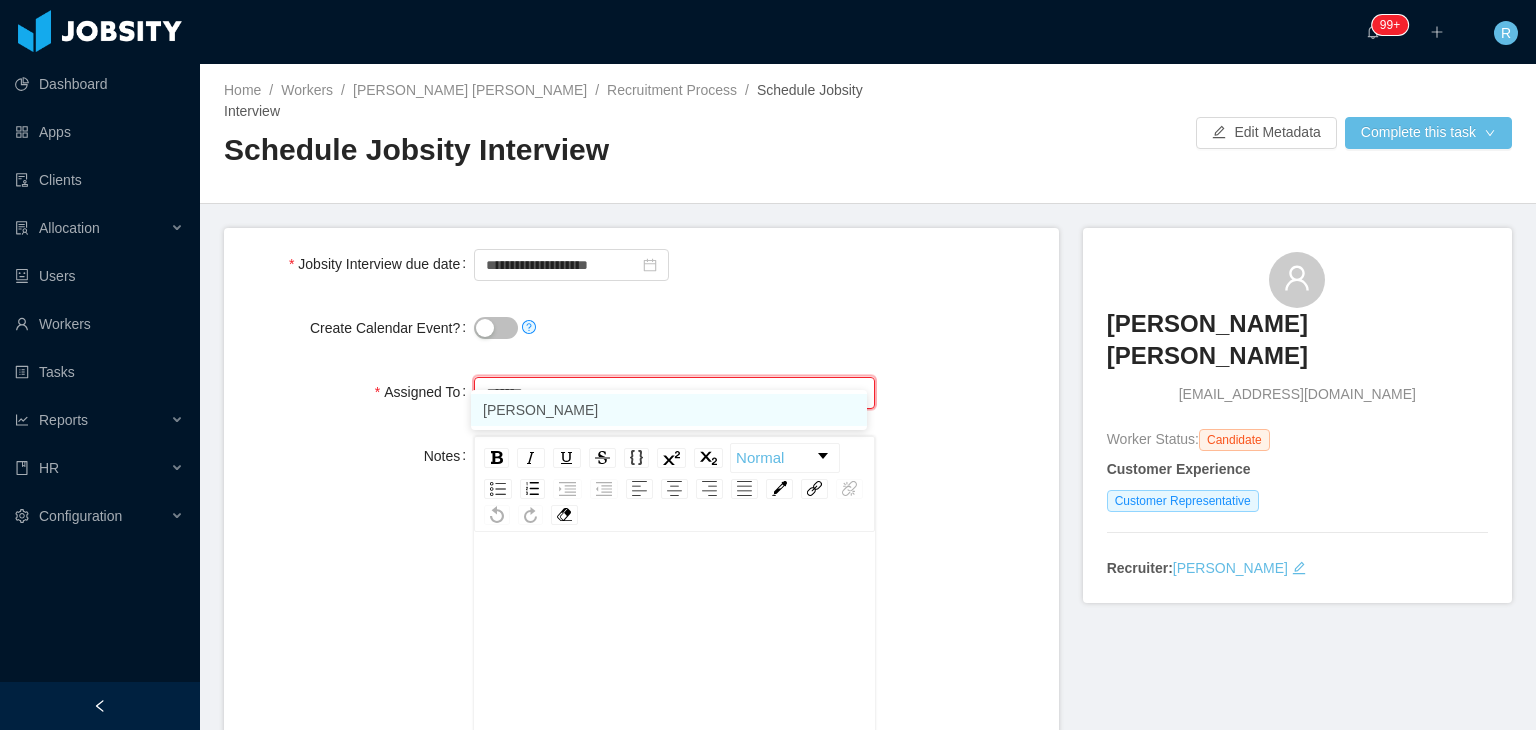click on "[PERSON_NAME]" at bounding box center (669, 410) 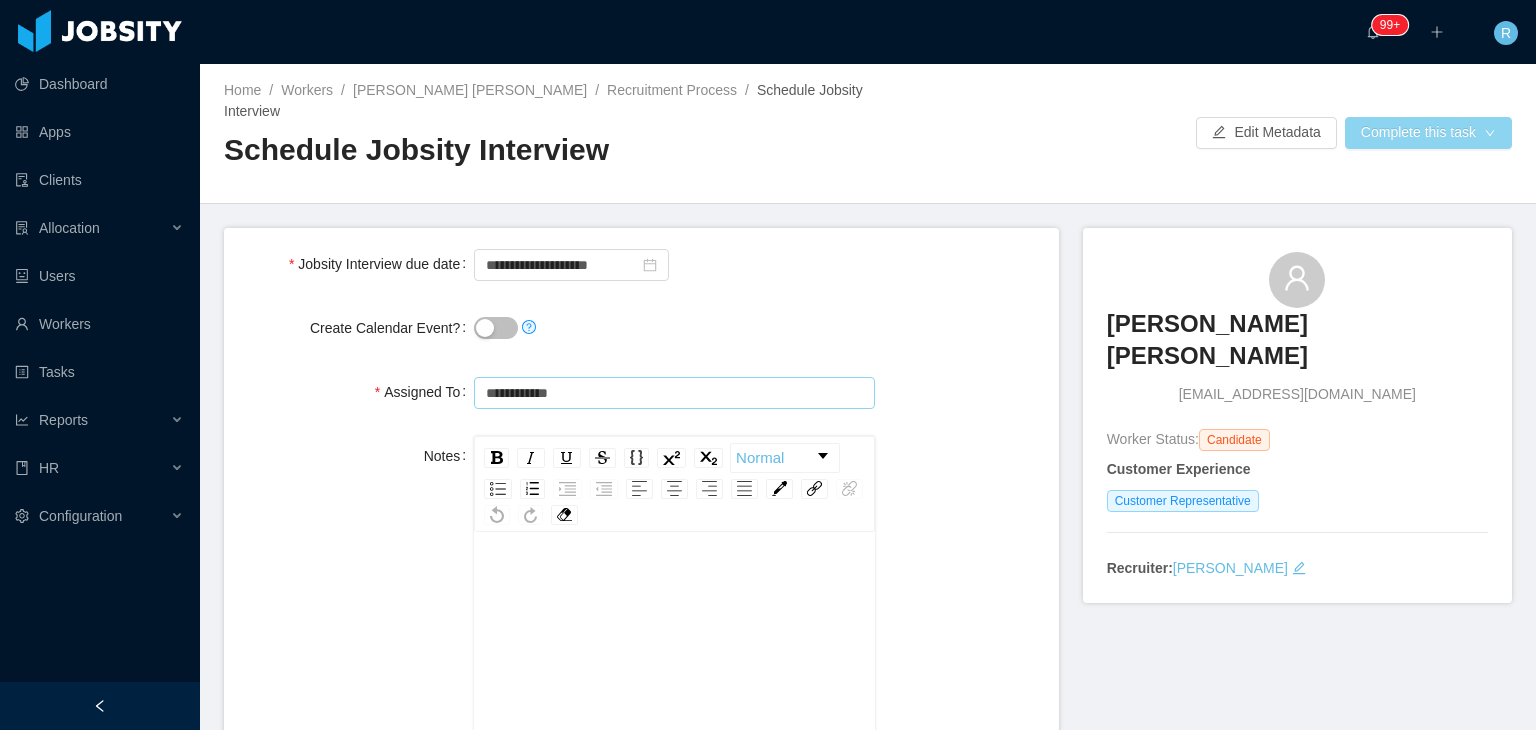 type on "**********" 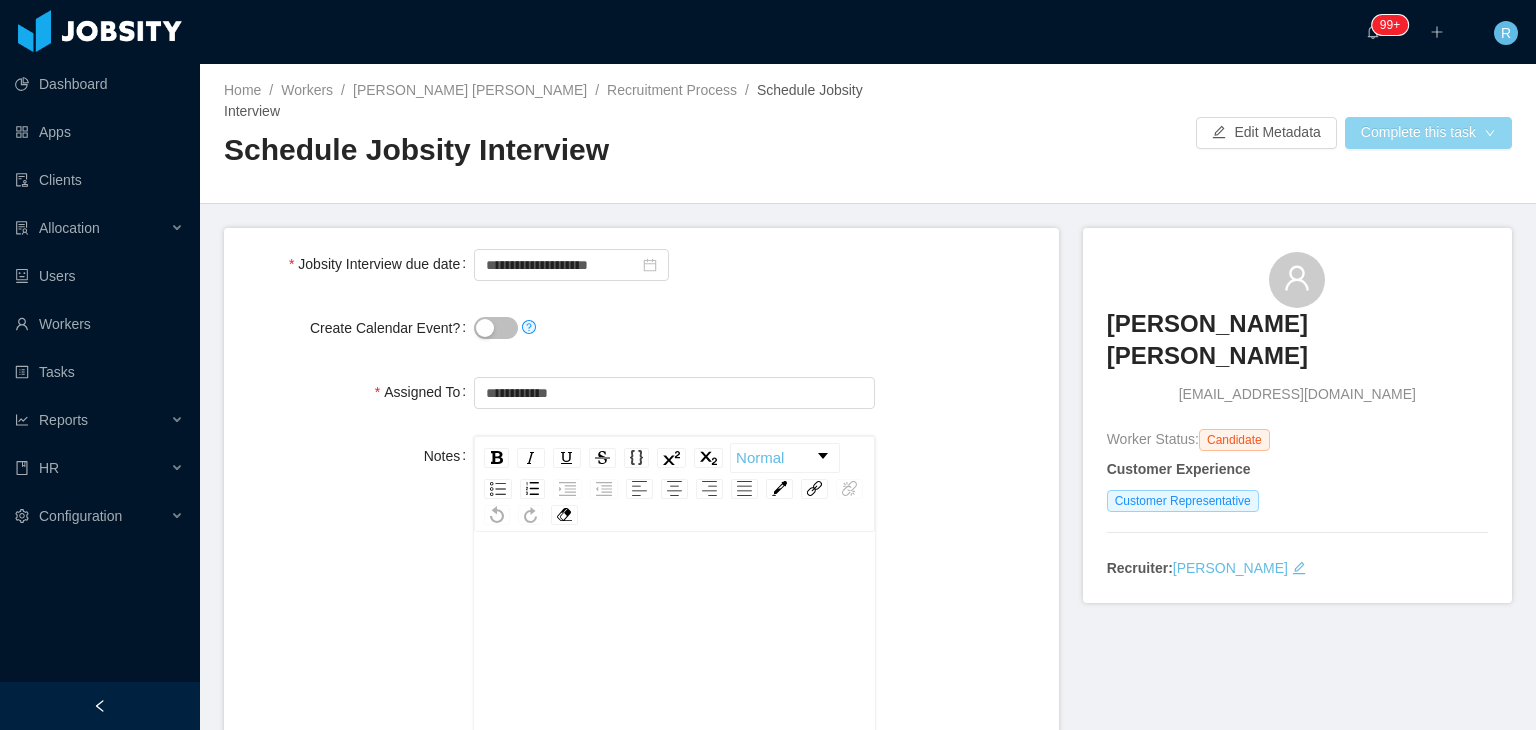 click on "Complete this task" at bounding box center (1428, 133) 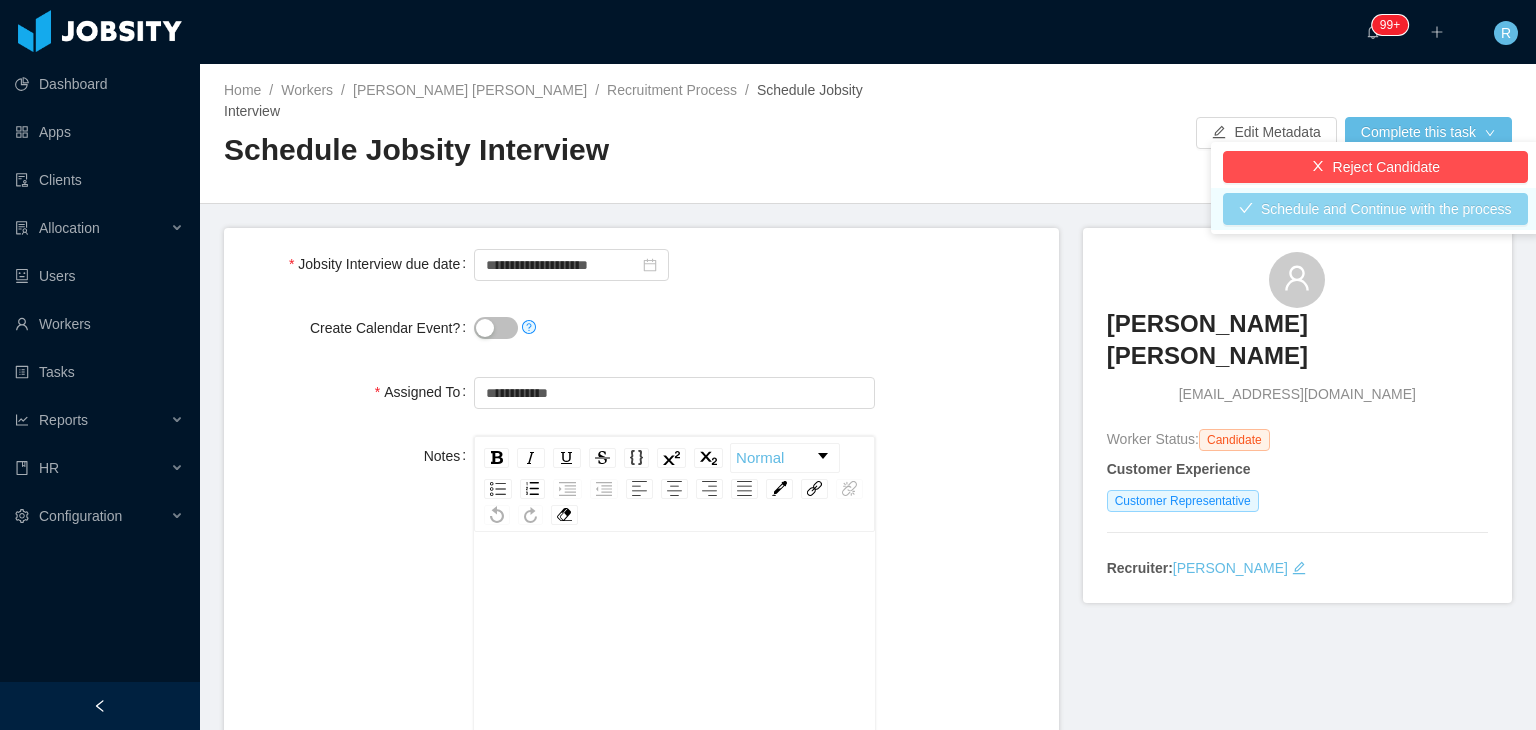 click on "Schedule and Continue with the process" at bounding box center [1375, 209] 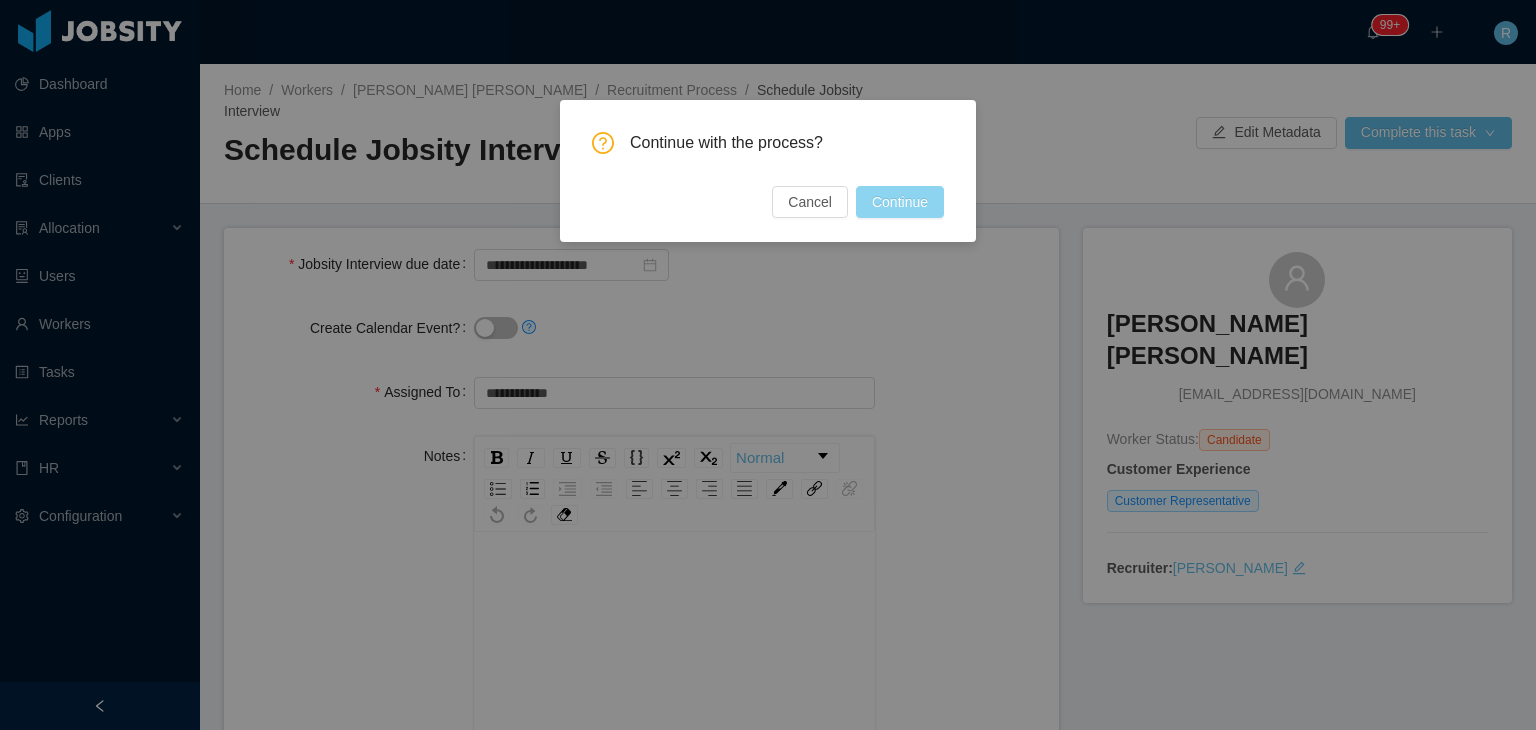click on "Continue" at bounding box center (900, 202) 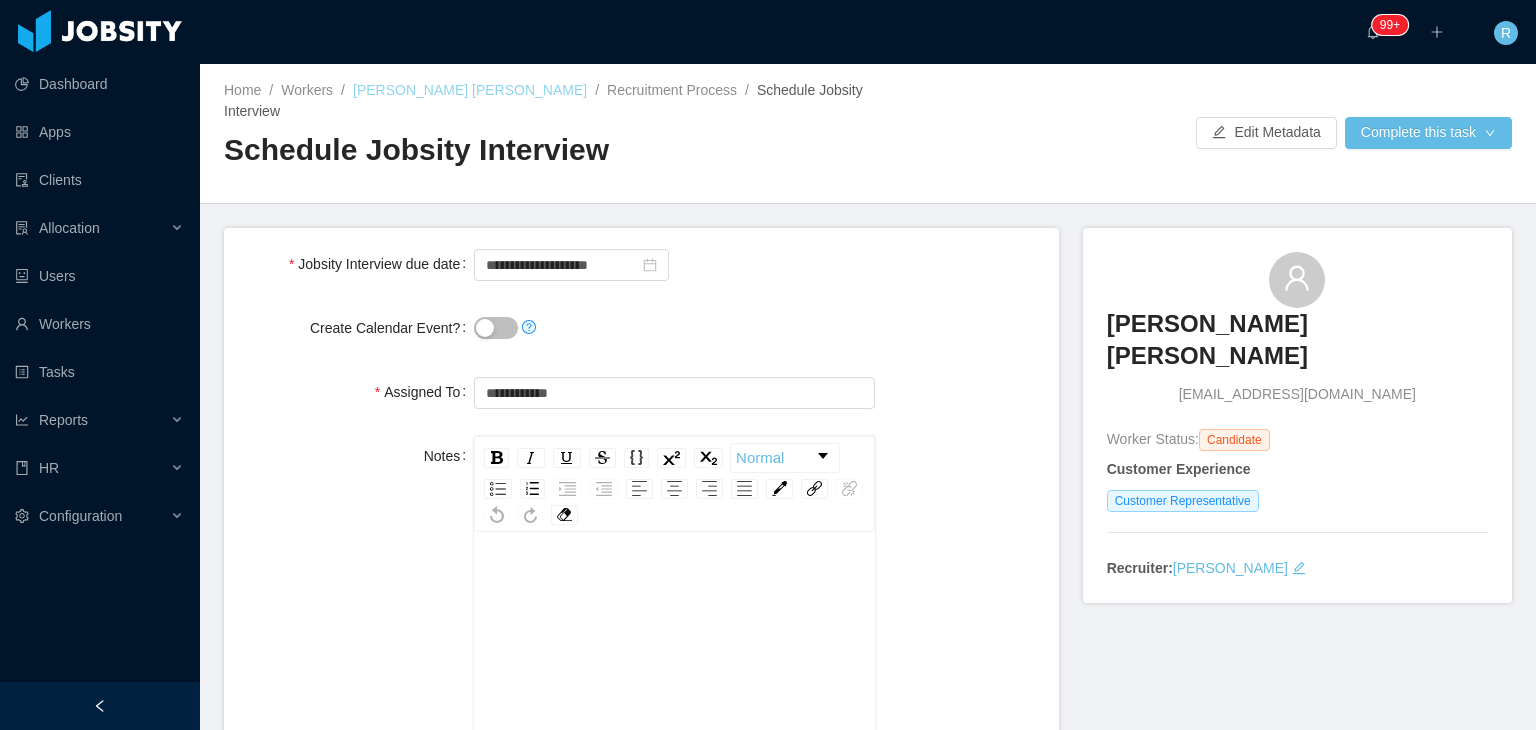 click on "[PERSON_NAME] [PERSON_NAME]" at bounding box center (470, 90) 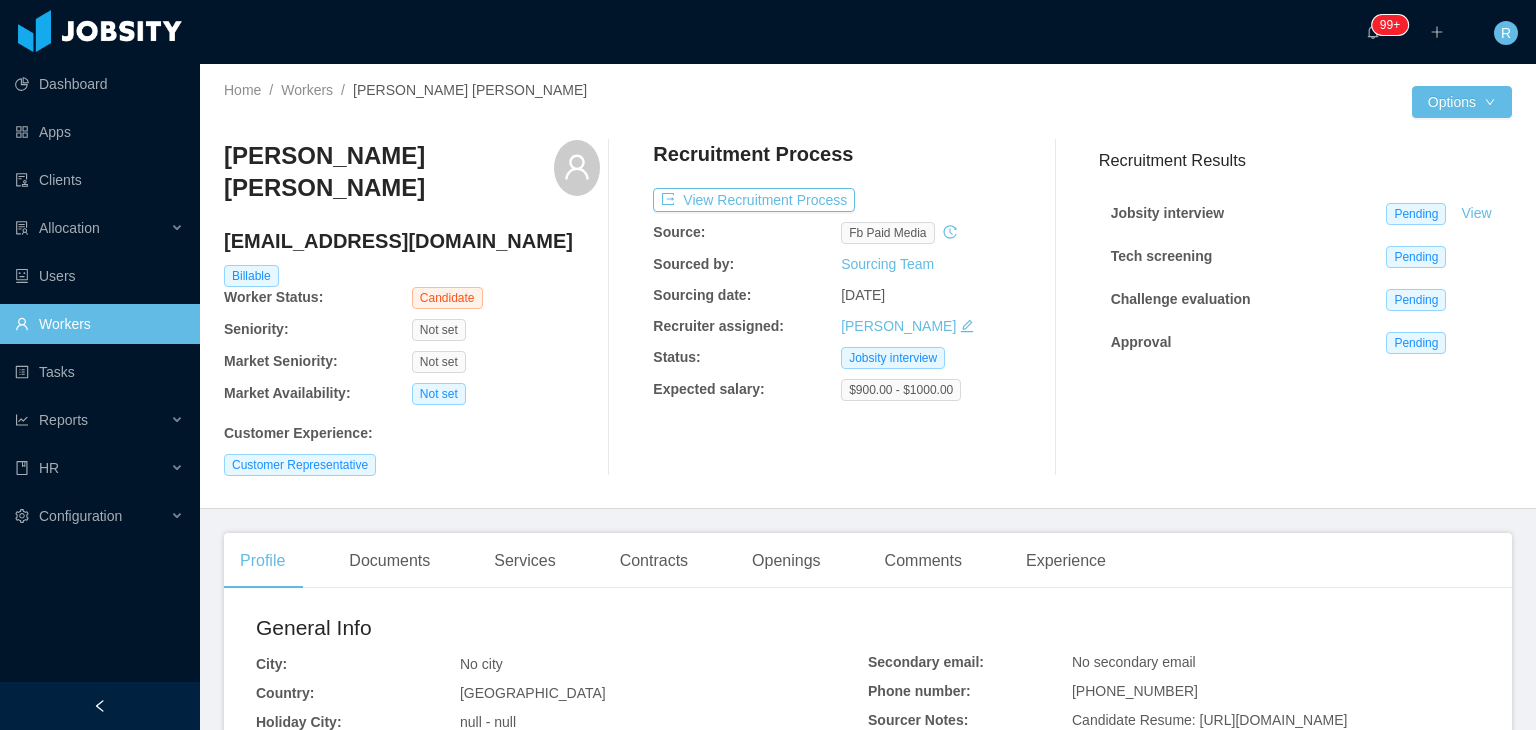 scroll, scrollTop: 0, scrollLeft: 0, axis: both 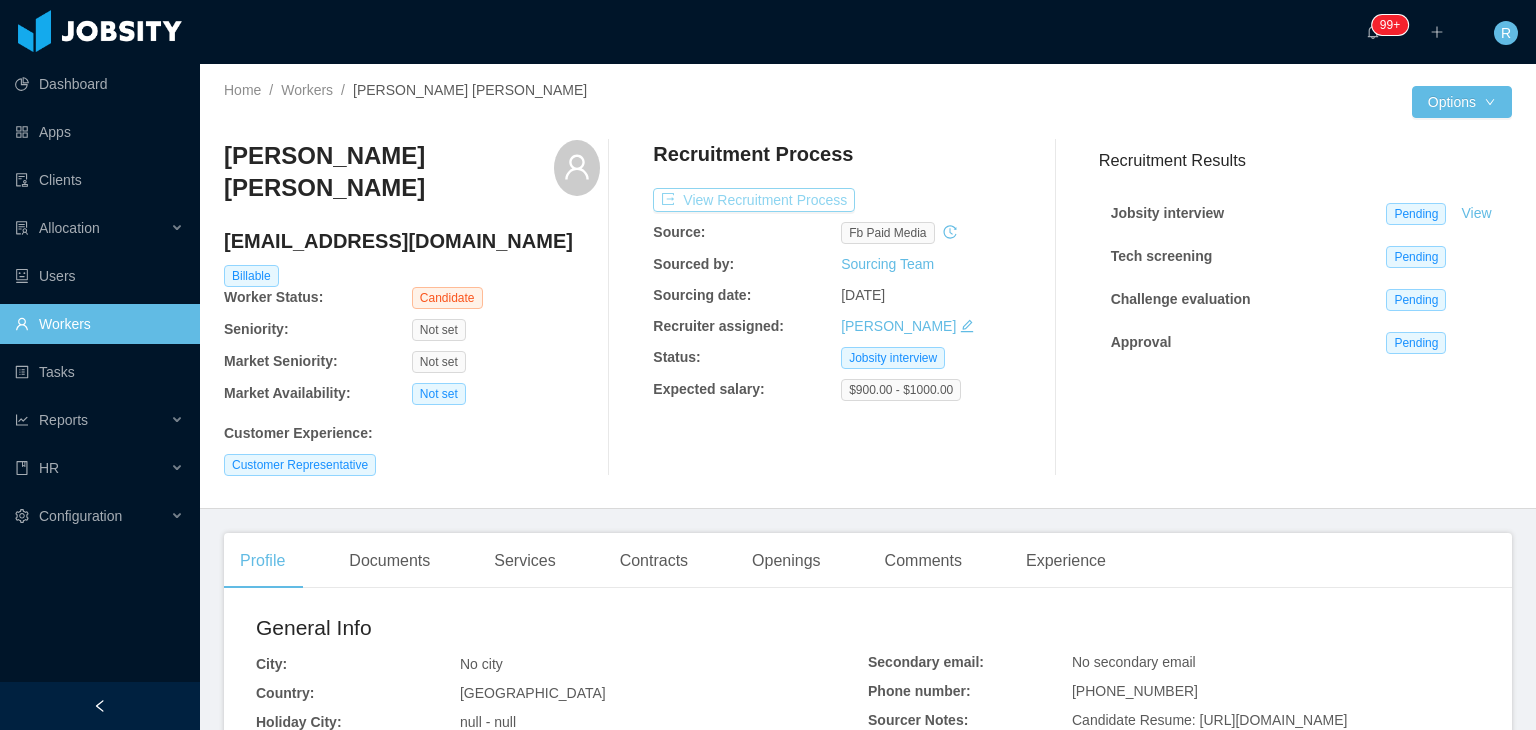 click on "View Recruitment Process" at bounding box center [754, 200] 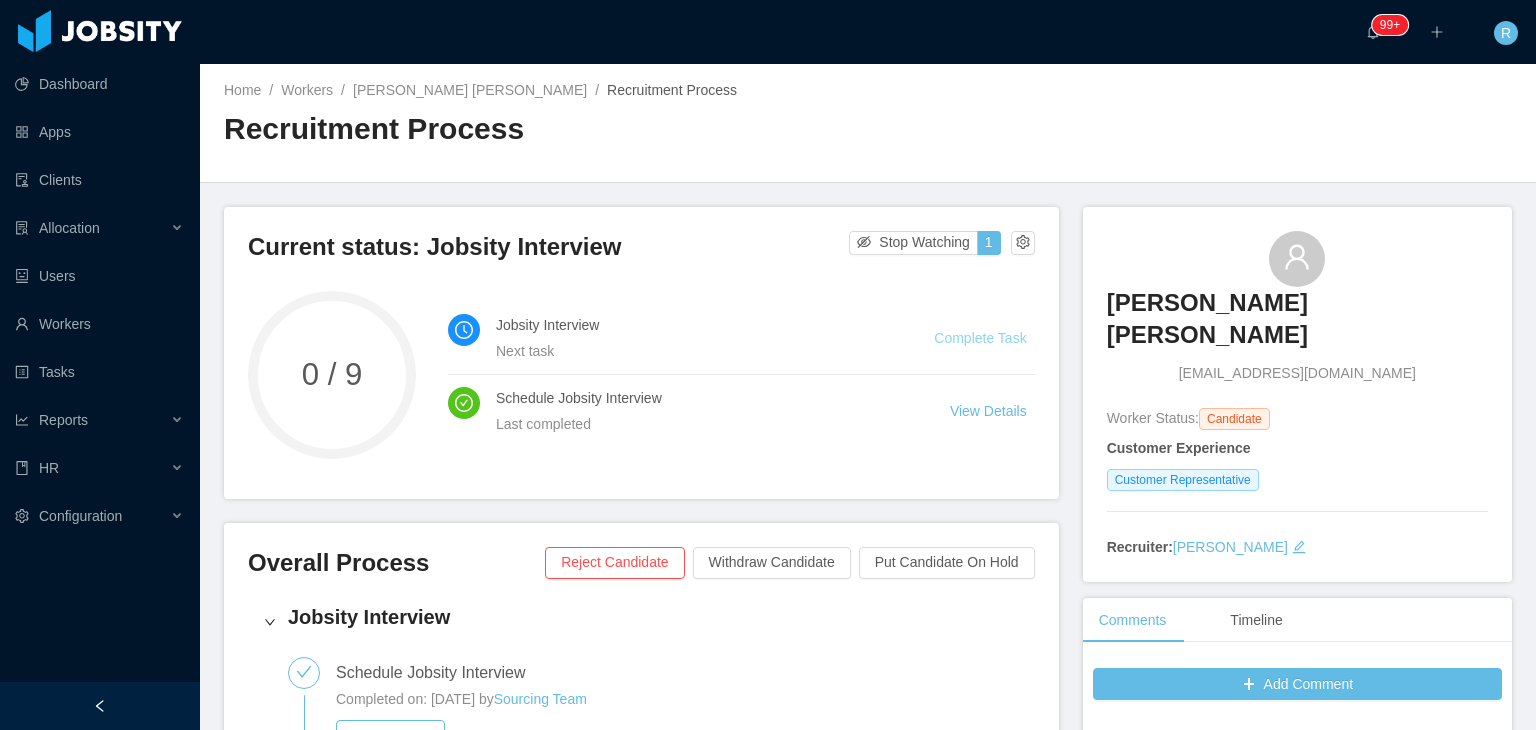 click on "Complete Task" at bounding box center [980, 338] 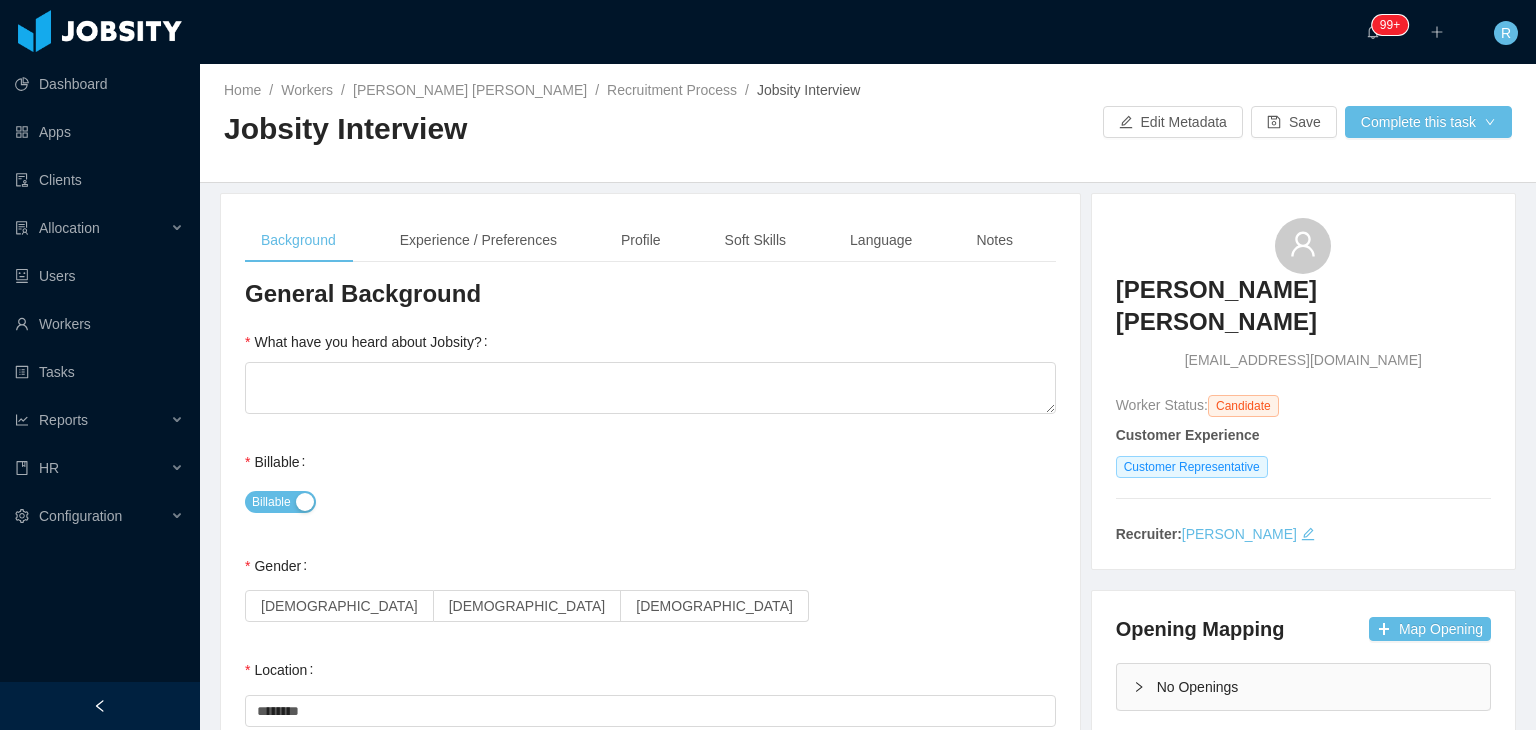 type 